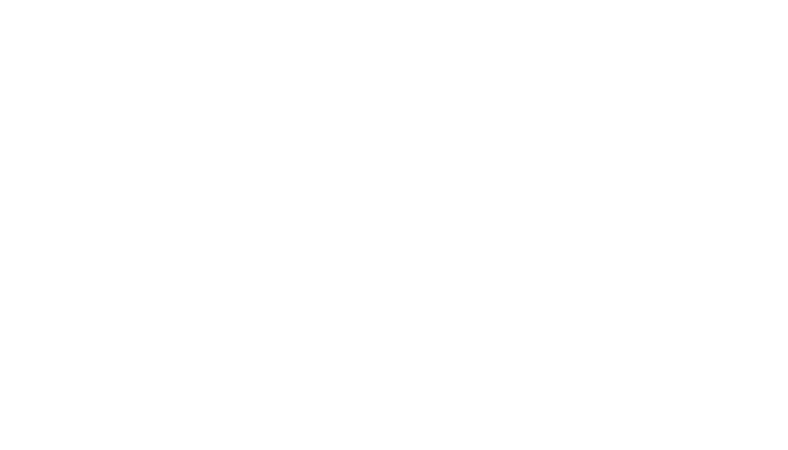 scroll, scrollTop: 0, scrollLeft: 0, axis: both 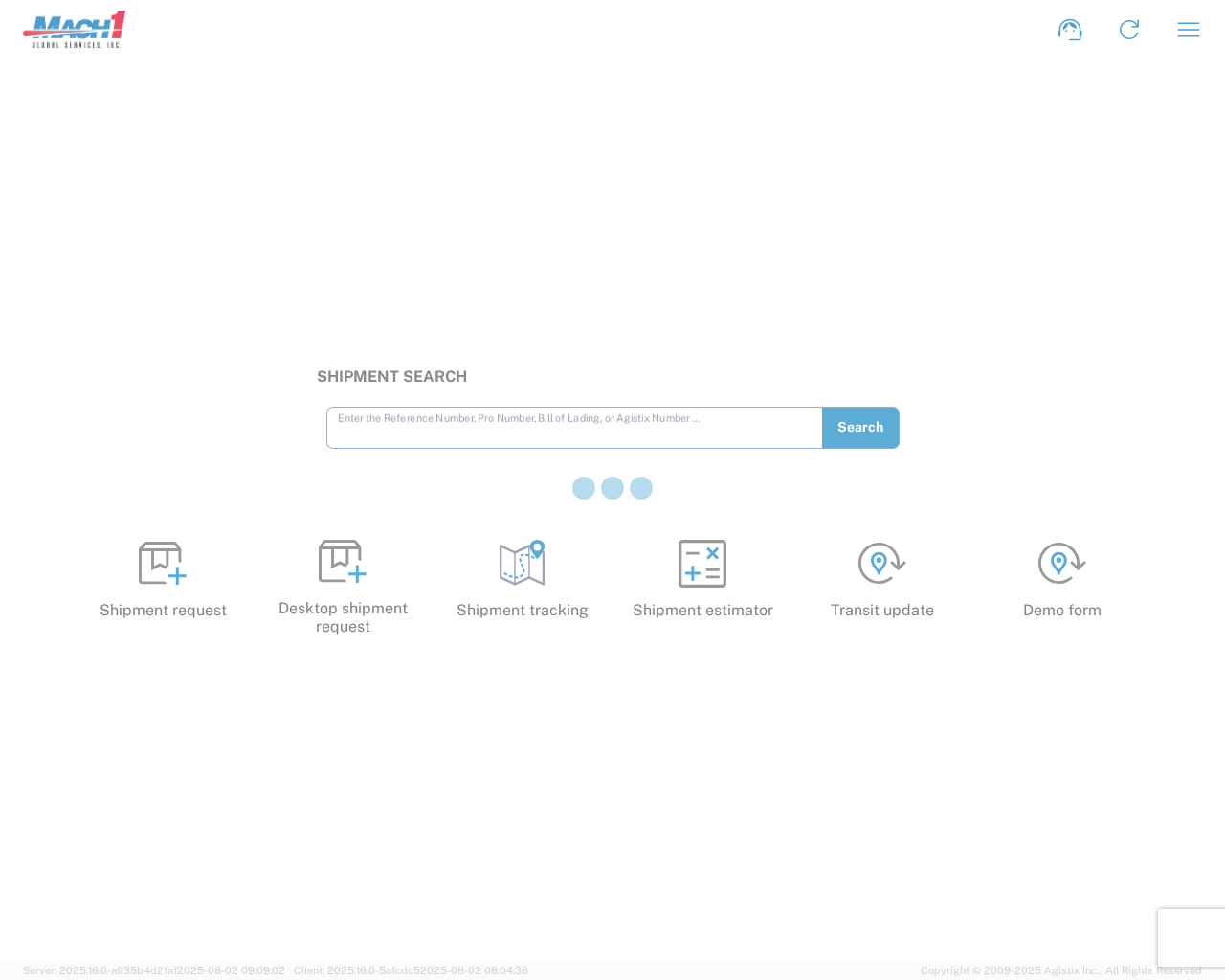 type on "e" 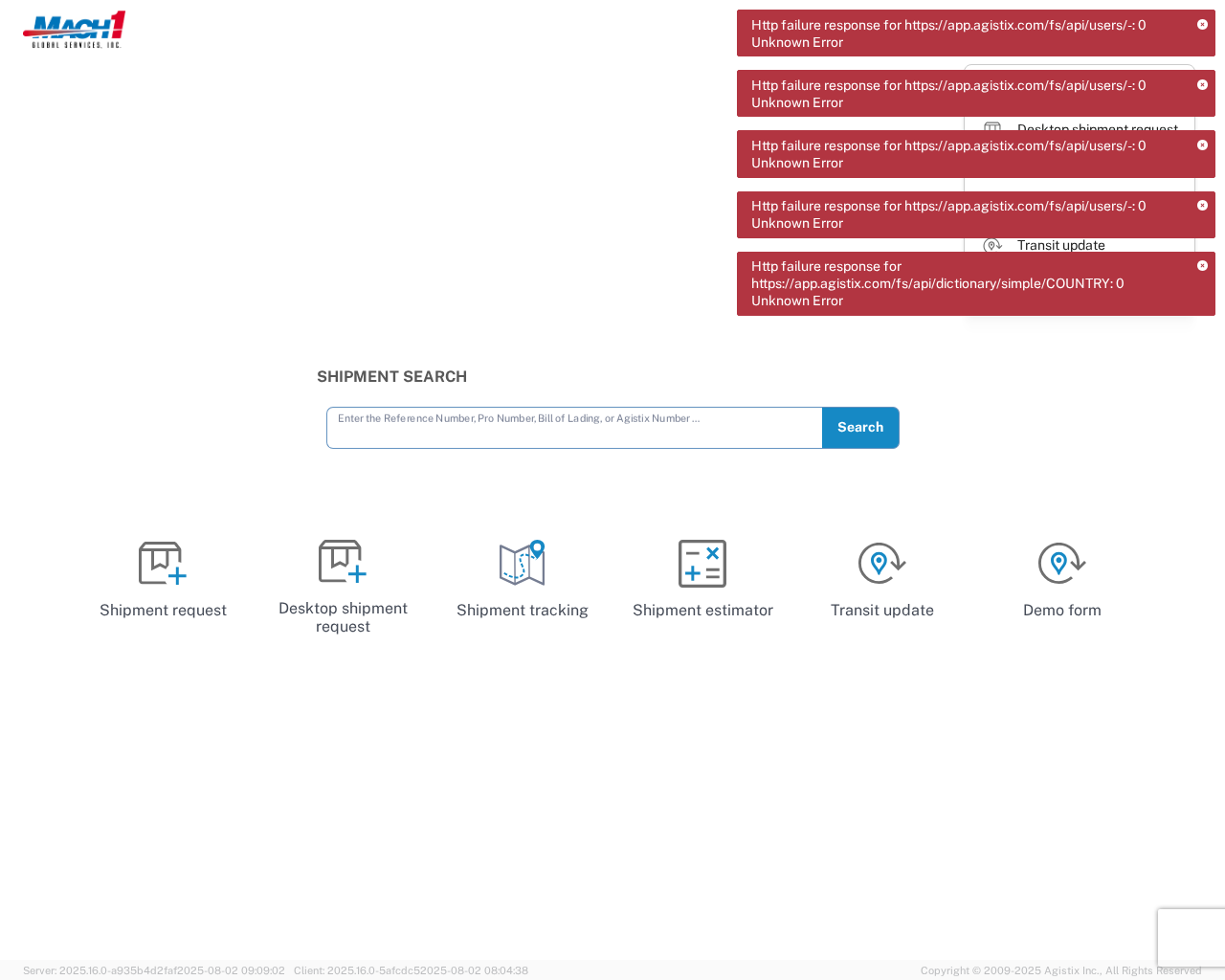 scroll, scrollTop: 0, scrollLeft: 0, axis: both 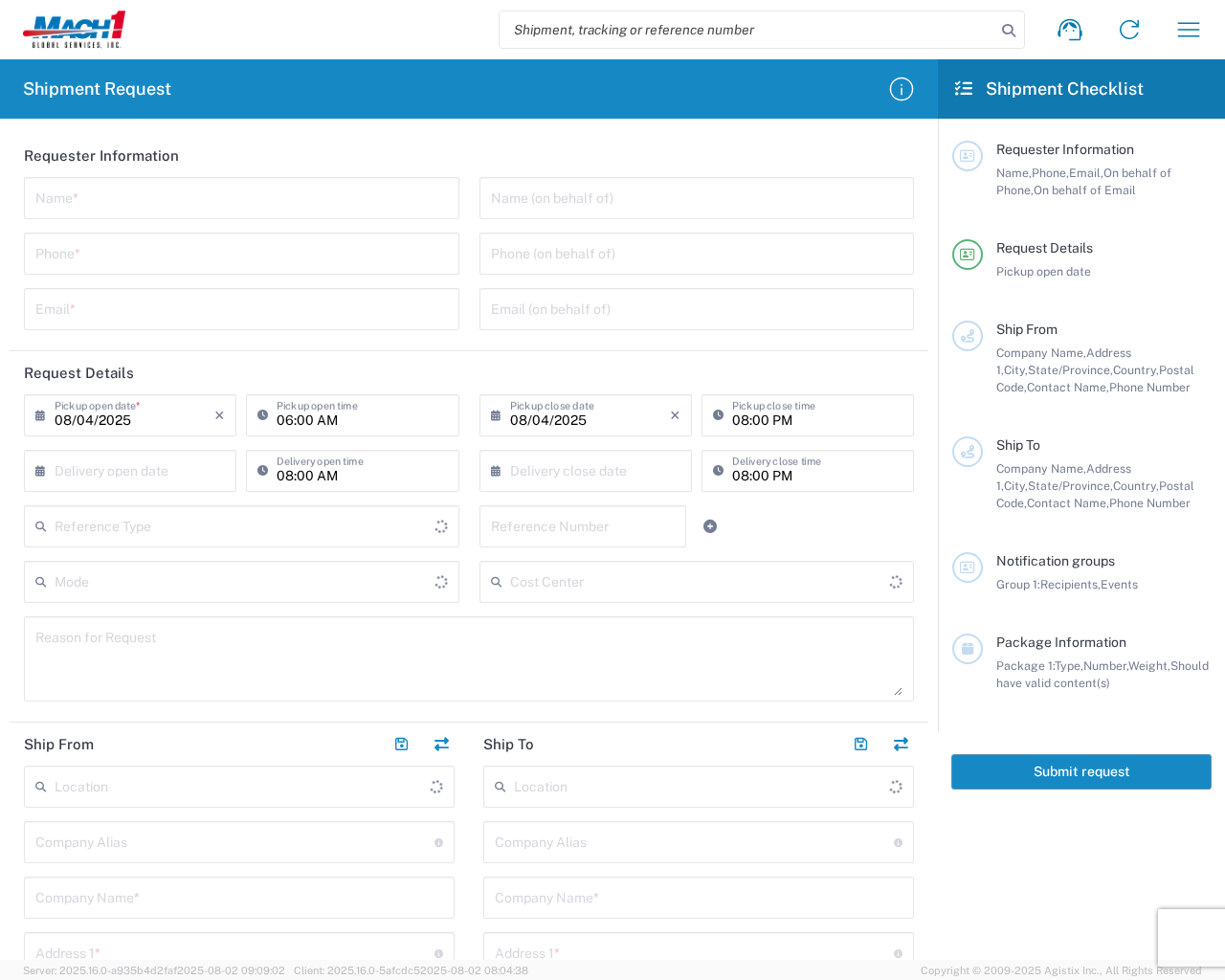 type on "e" 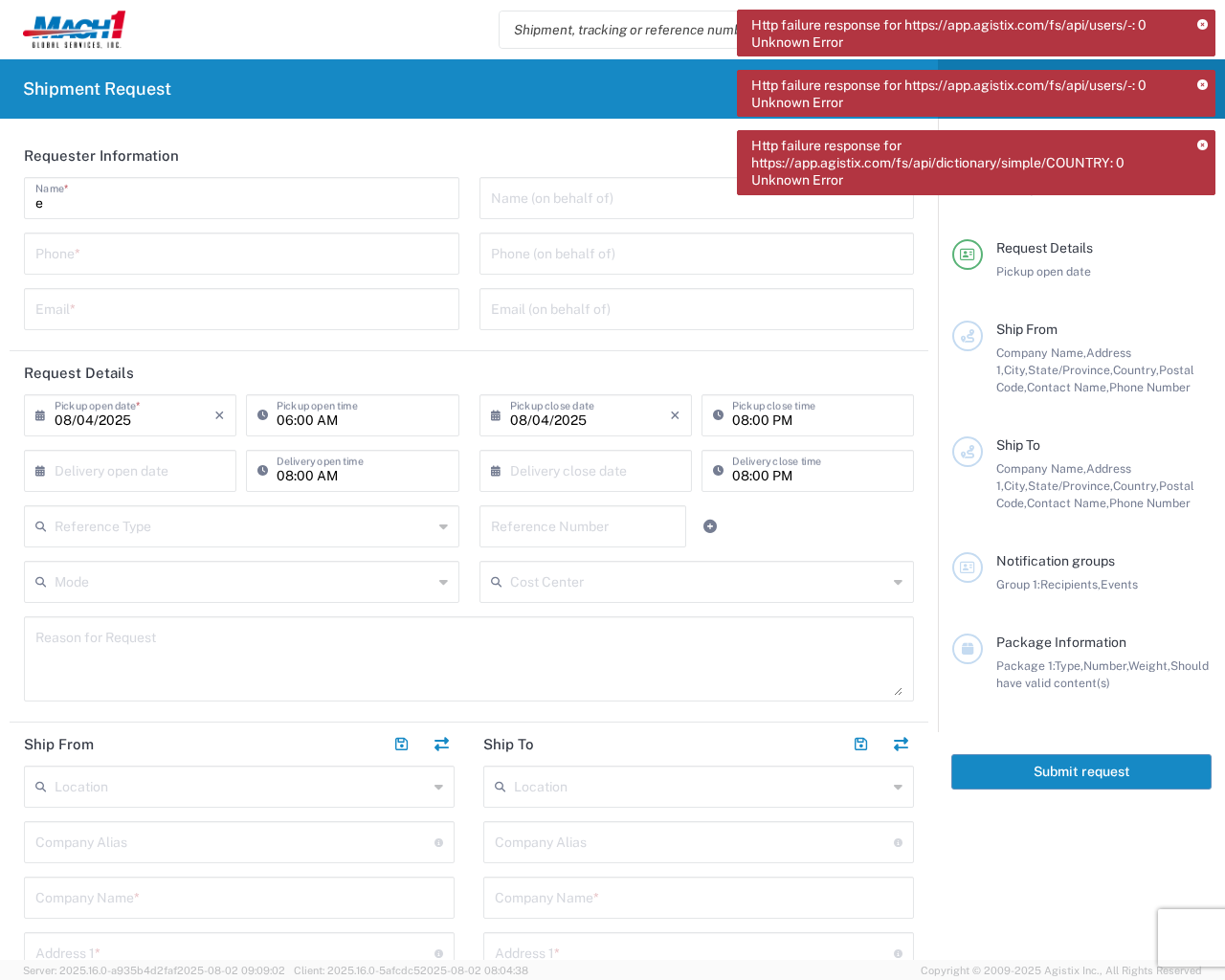 type on "e" 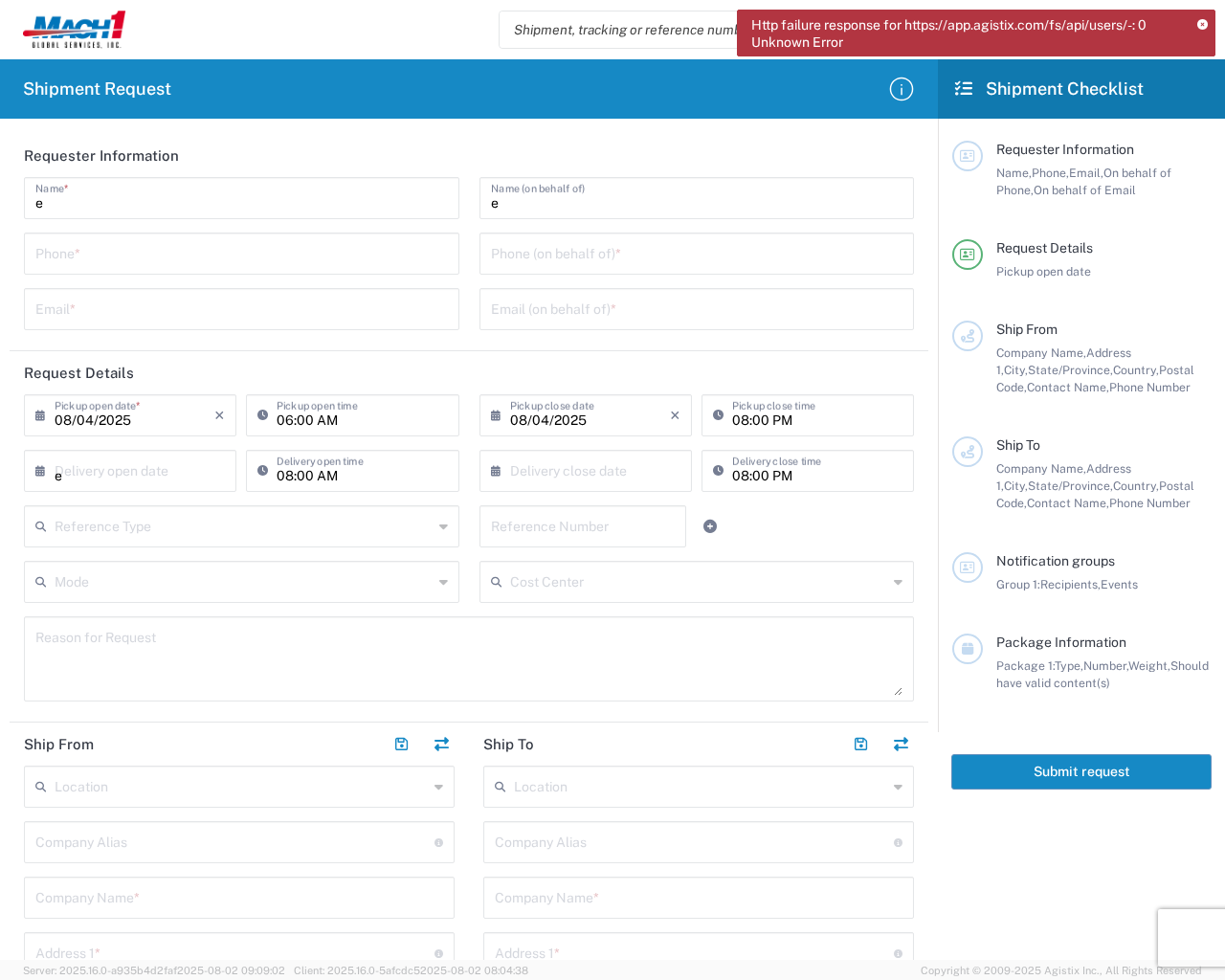 type on "Invalid date" 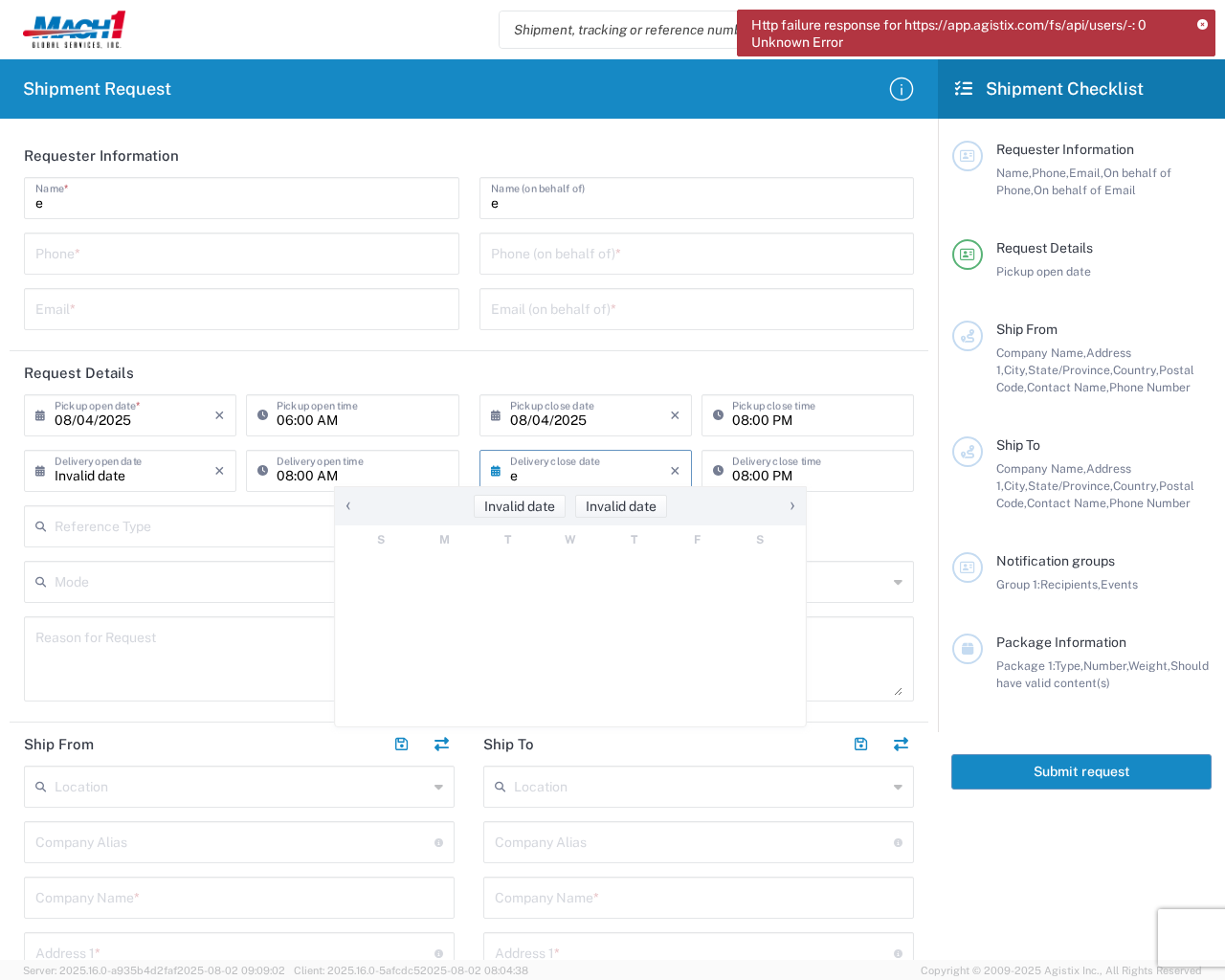 type on "Invalid date" 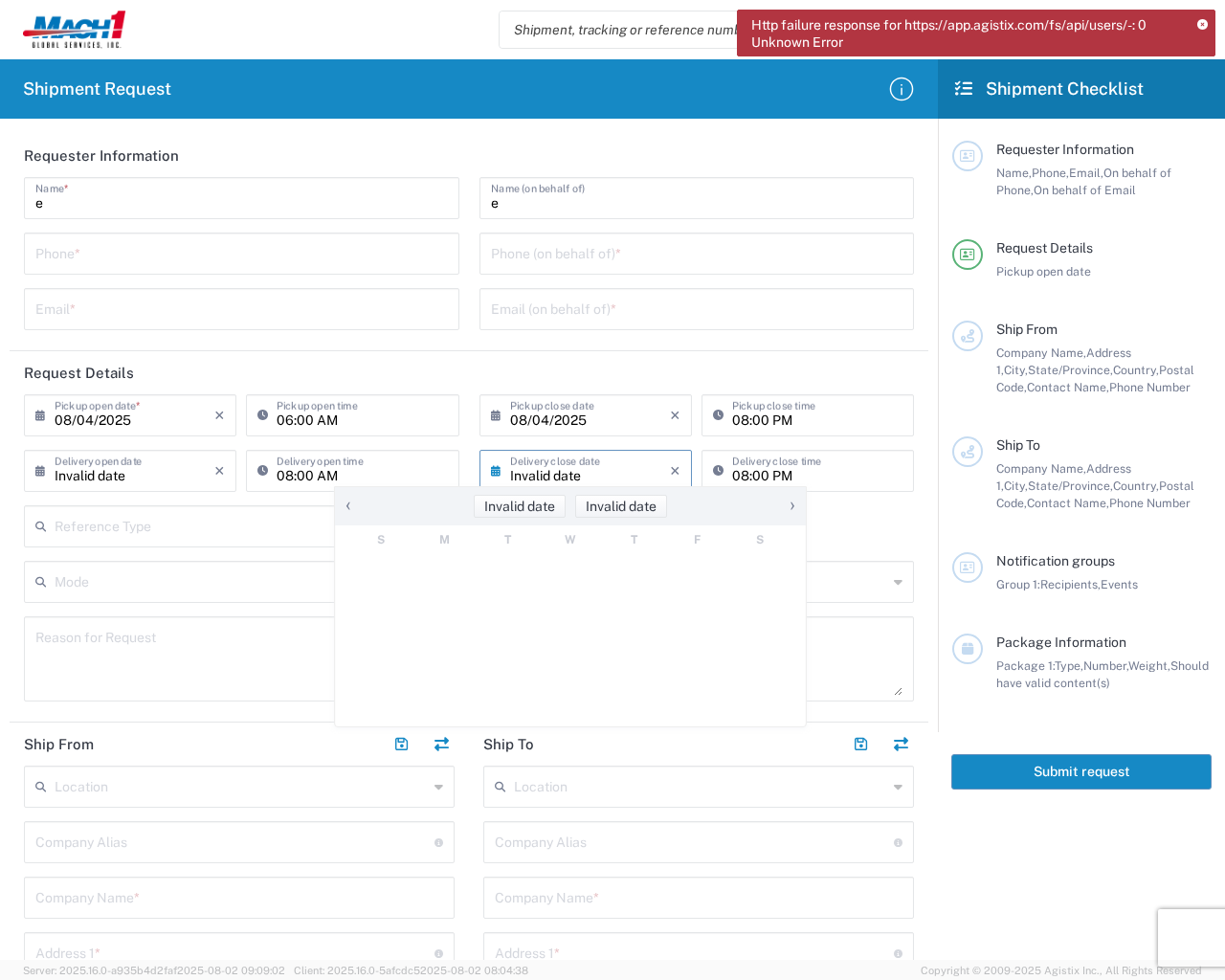 type on "e" 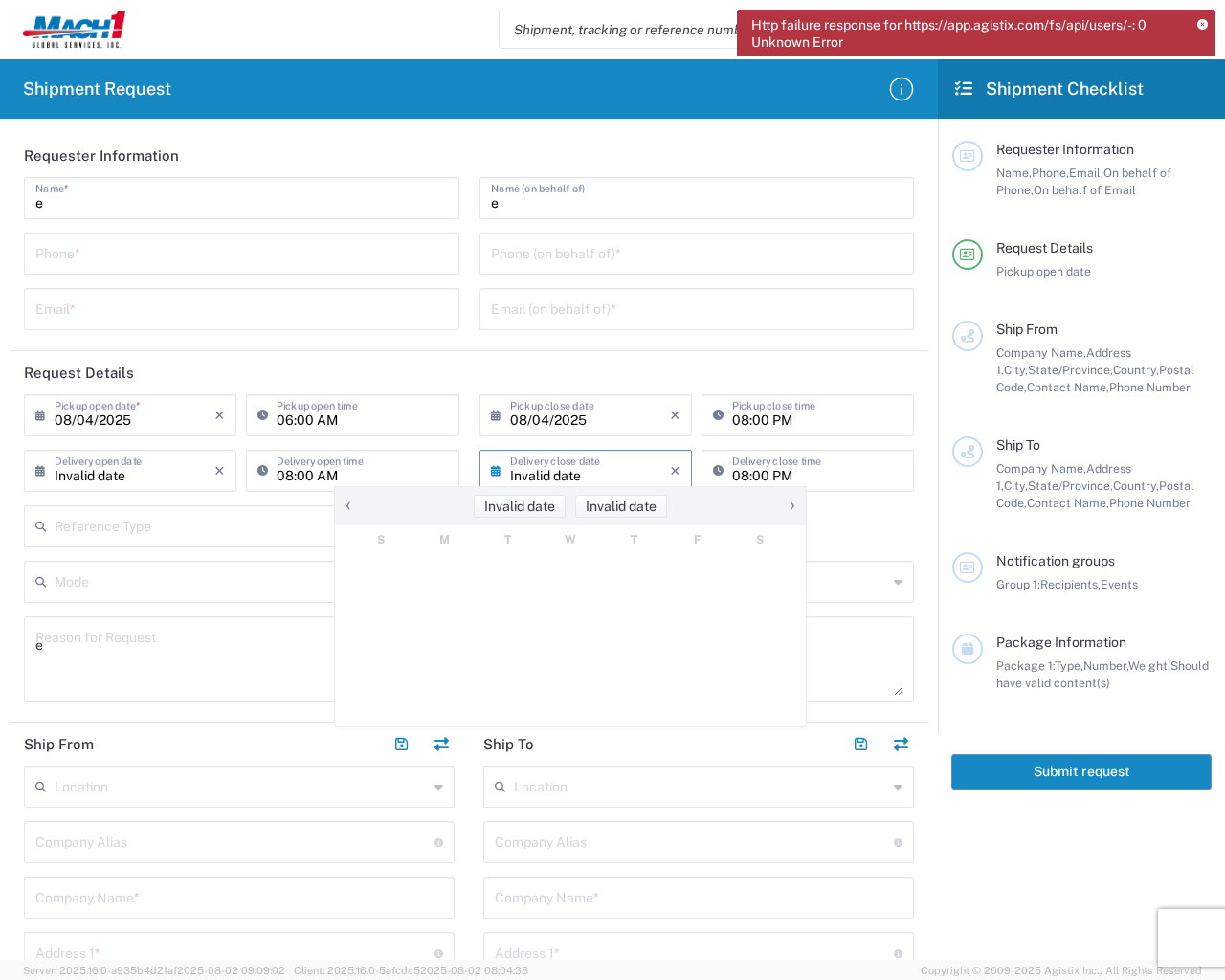 type on "e" 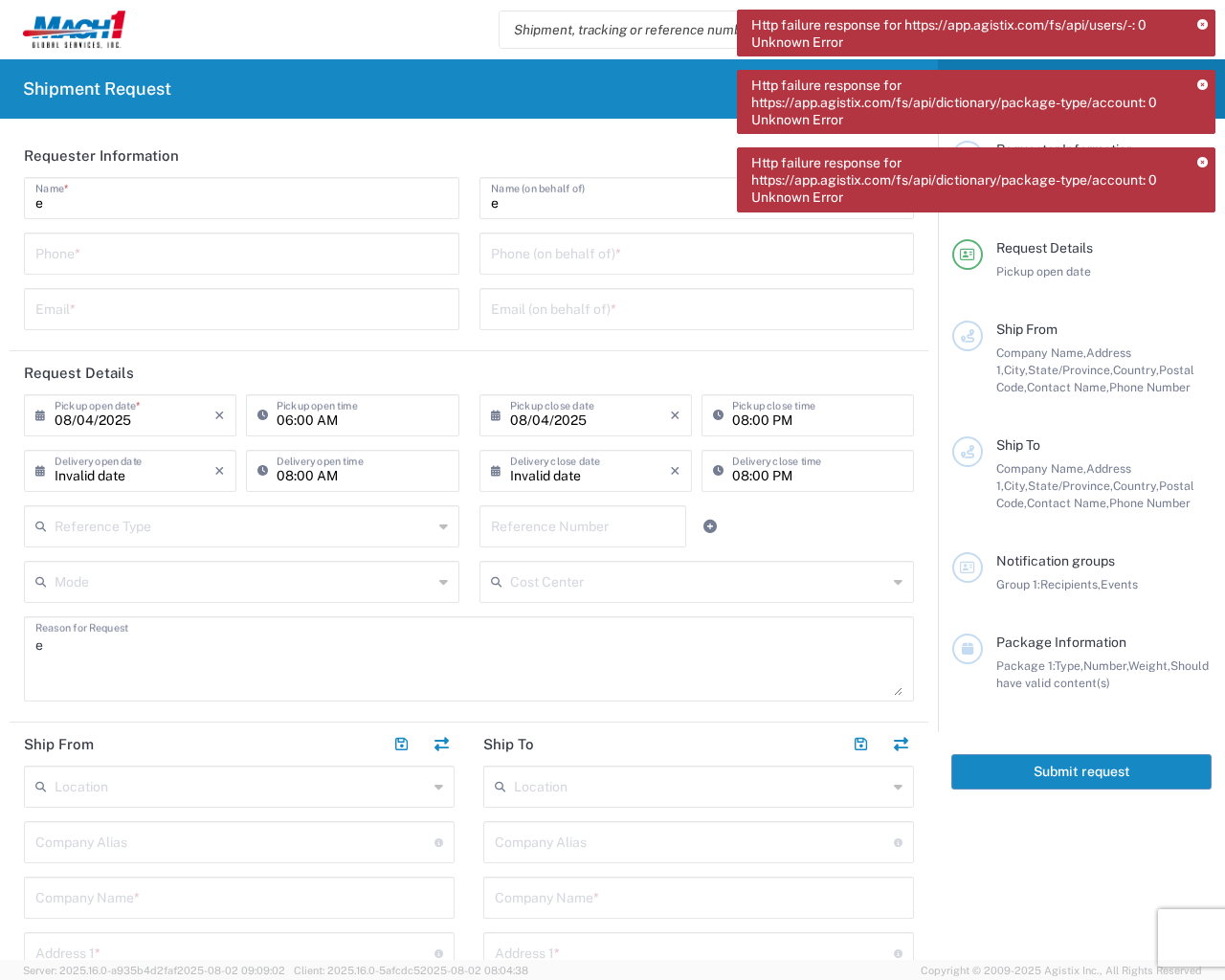 type on "ft" 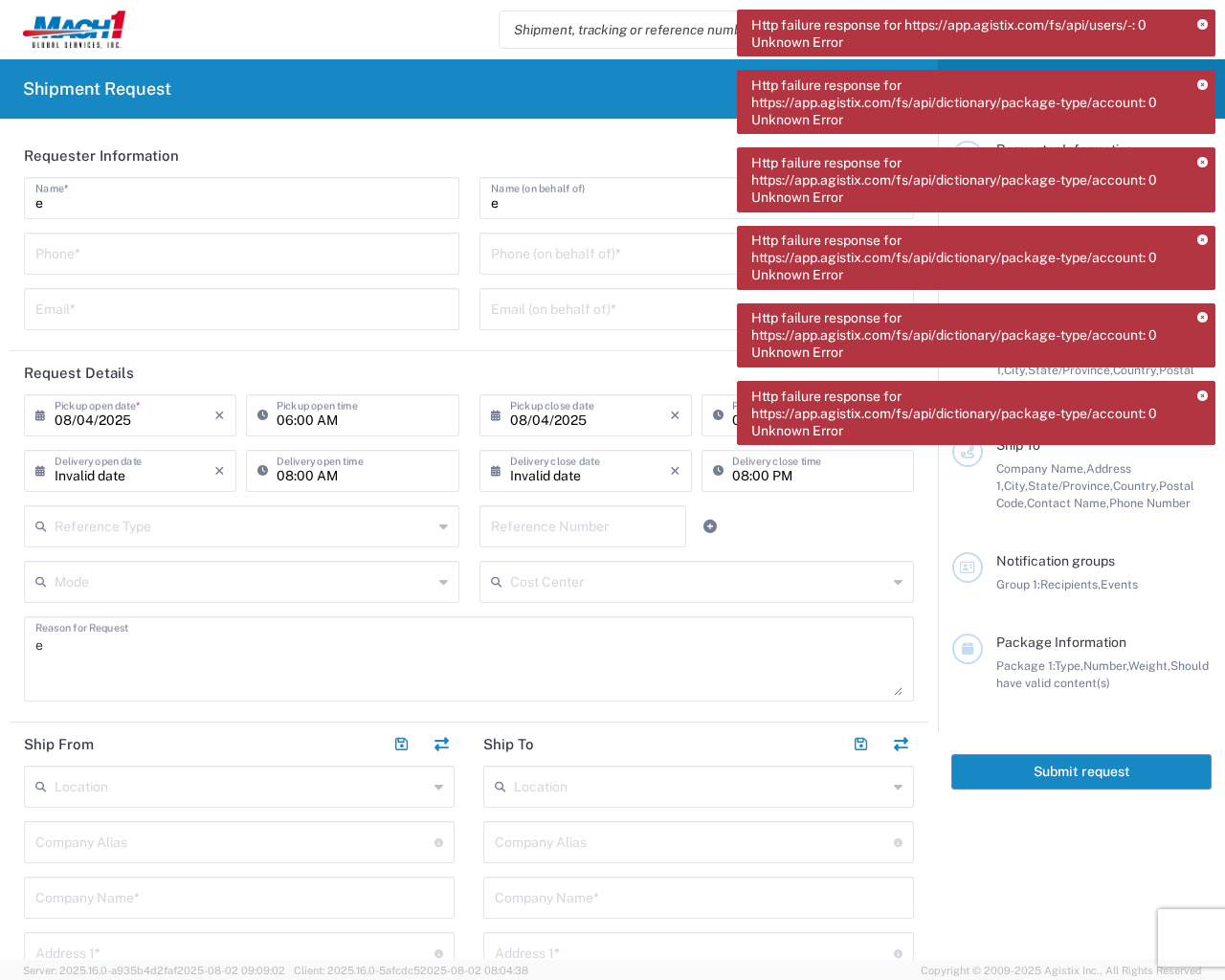 type on "e" 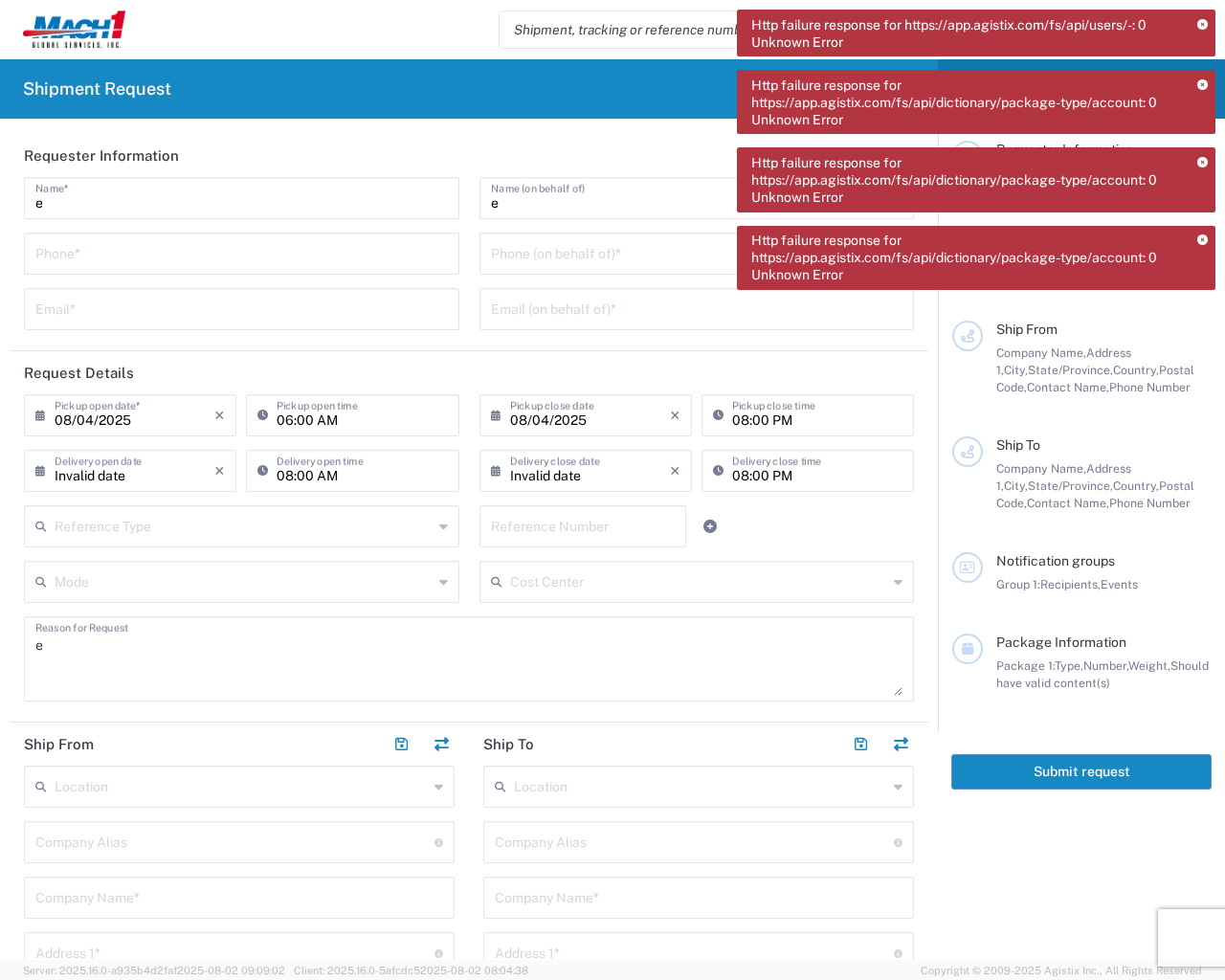type on "lbs" 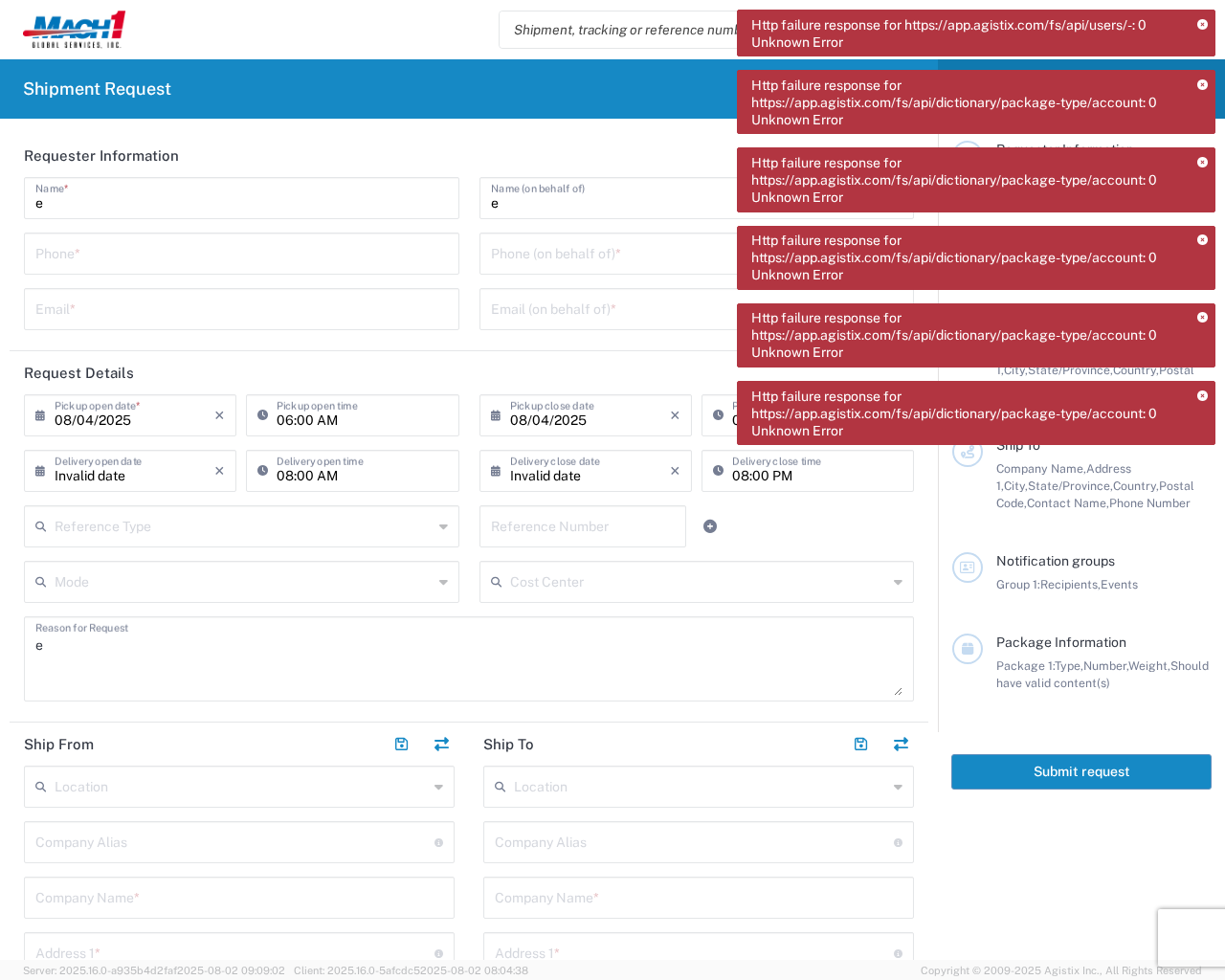 type on "e" 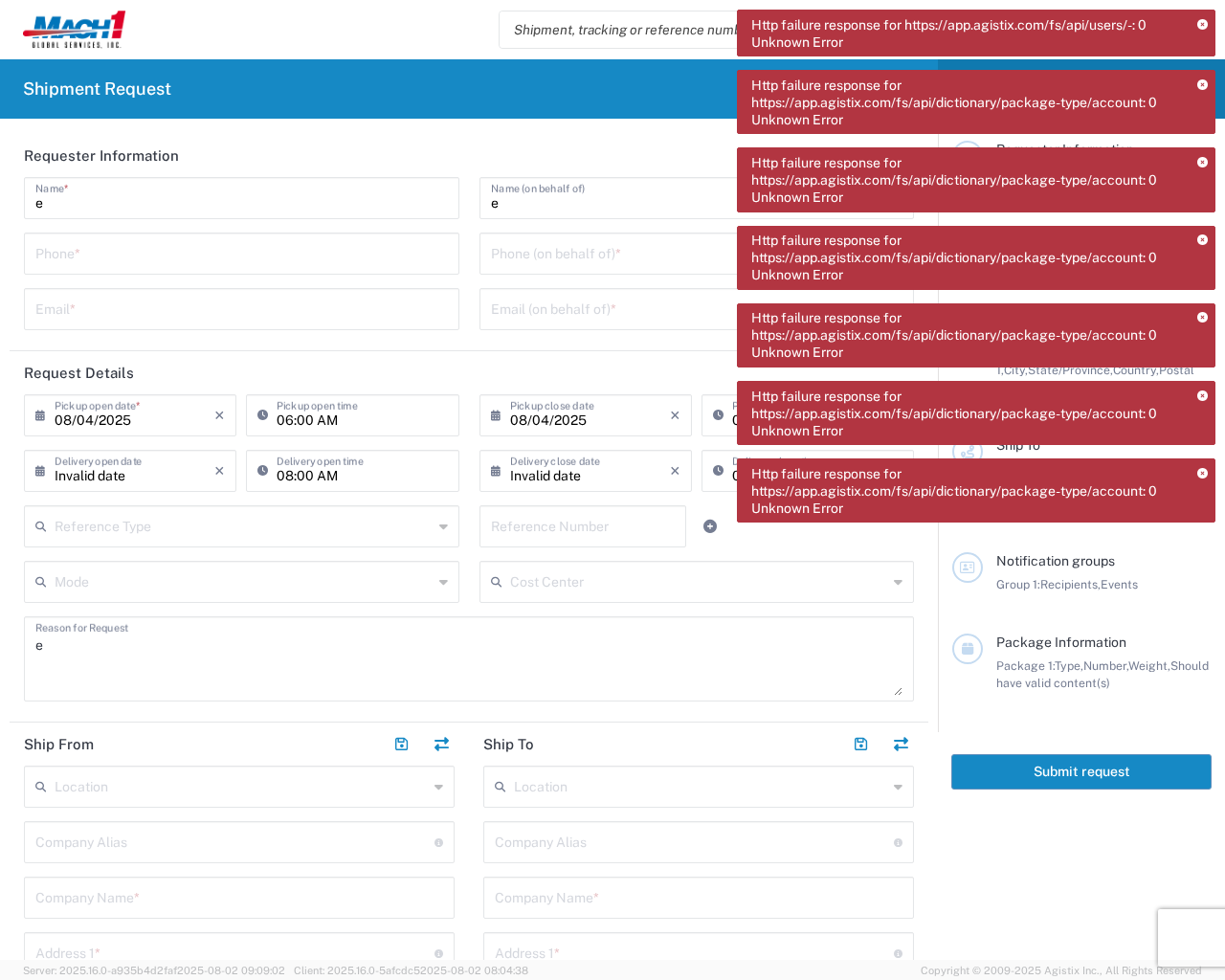 type on "e" 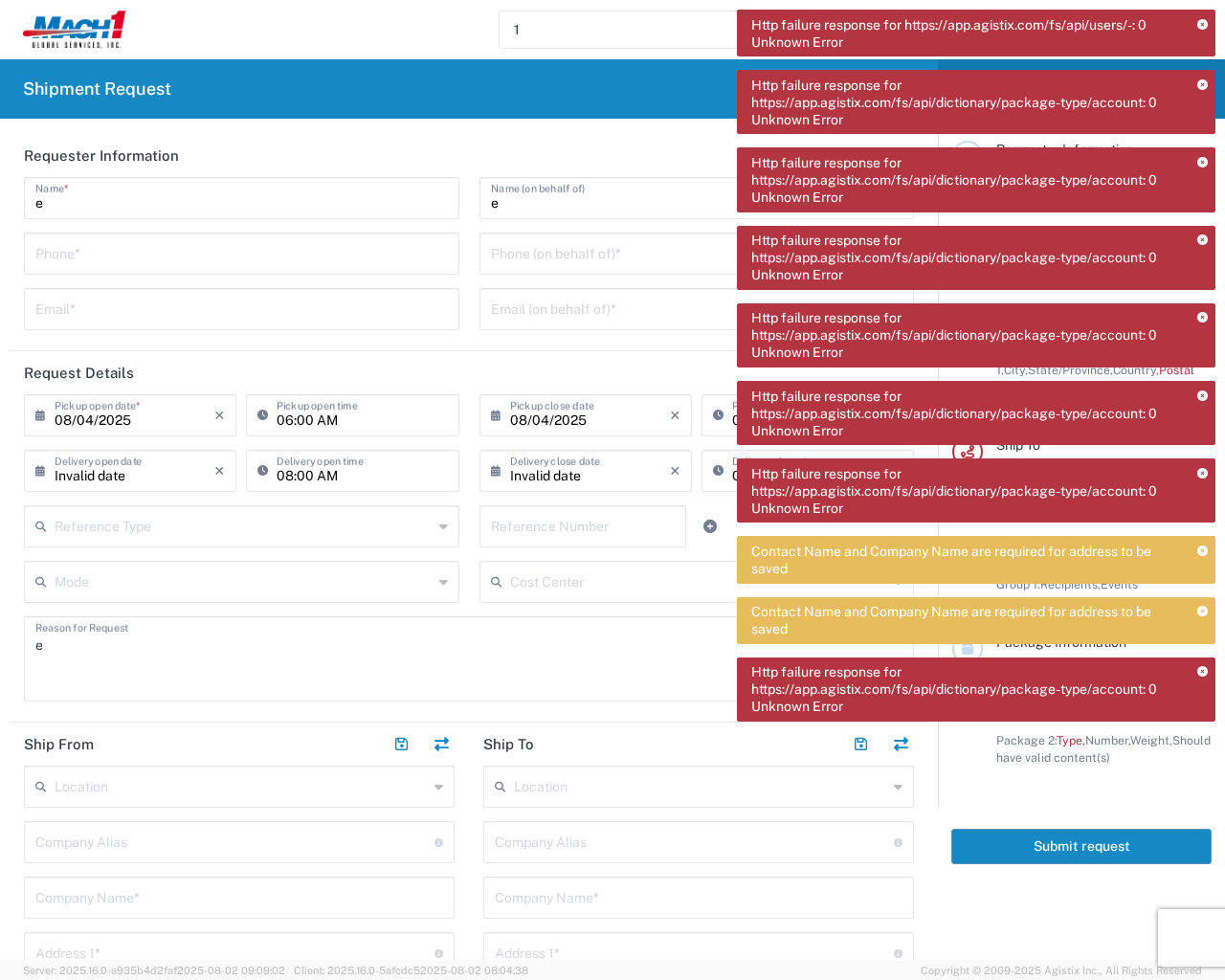 type on "e" 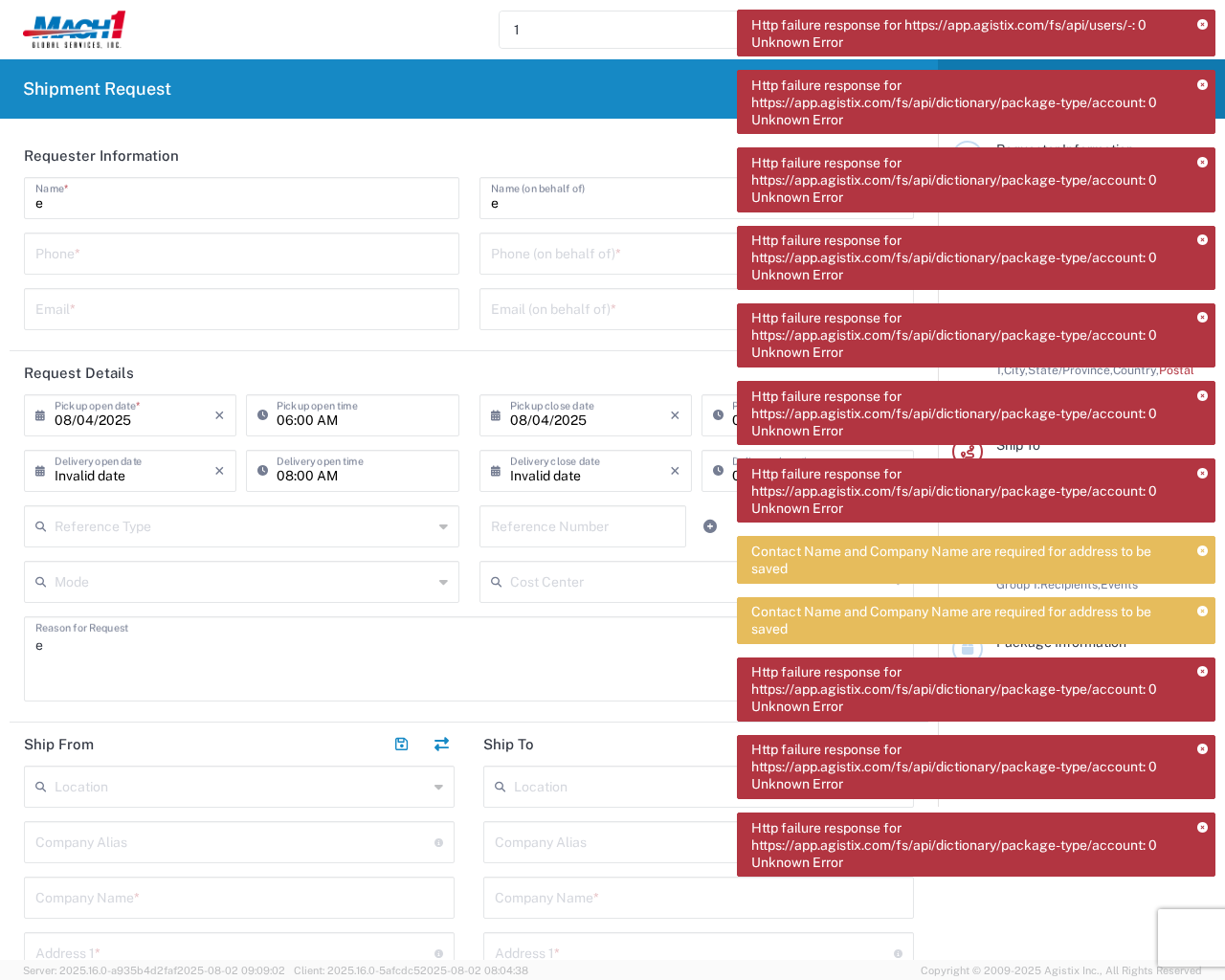 type 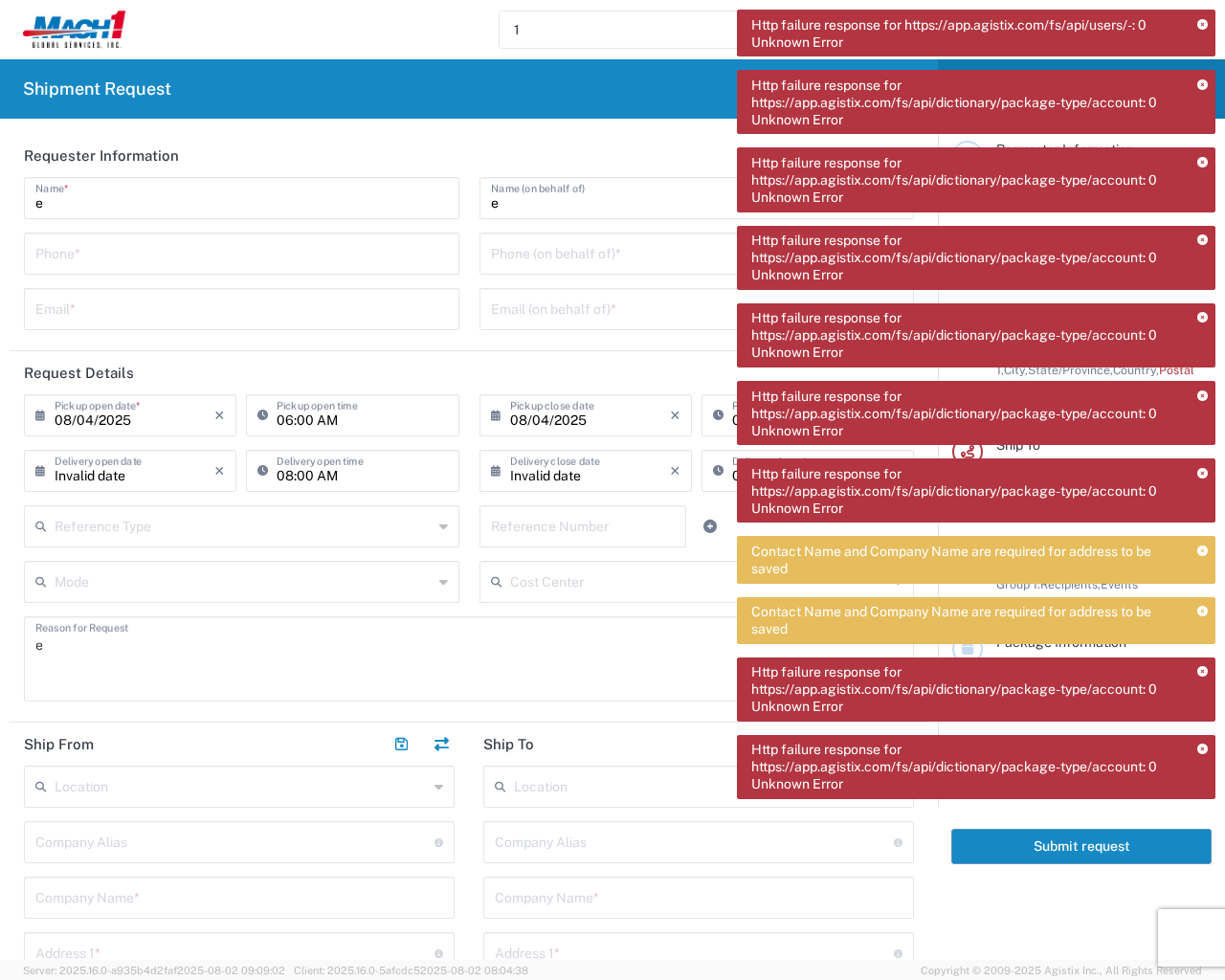type on "1" 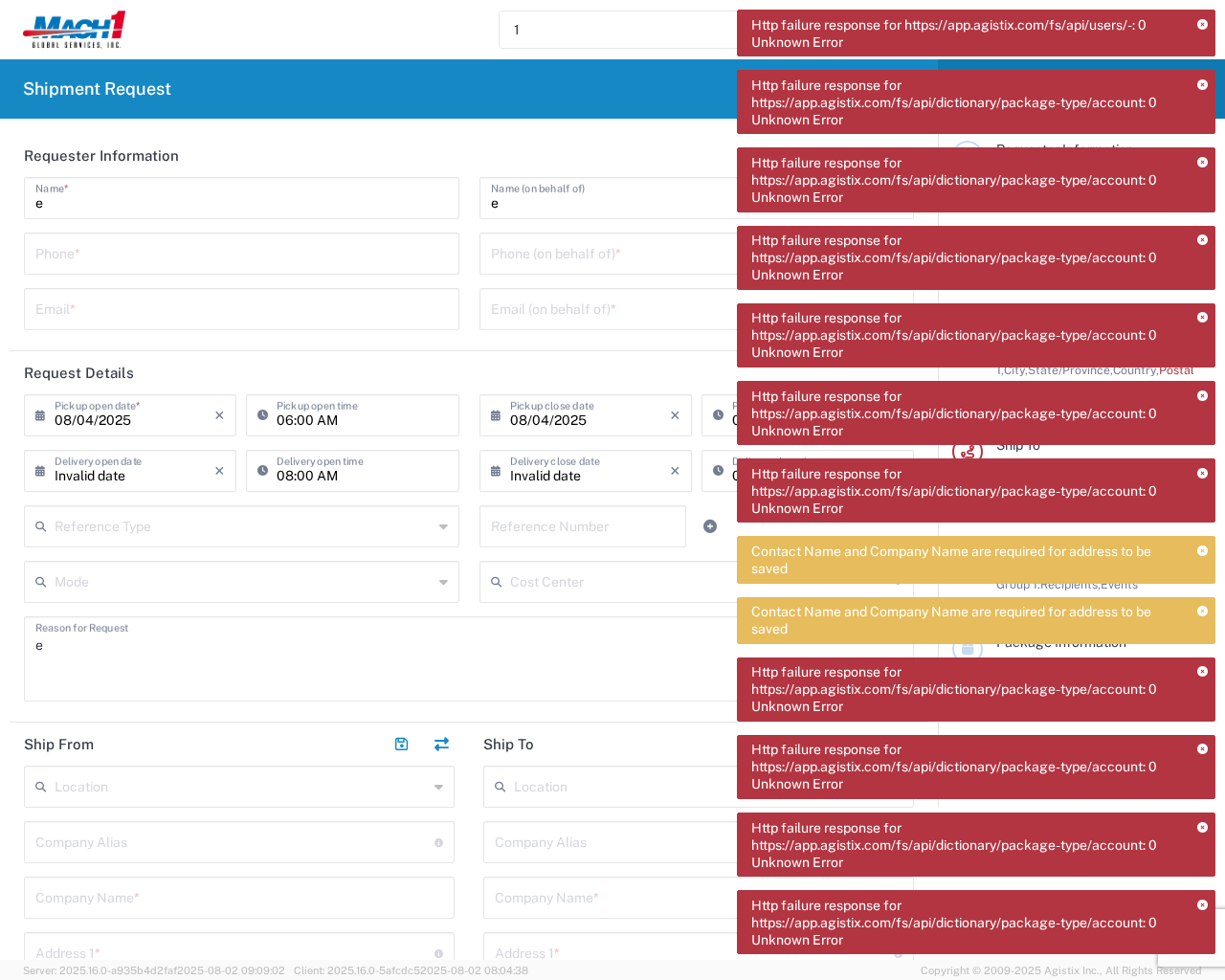 type on "e" 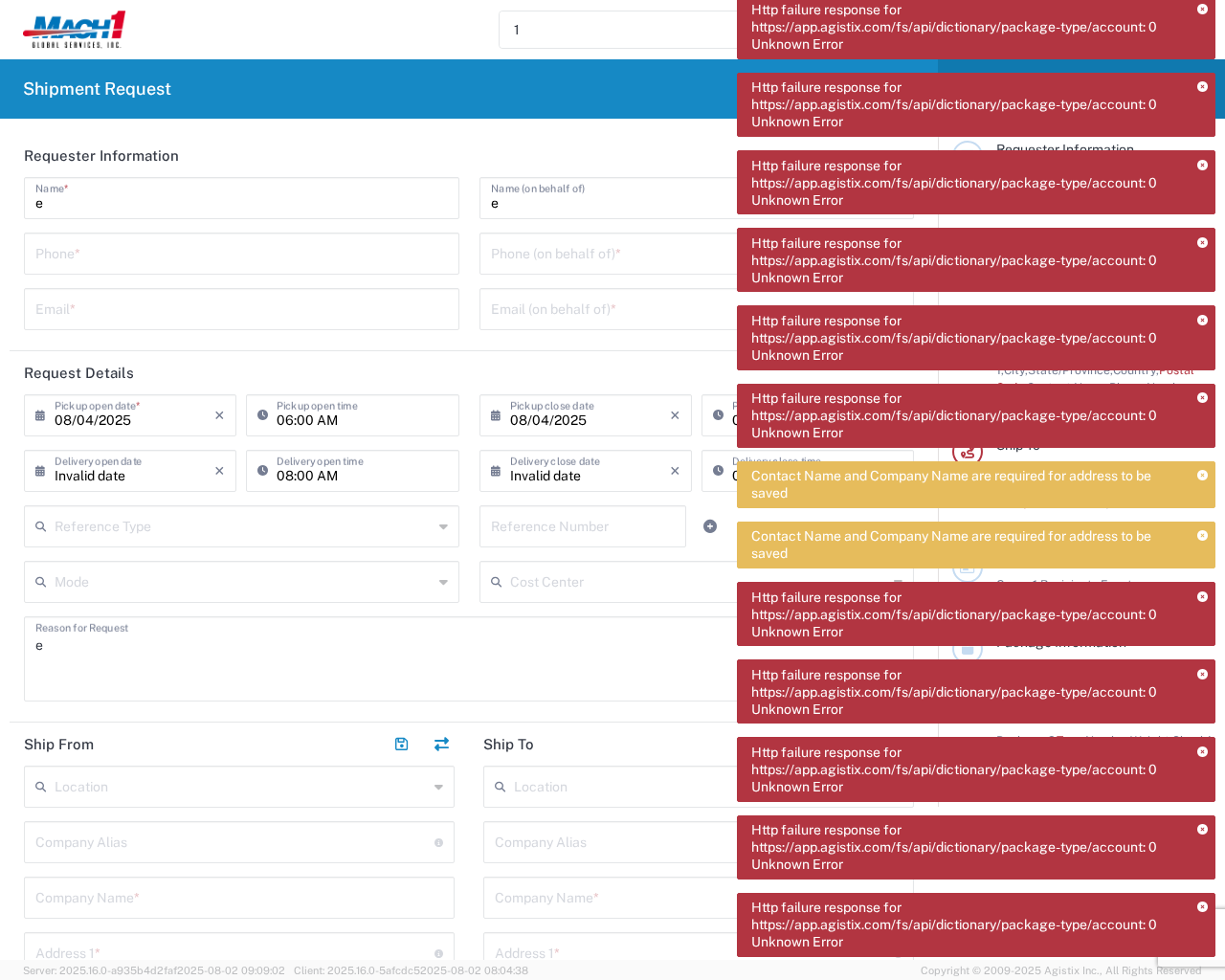 type on "e" 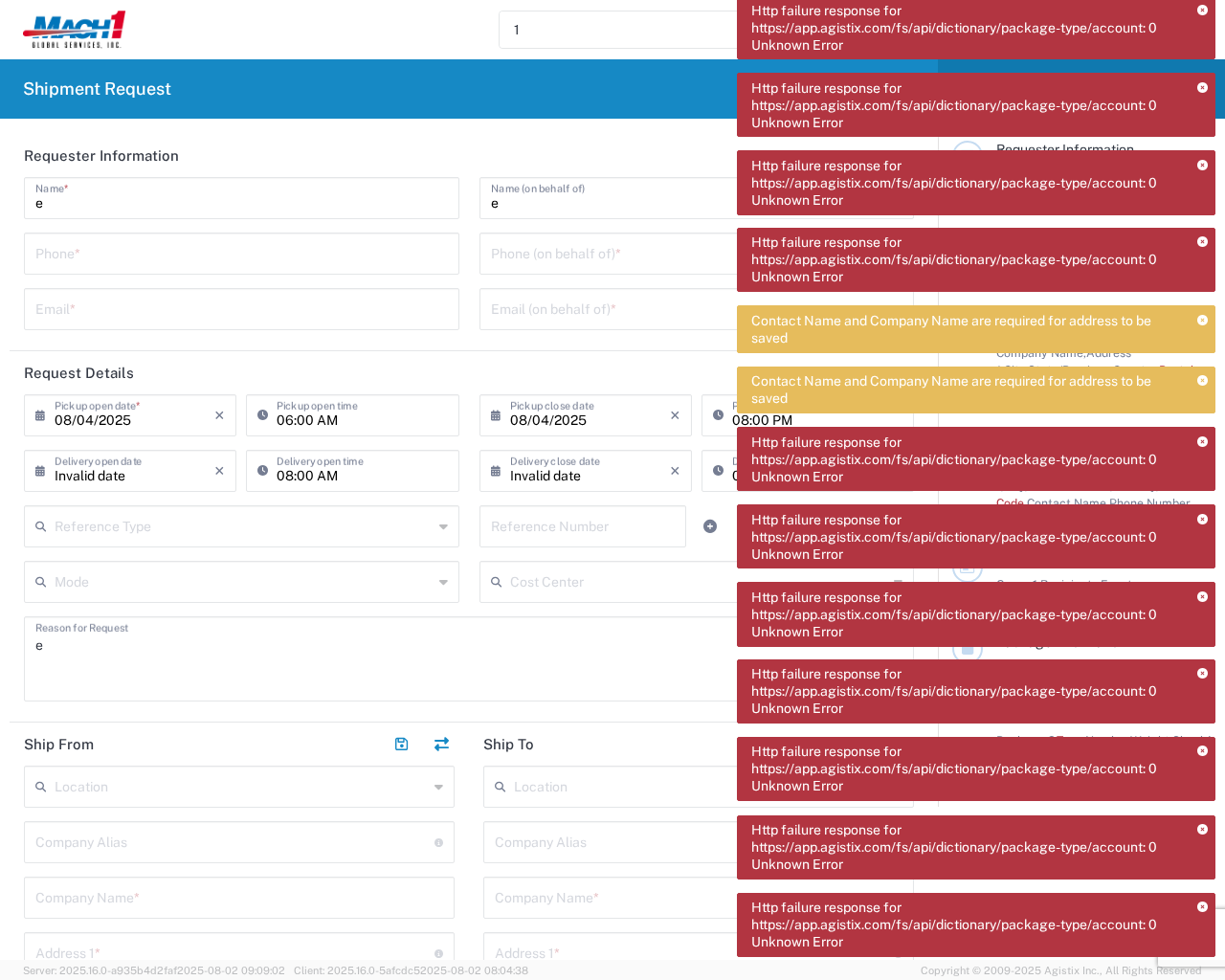 type on "0.08" 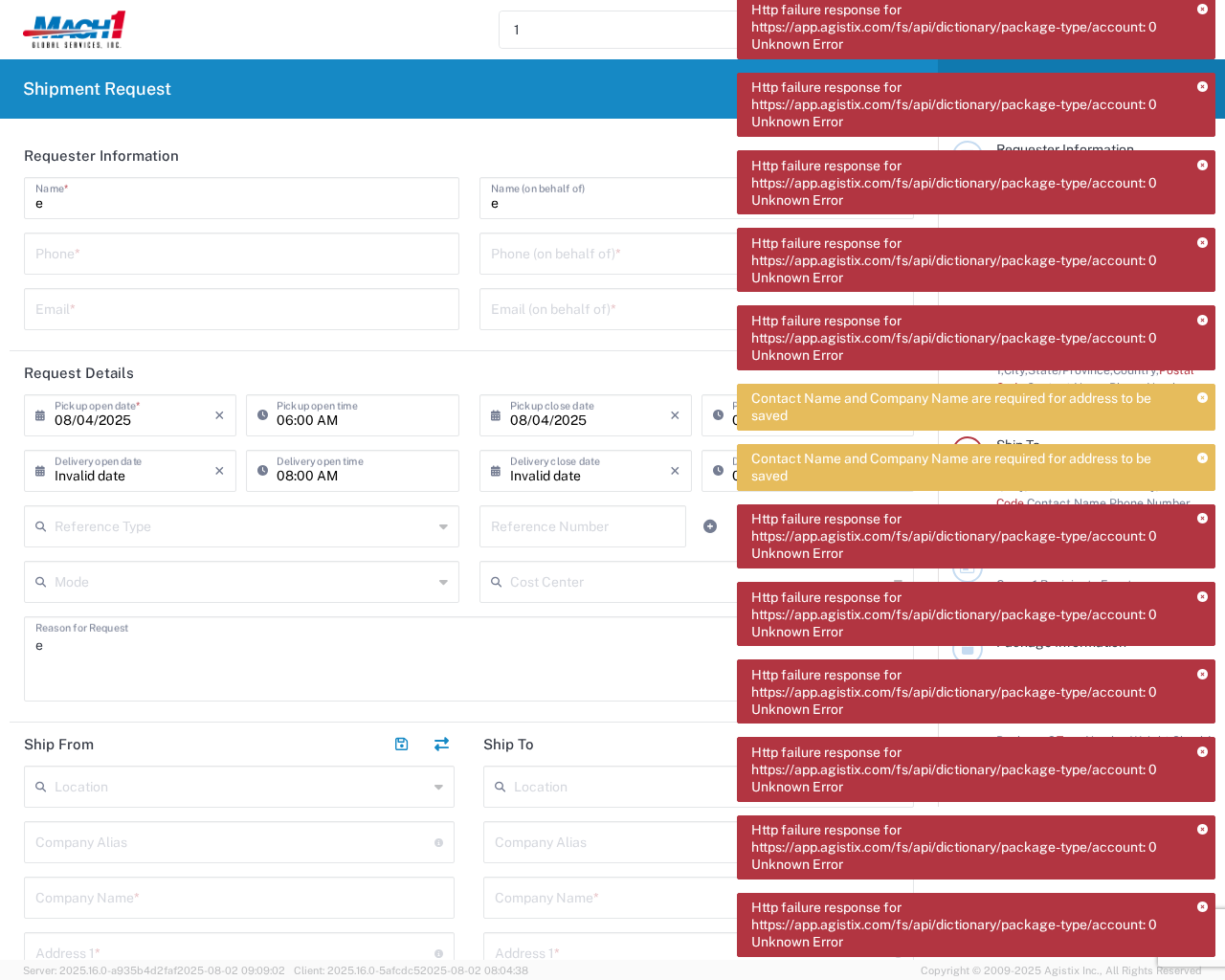 type on "1" 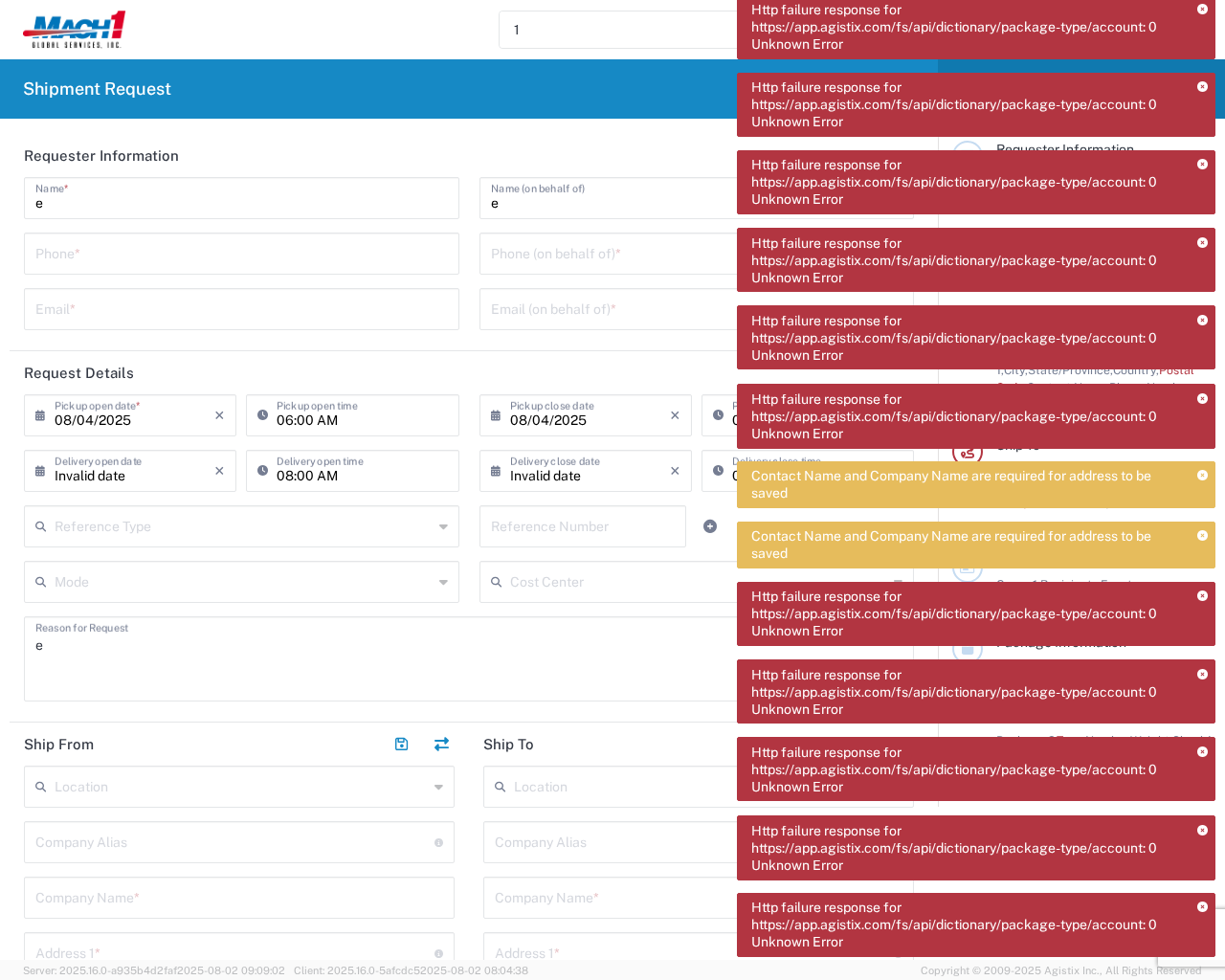 type on "e" 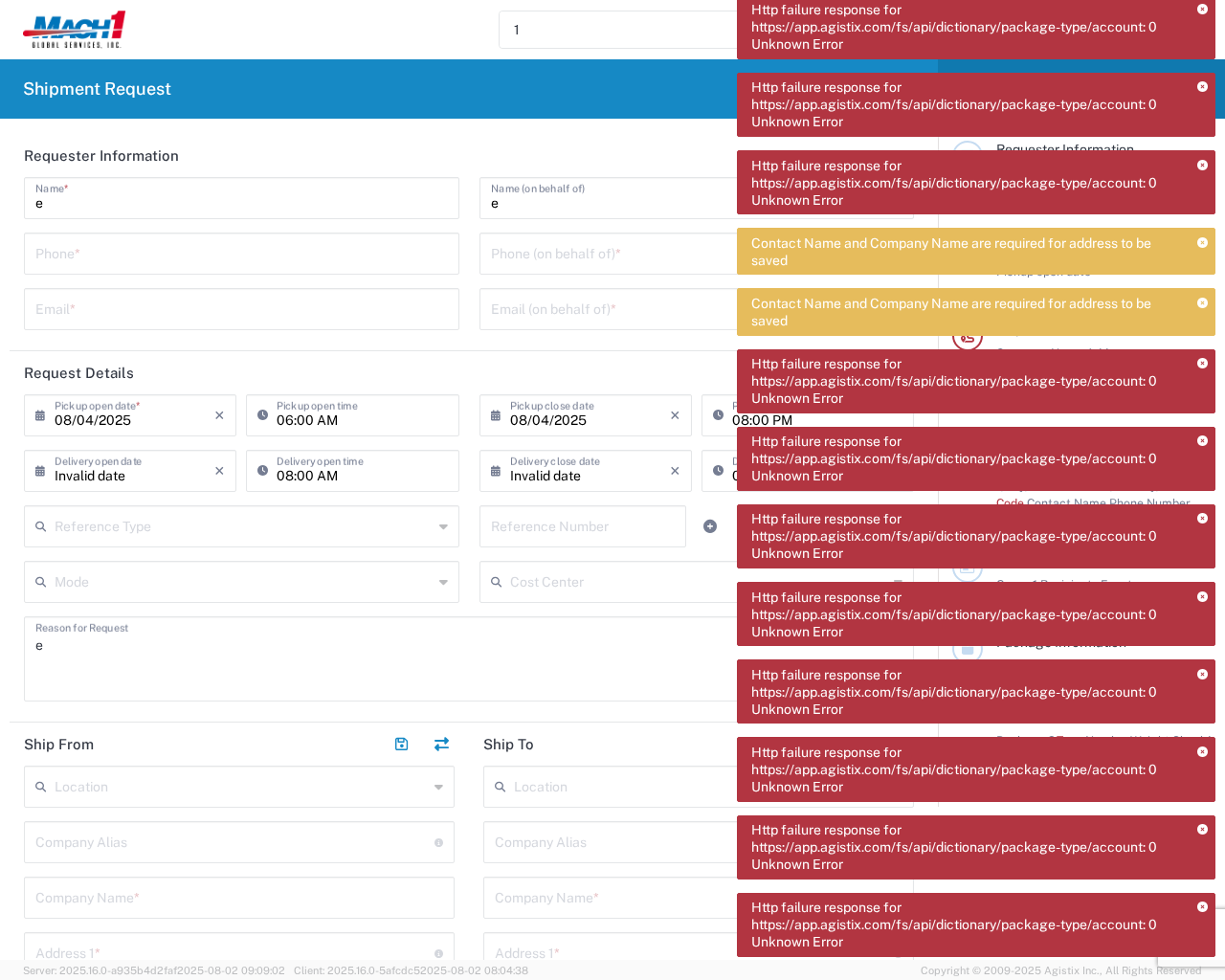 type on "lbs" 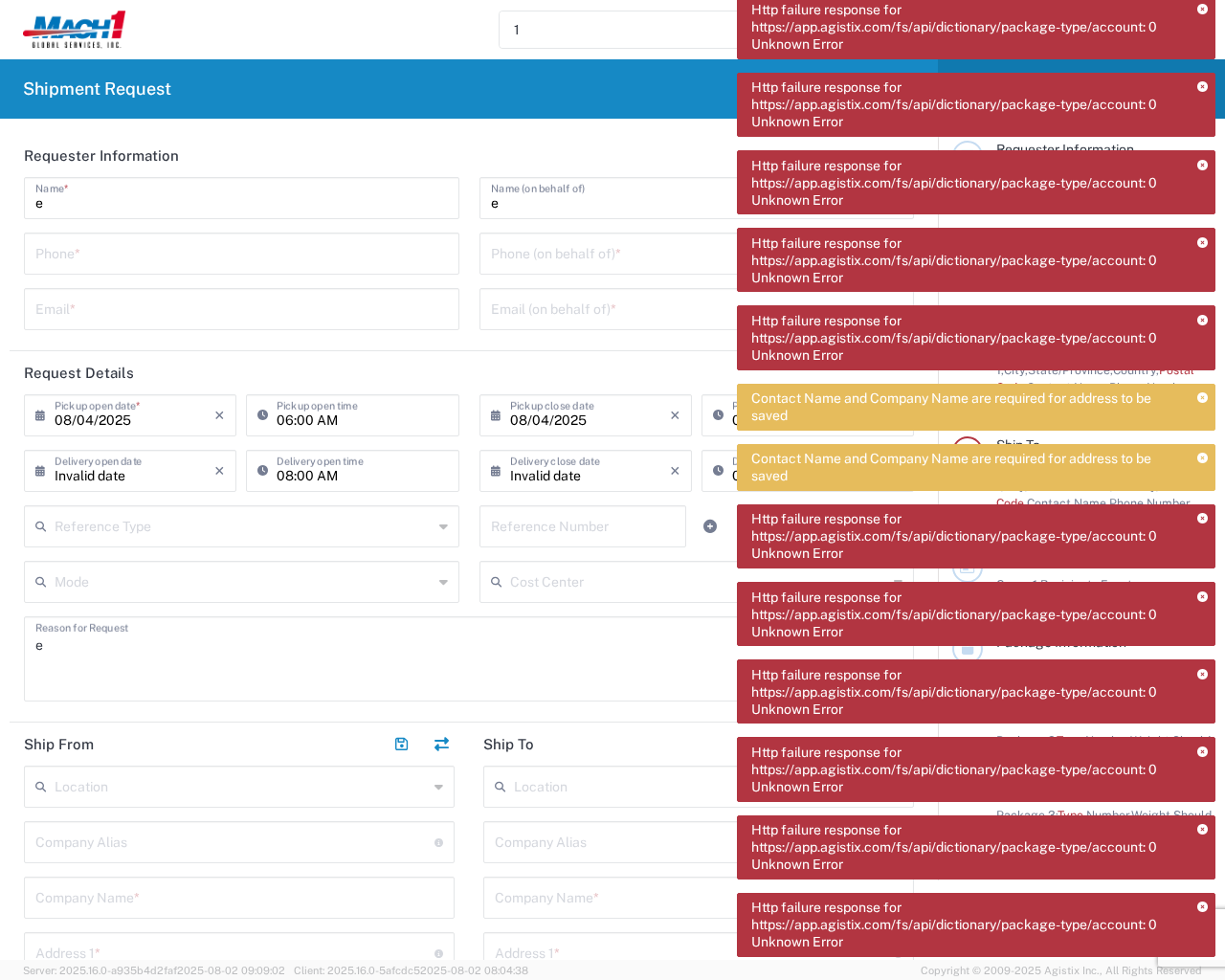 type on "e" 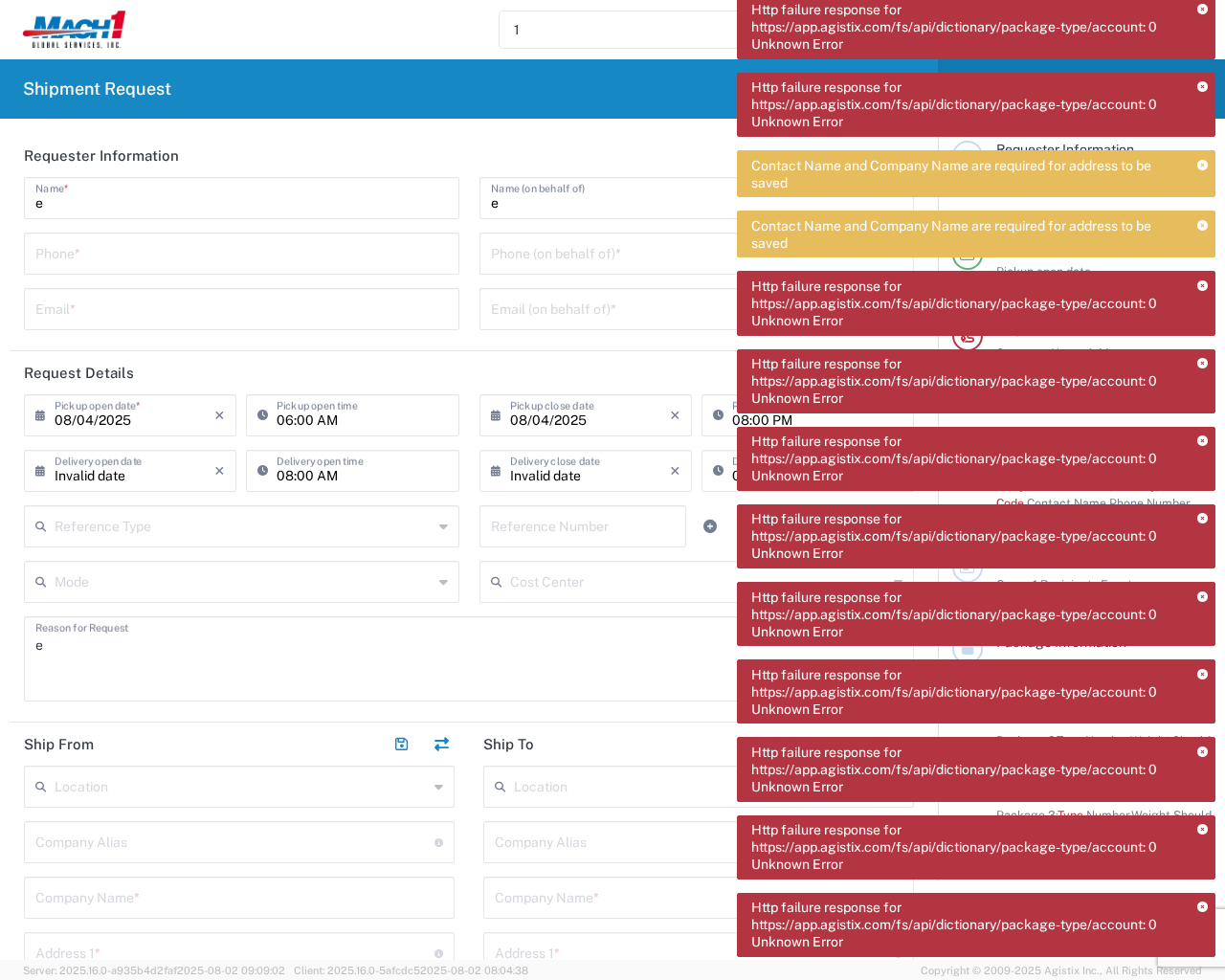 type 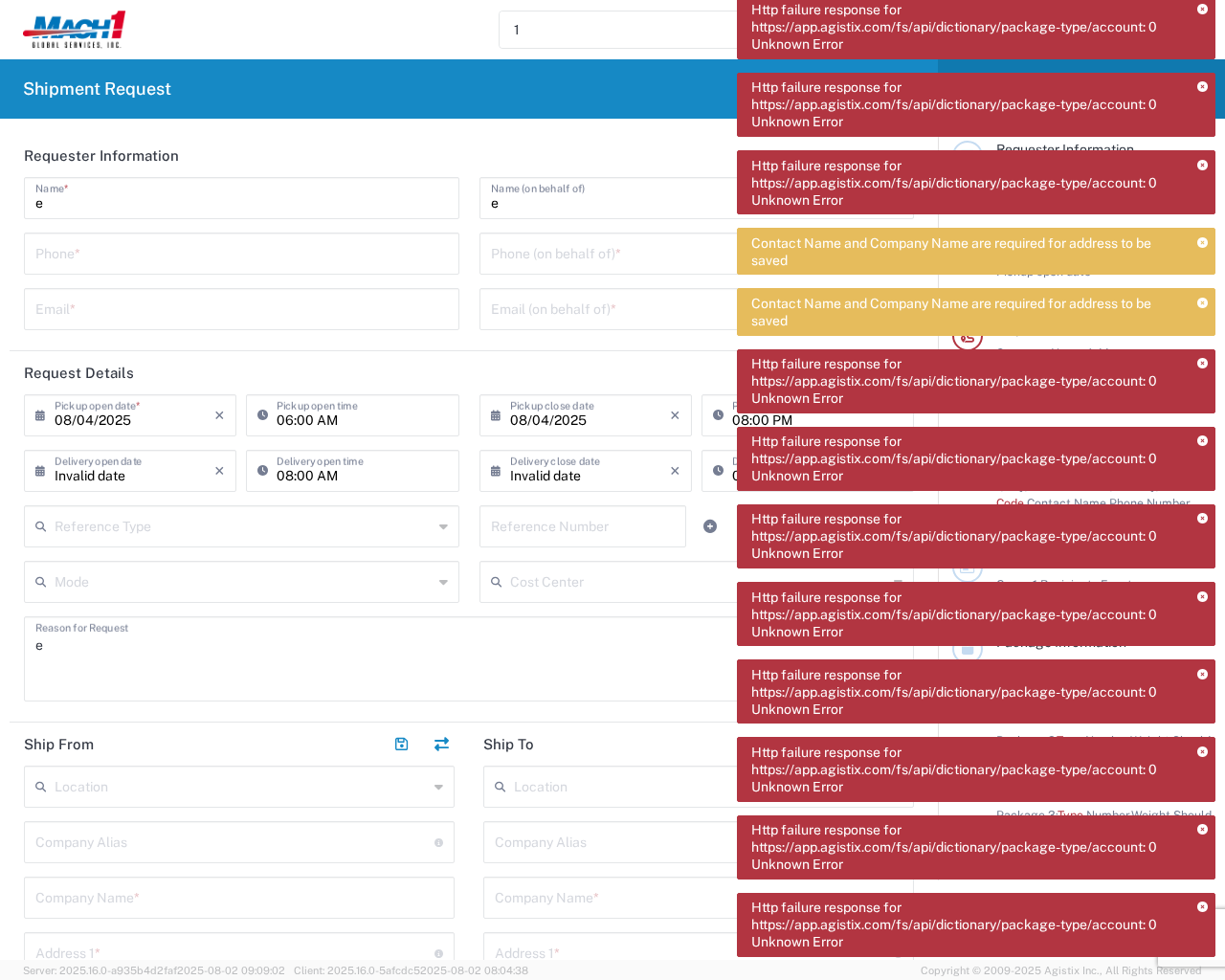 type on "1" 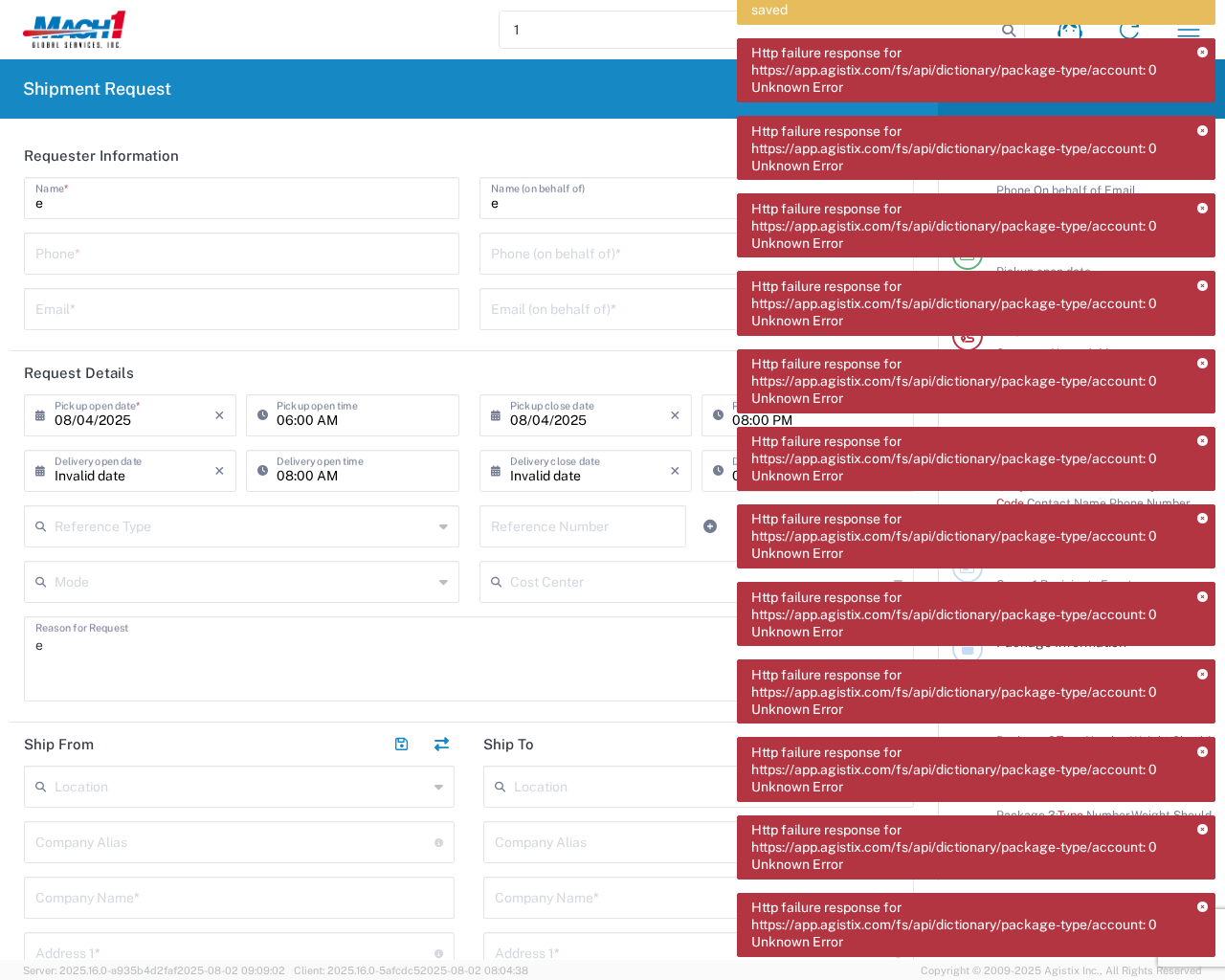 type 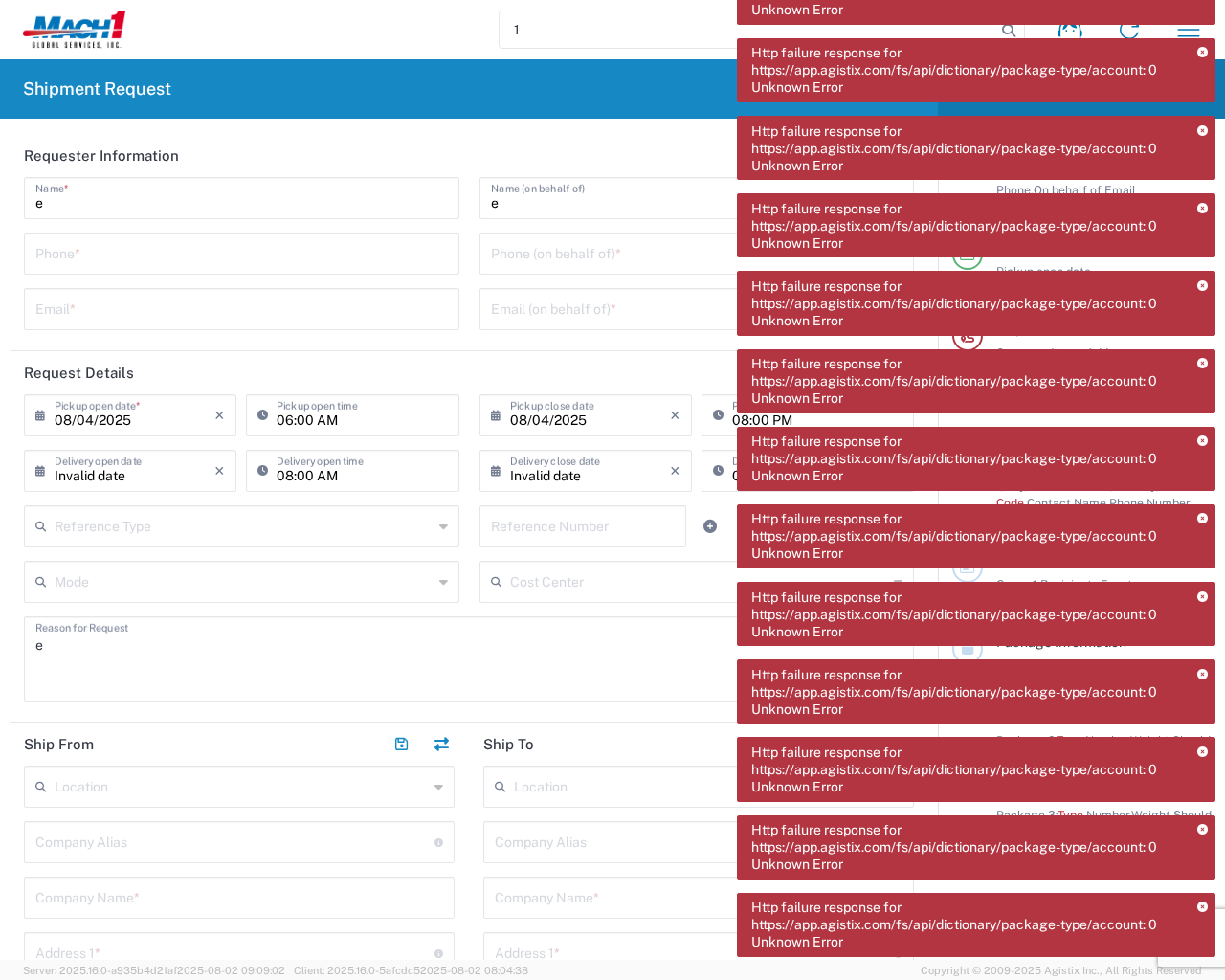type 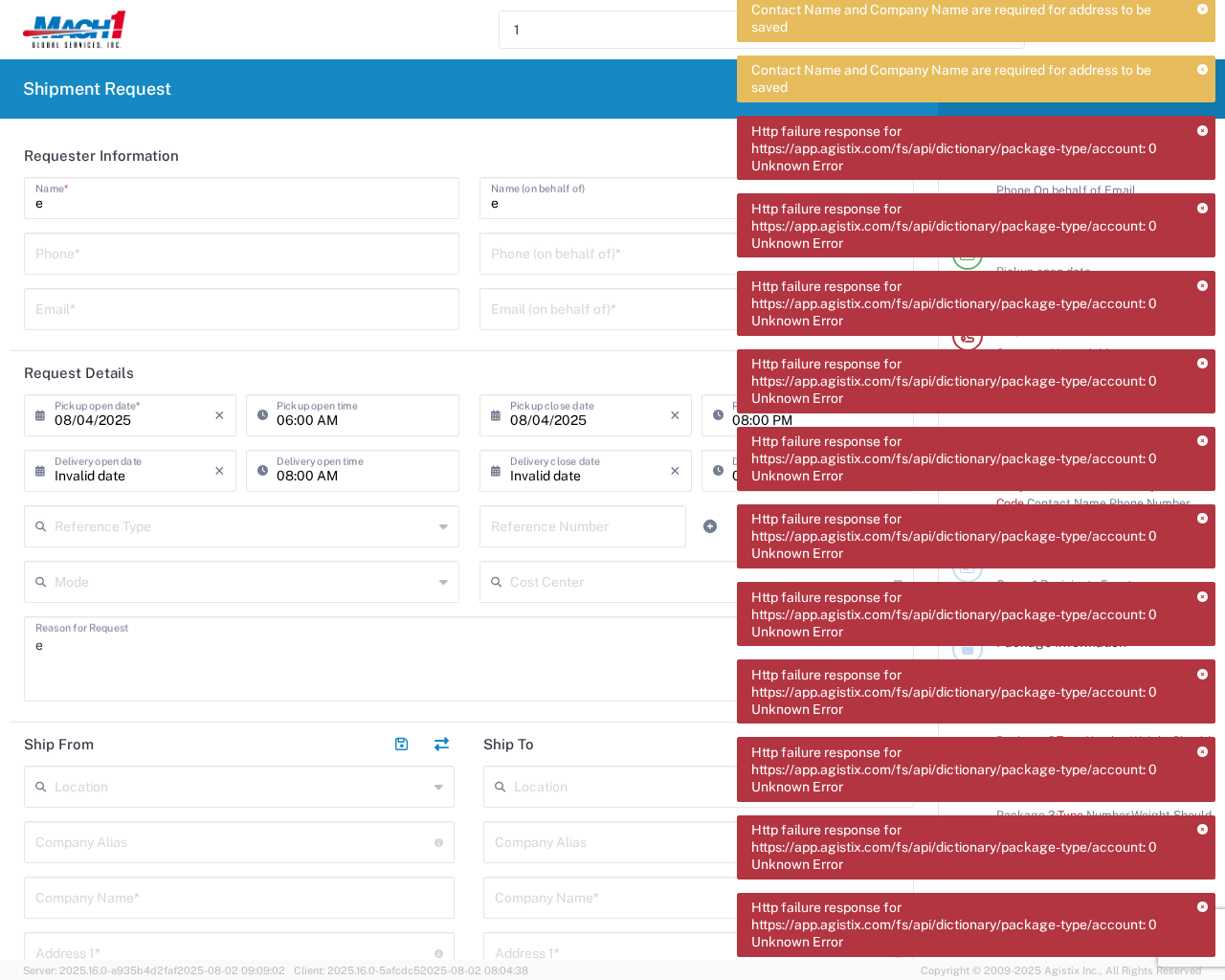 type on "1" 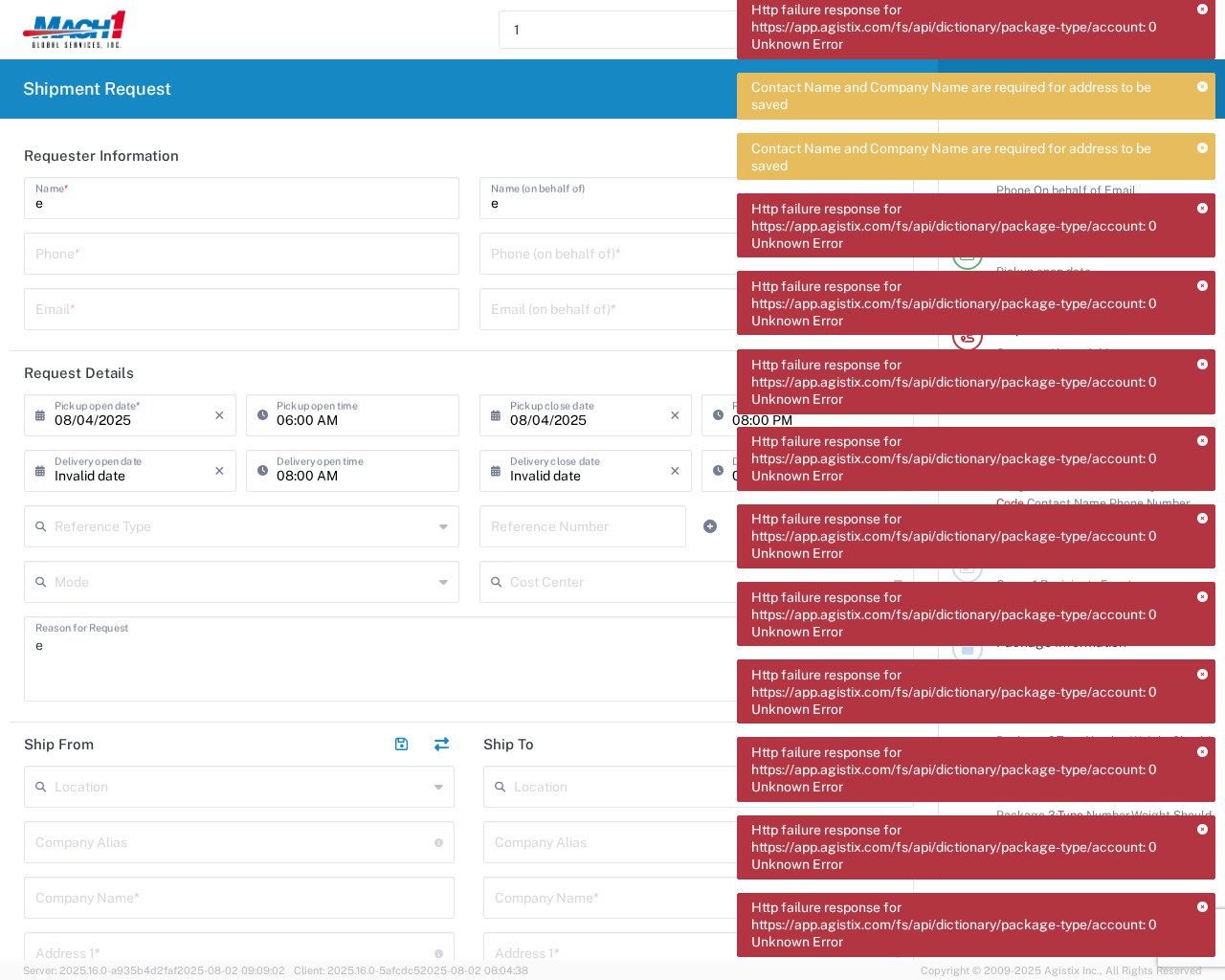 type on "e" 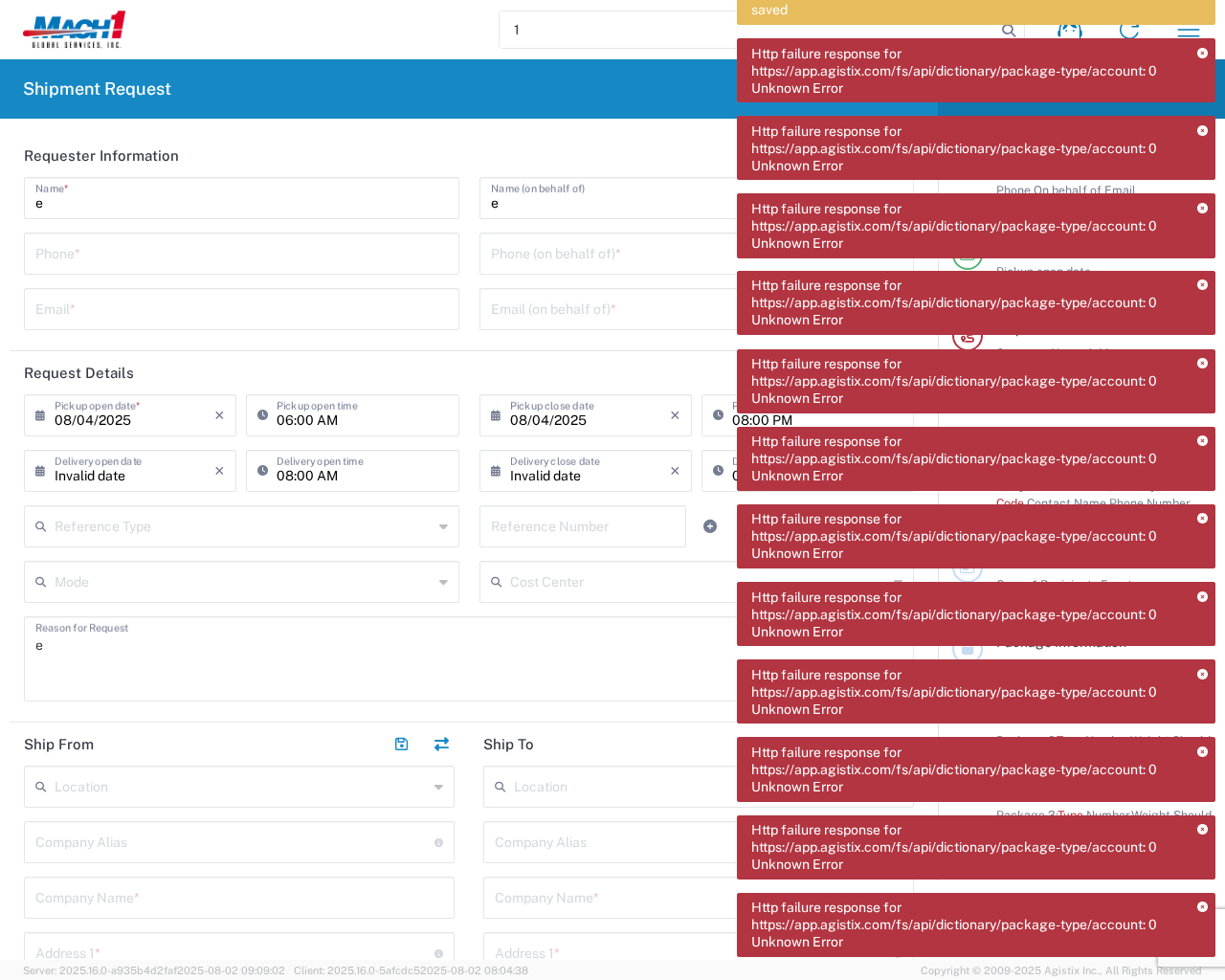 type on "e" 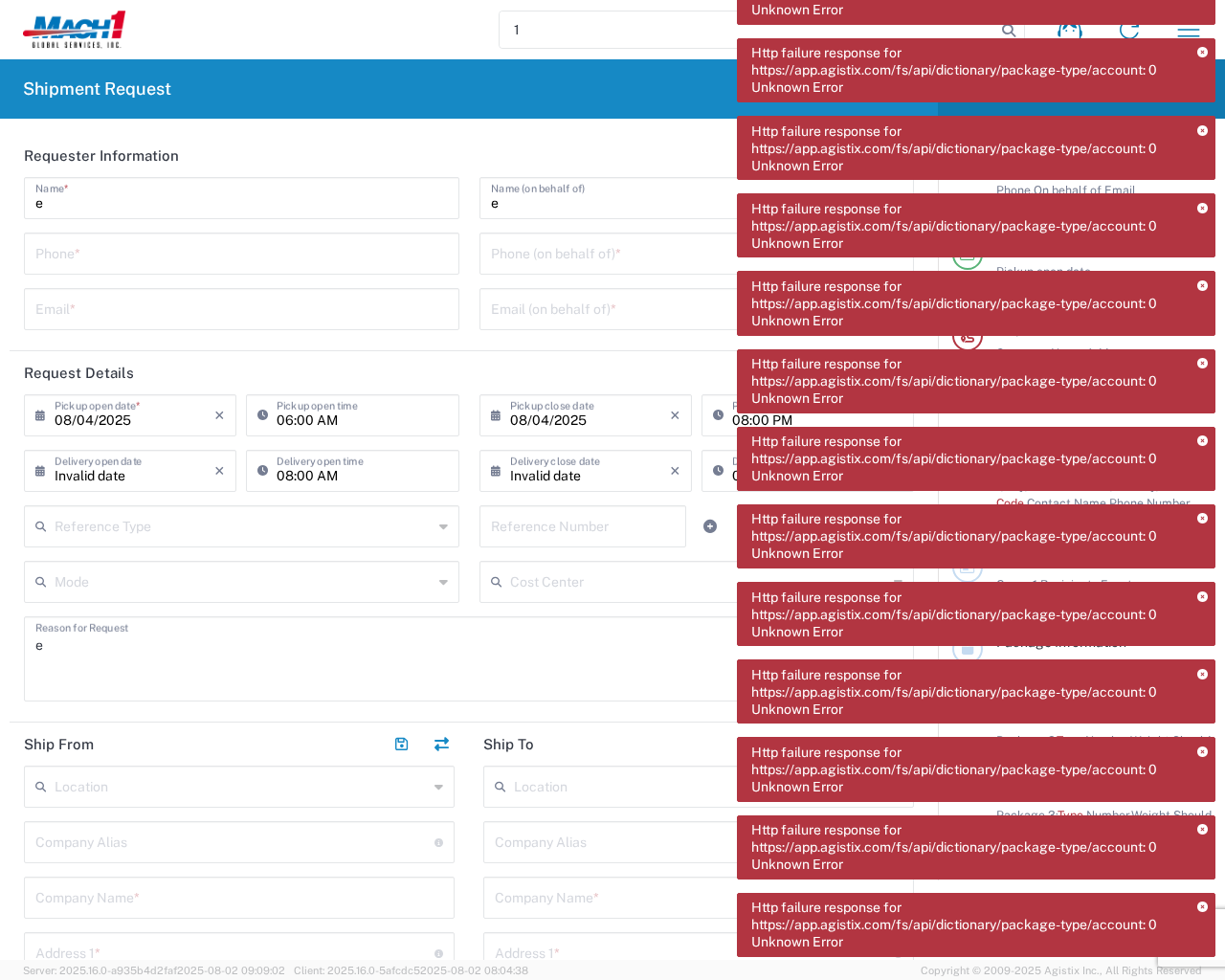 type 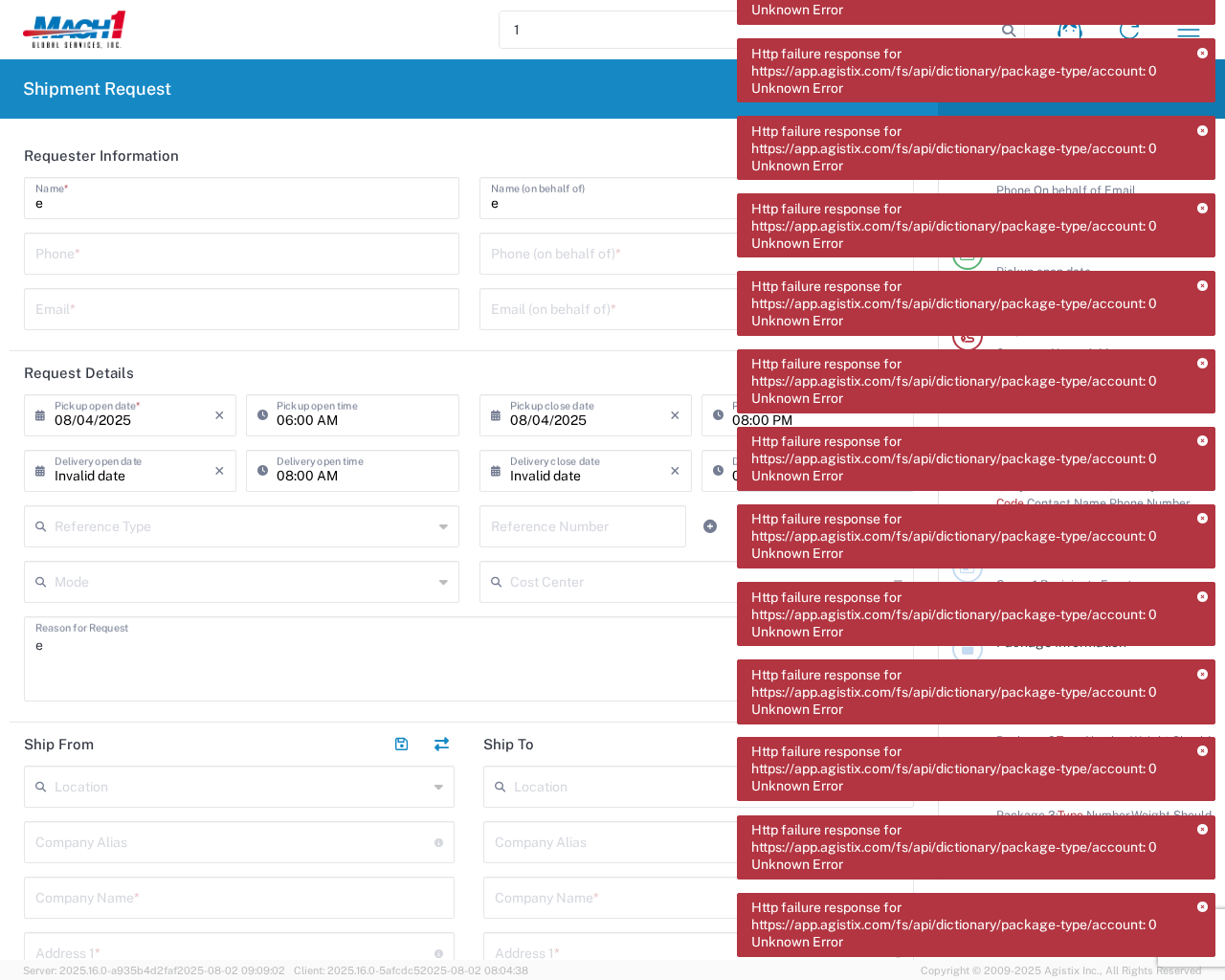 type on "e" 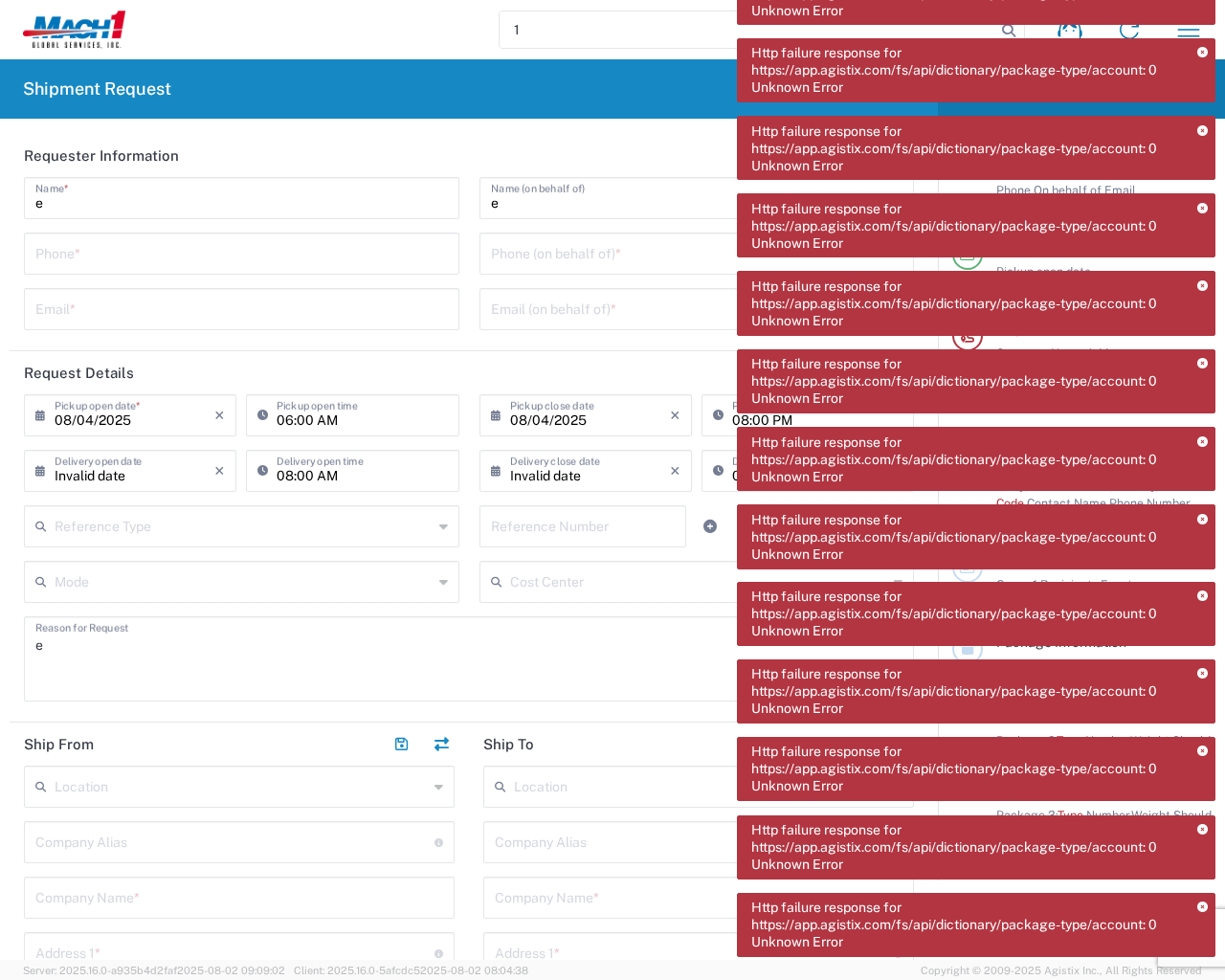 type 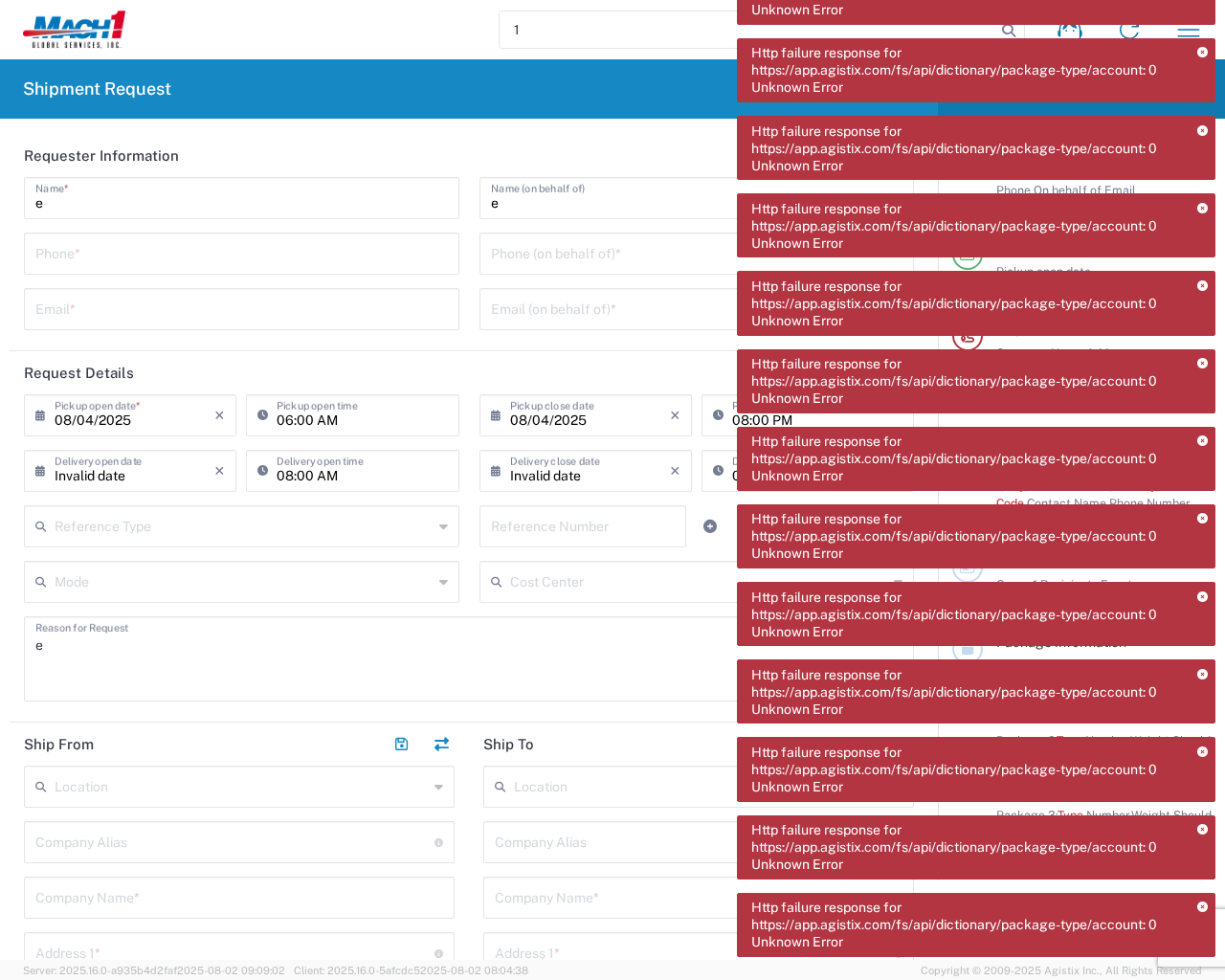 type on "1" 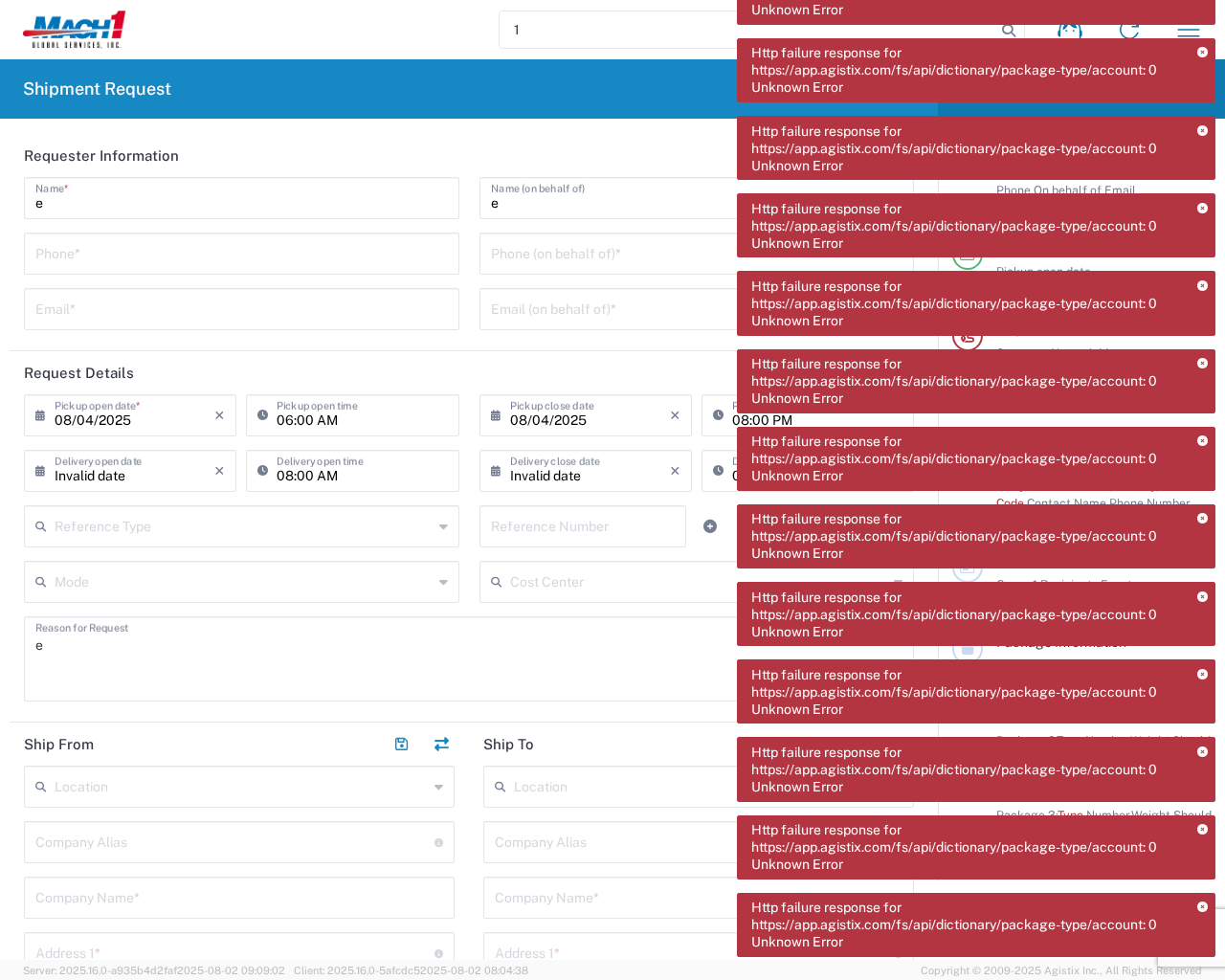 type 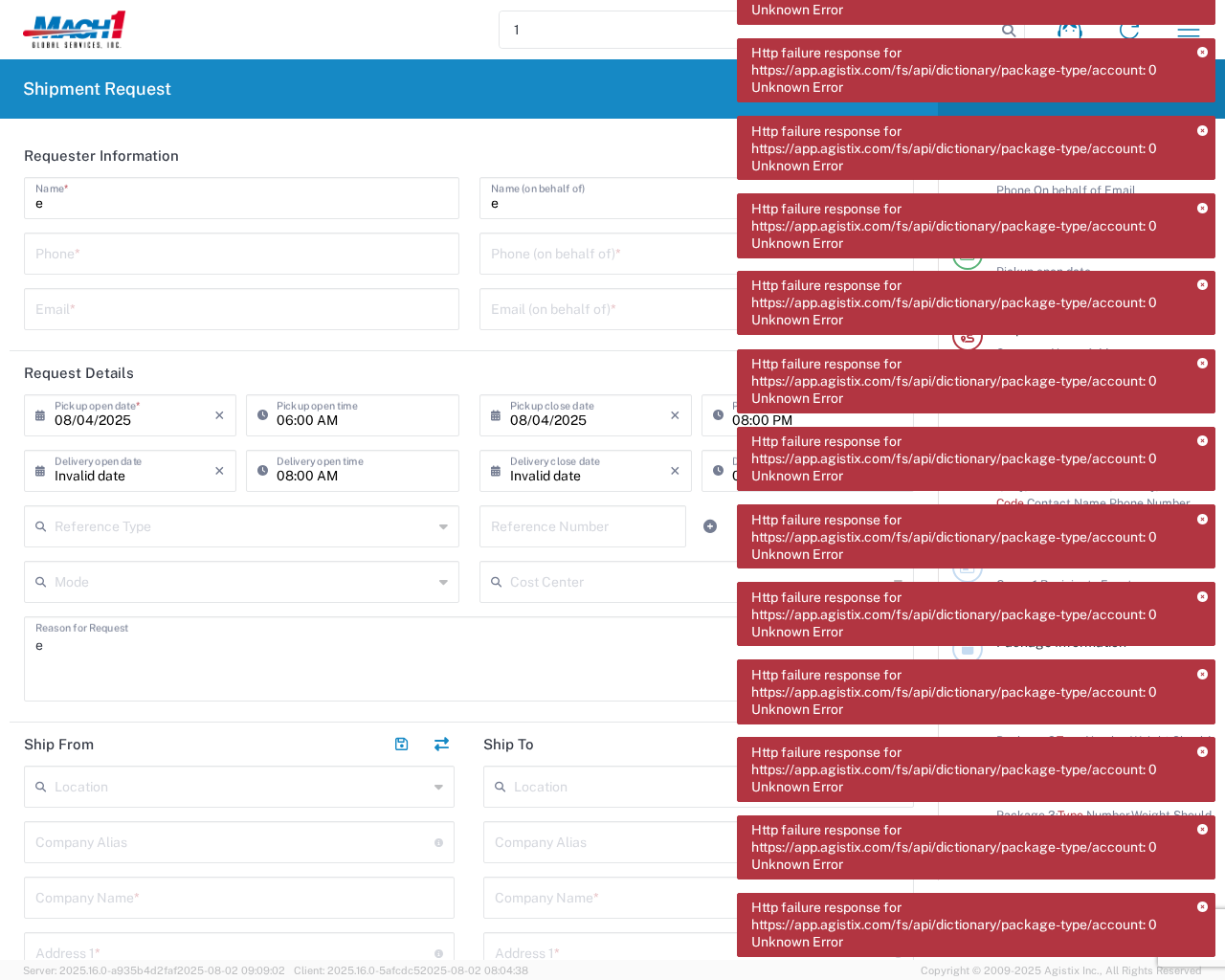 type on "e" 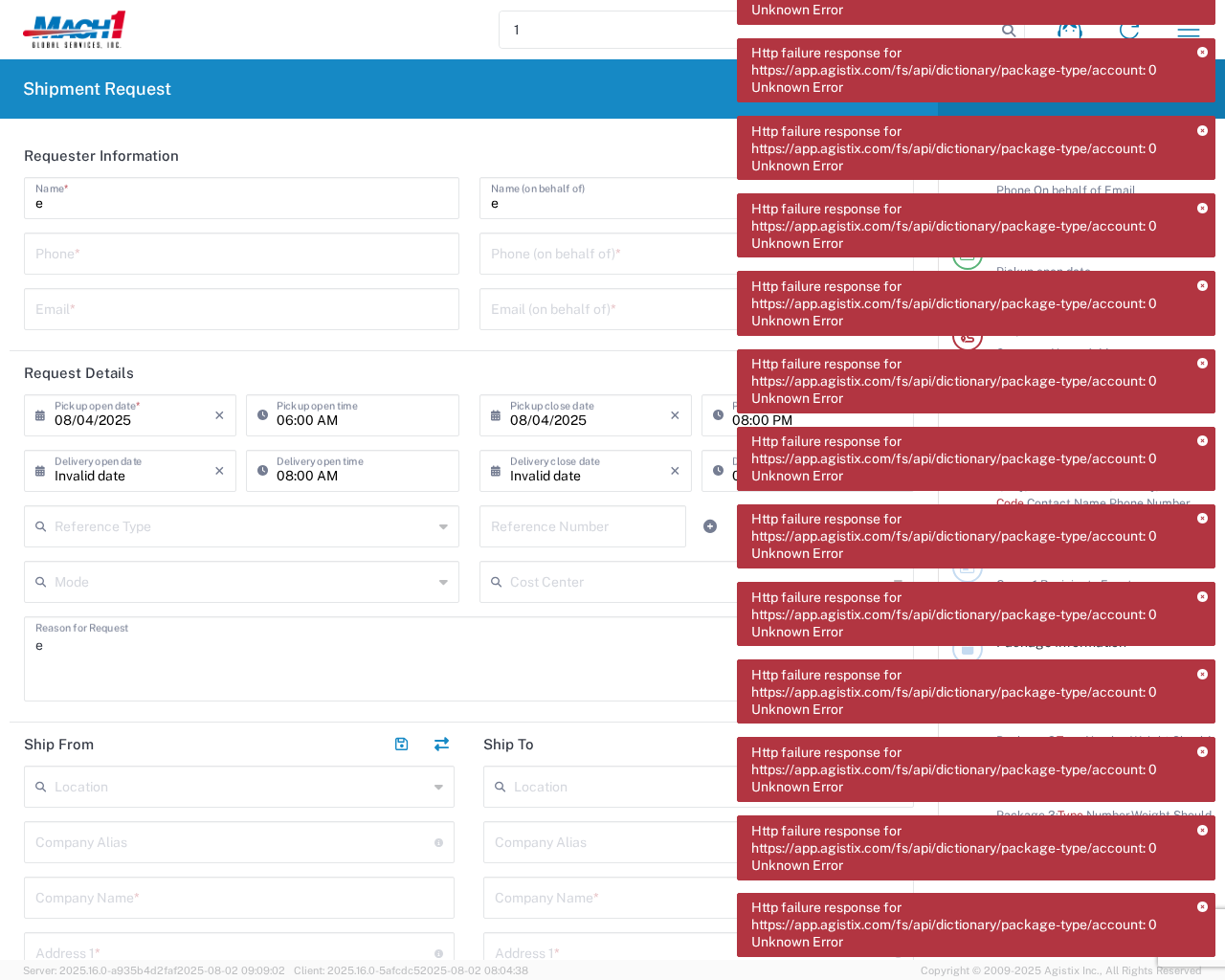 type 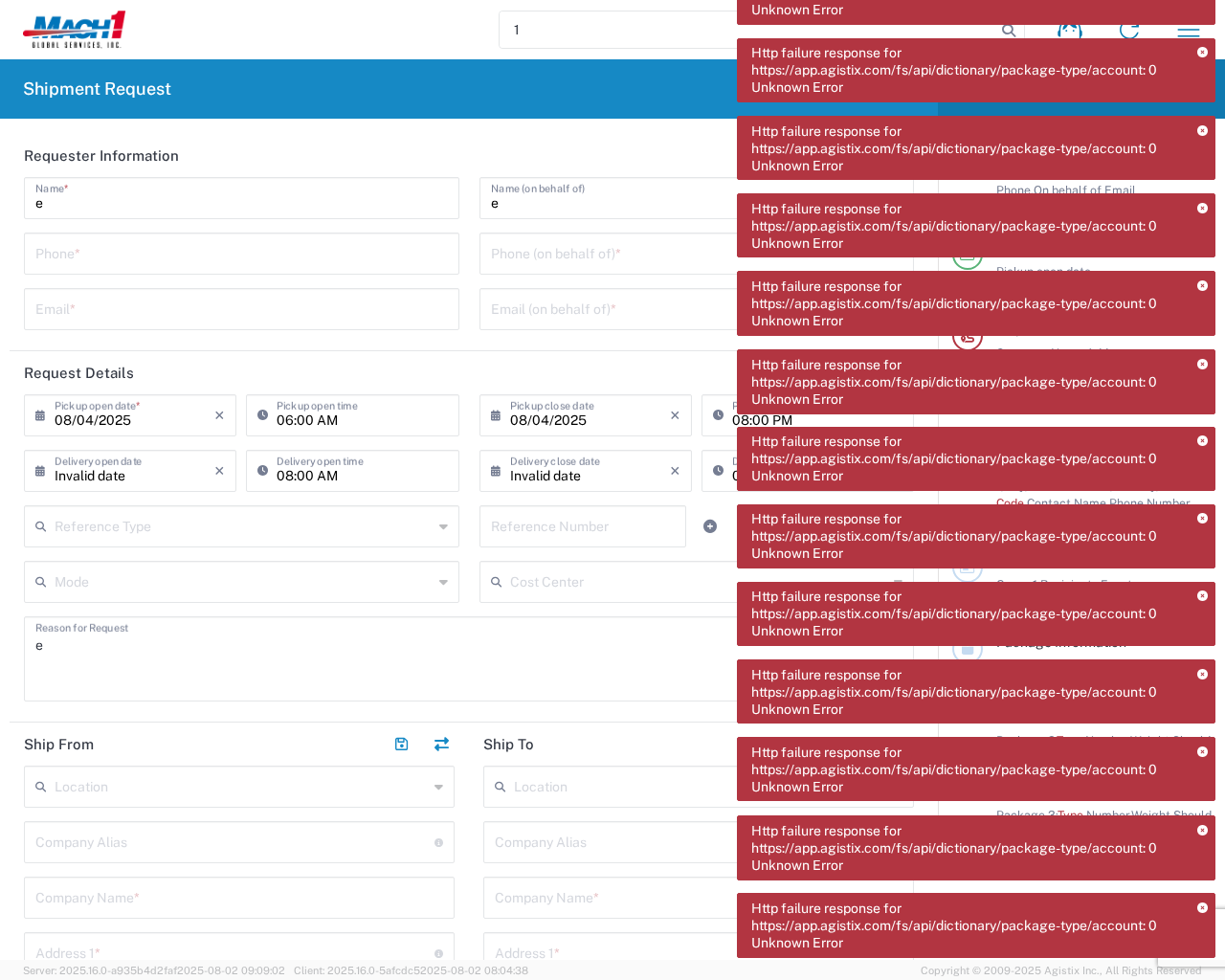type on "e" 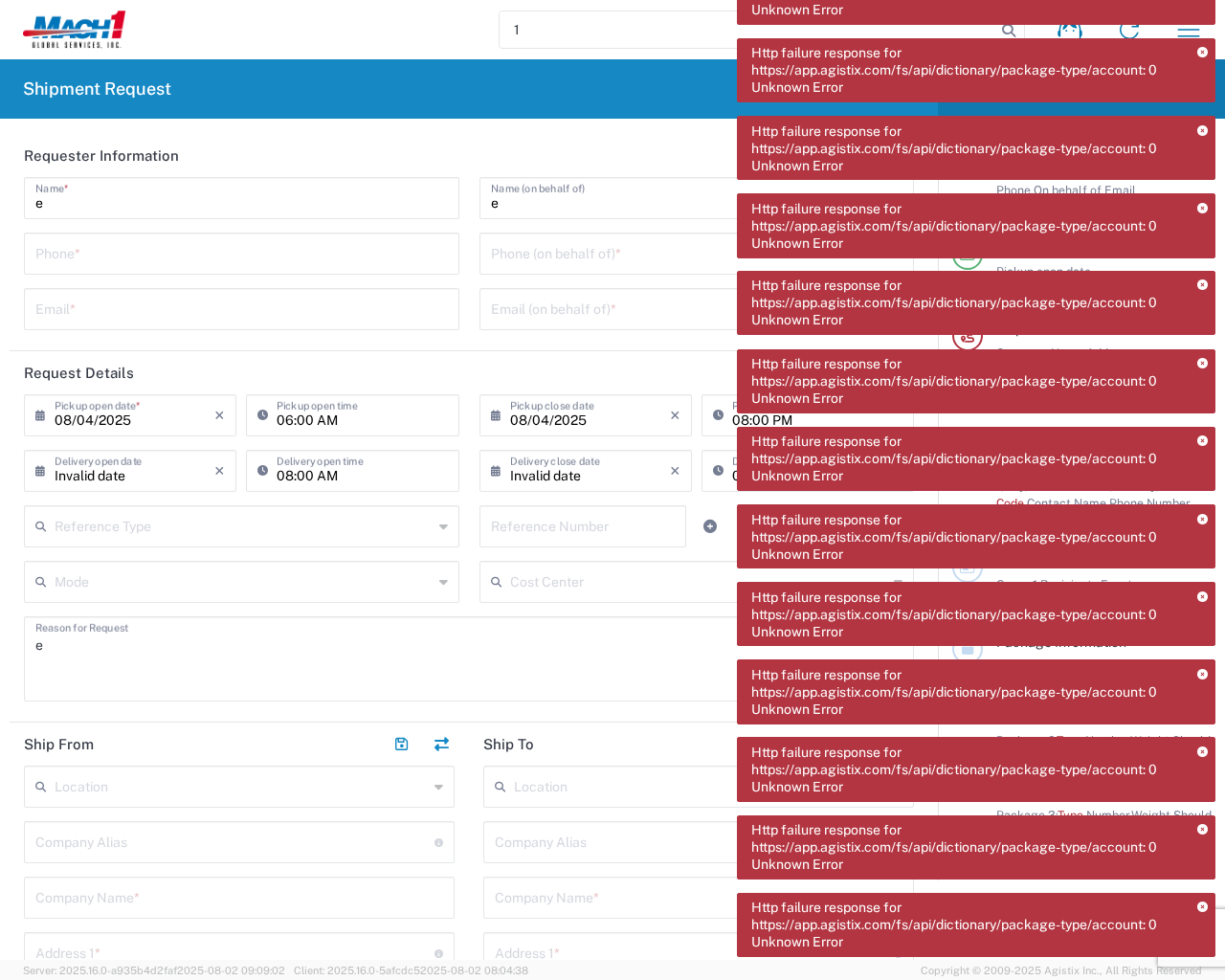 type on "e" 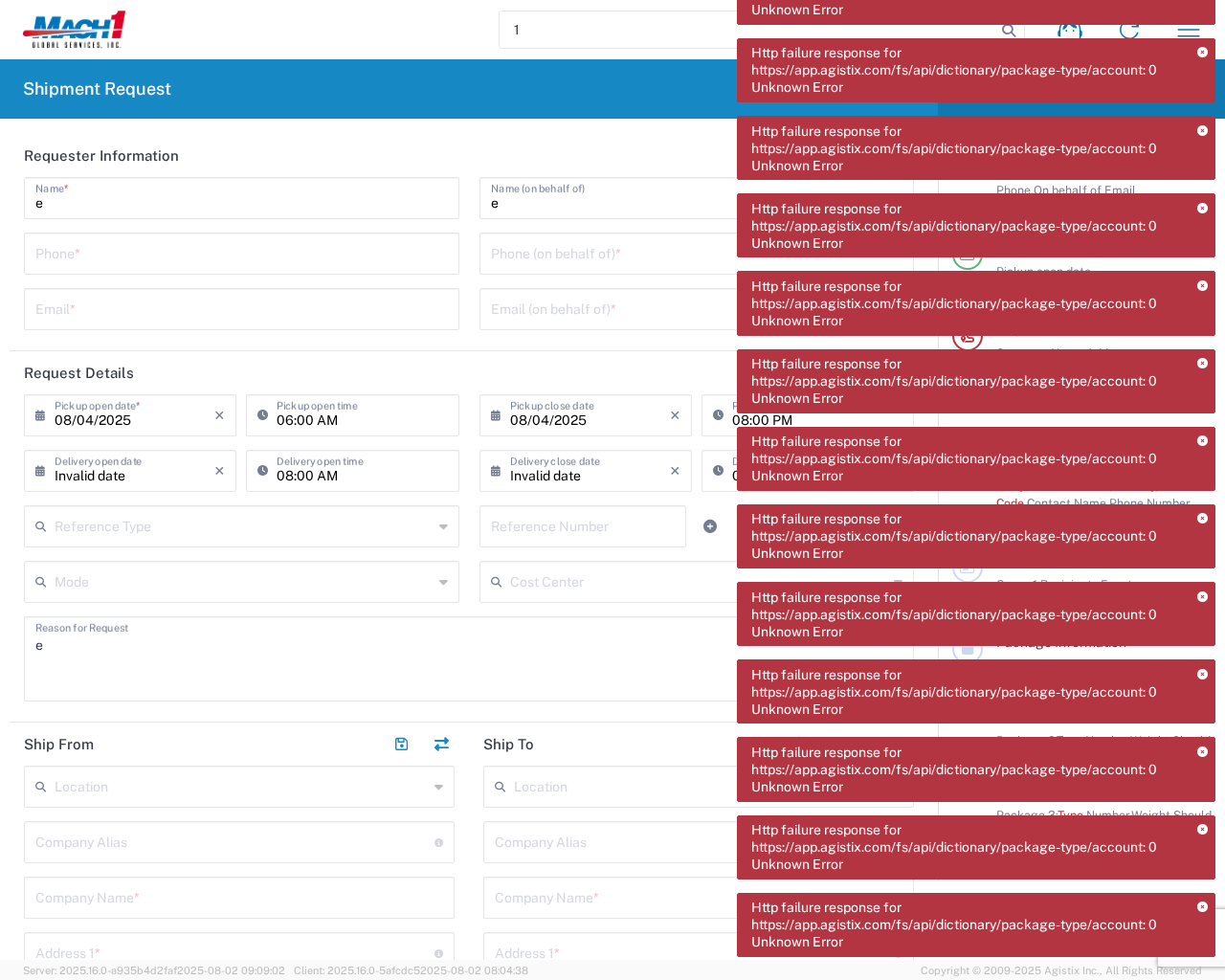 type on "lbs" 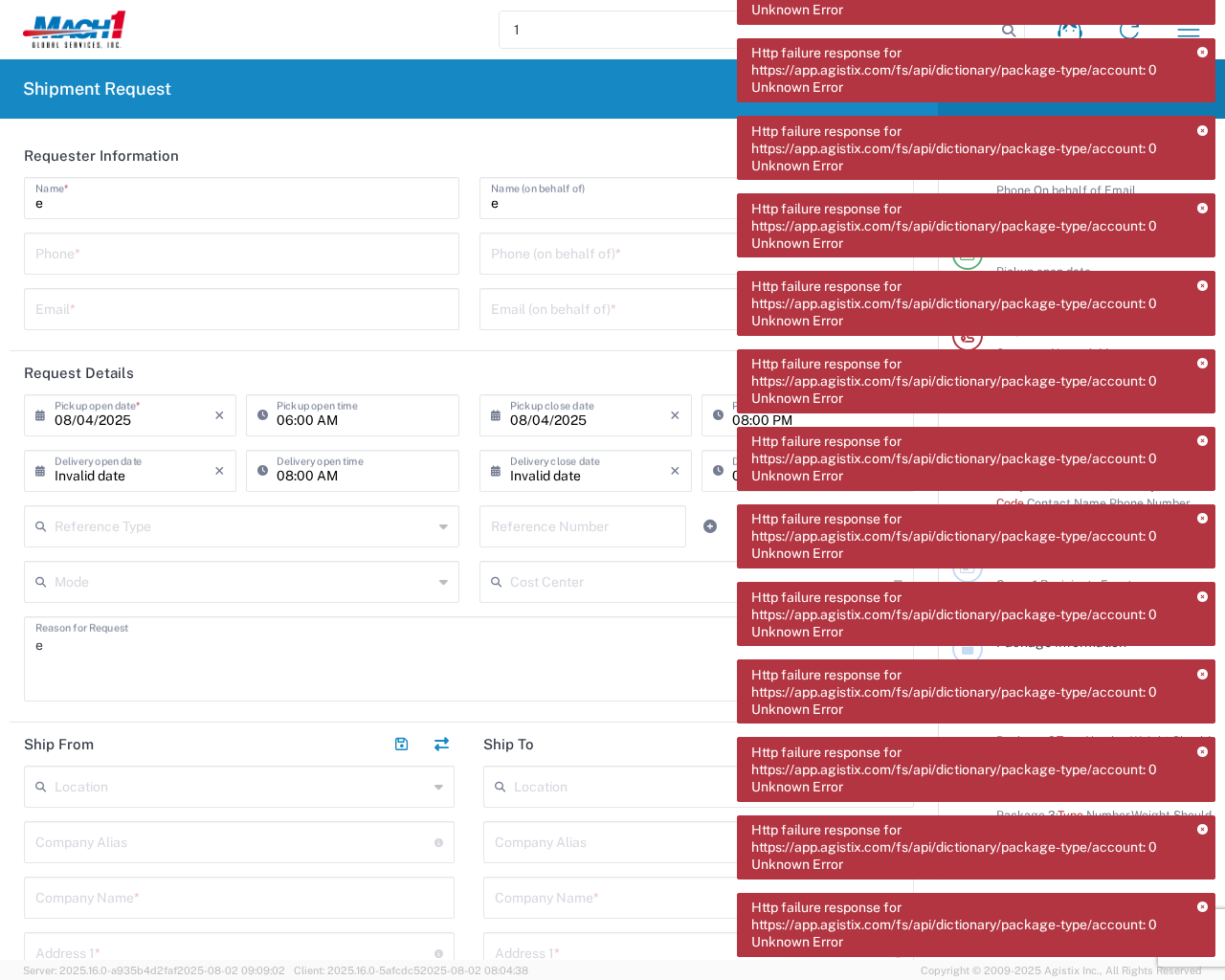 type on "e" 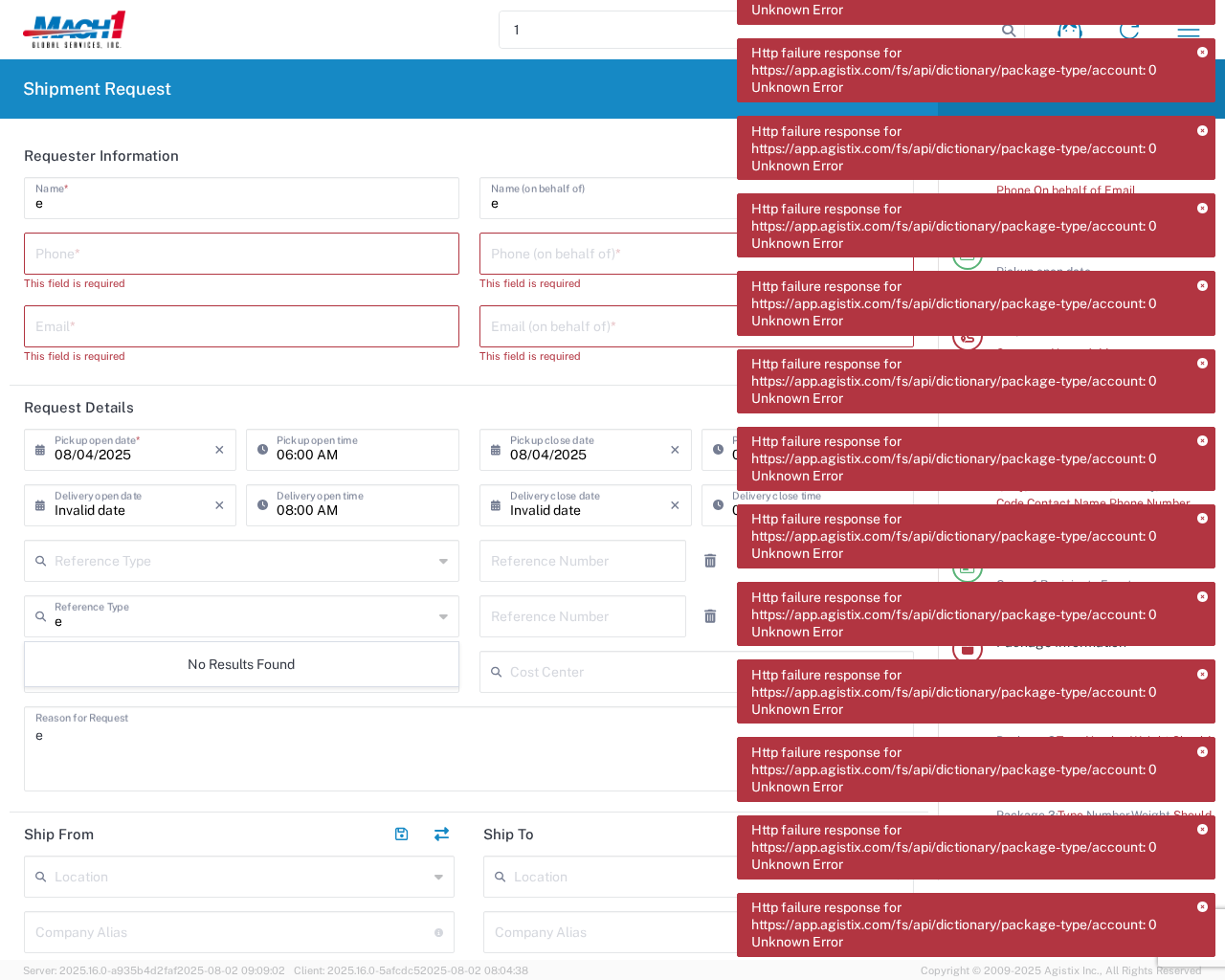 type on "e" 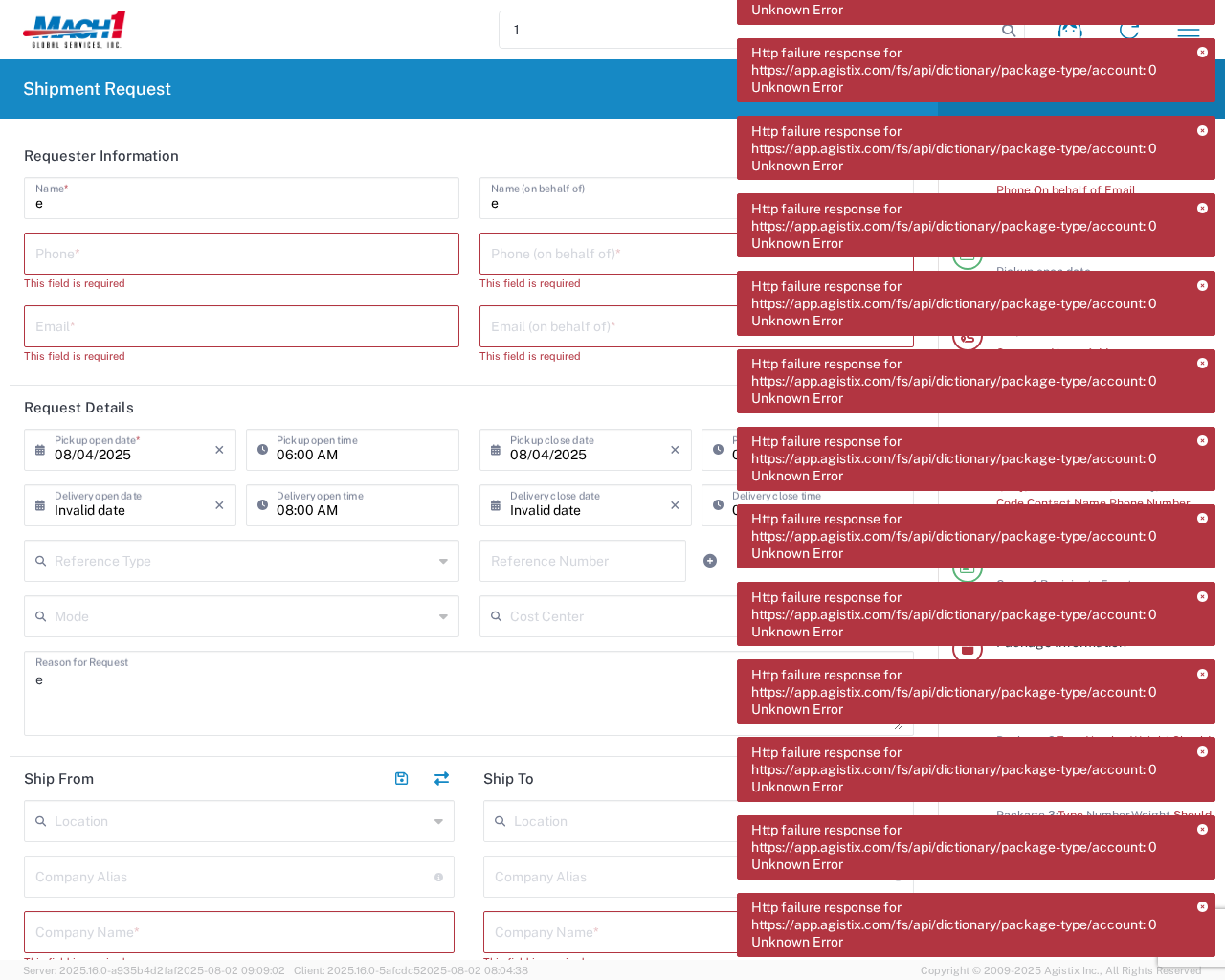 type on "e" 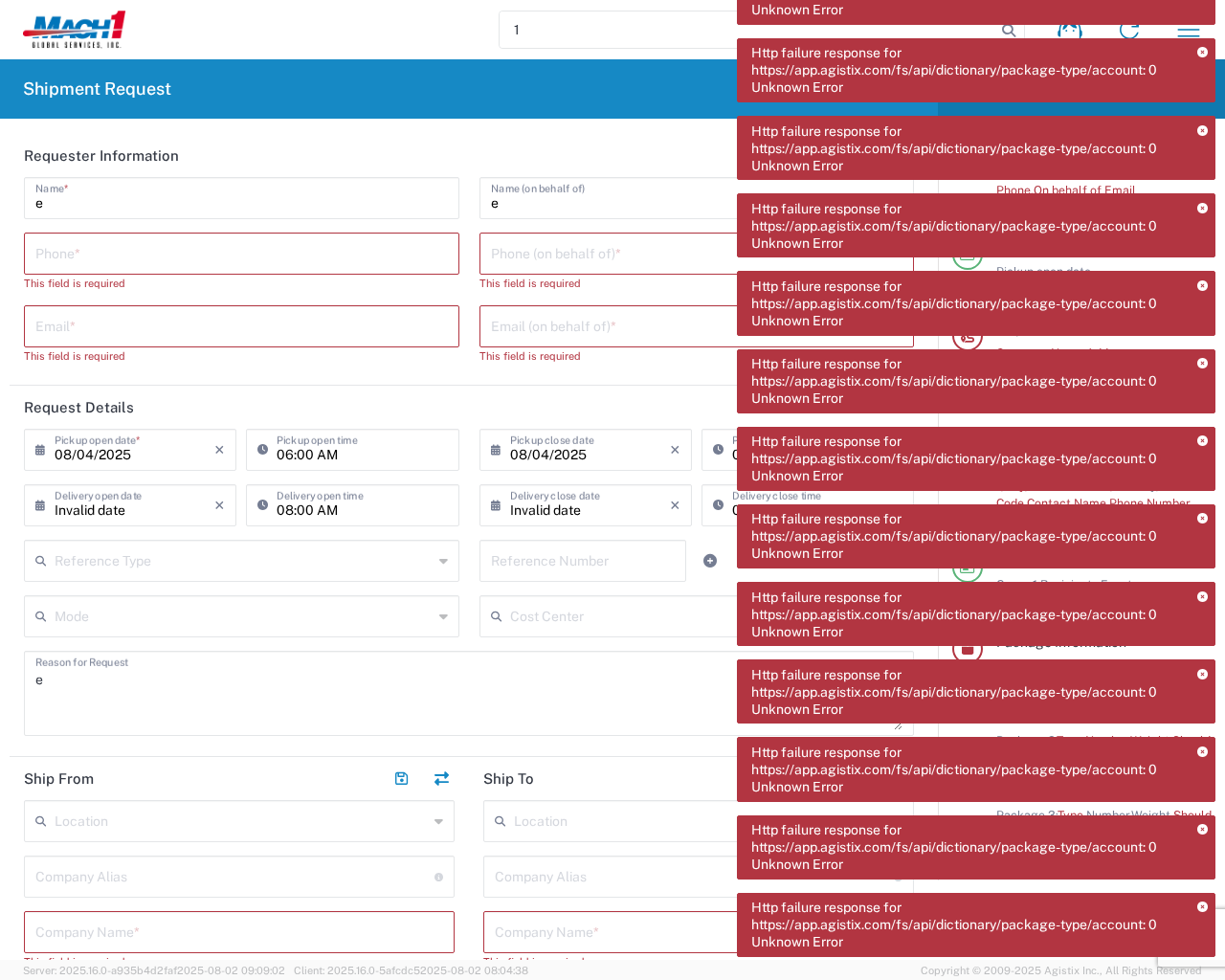 type 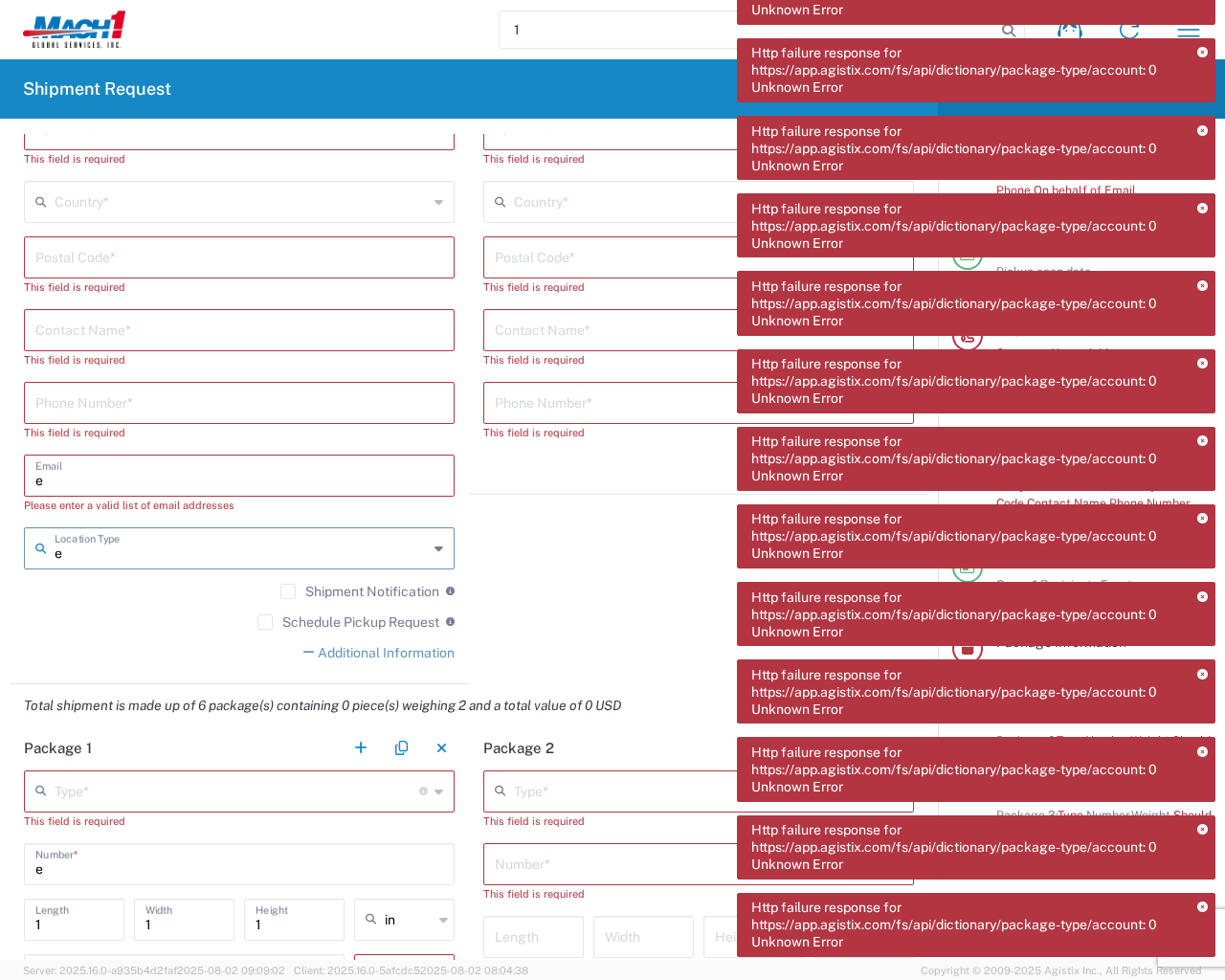 type 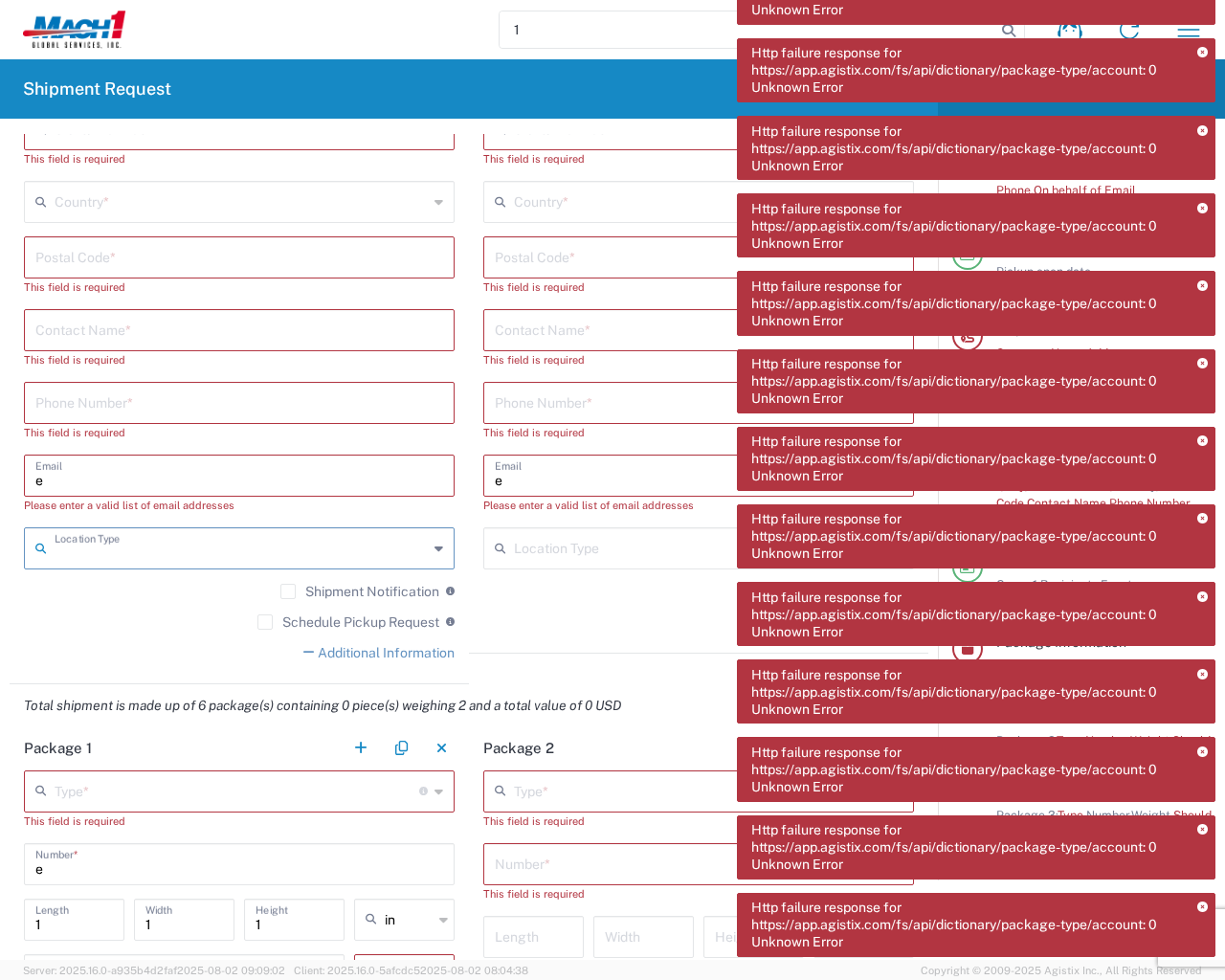 type on "e" 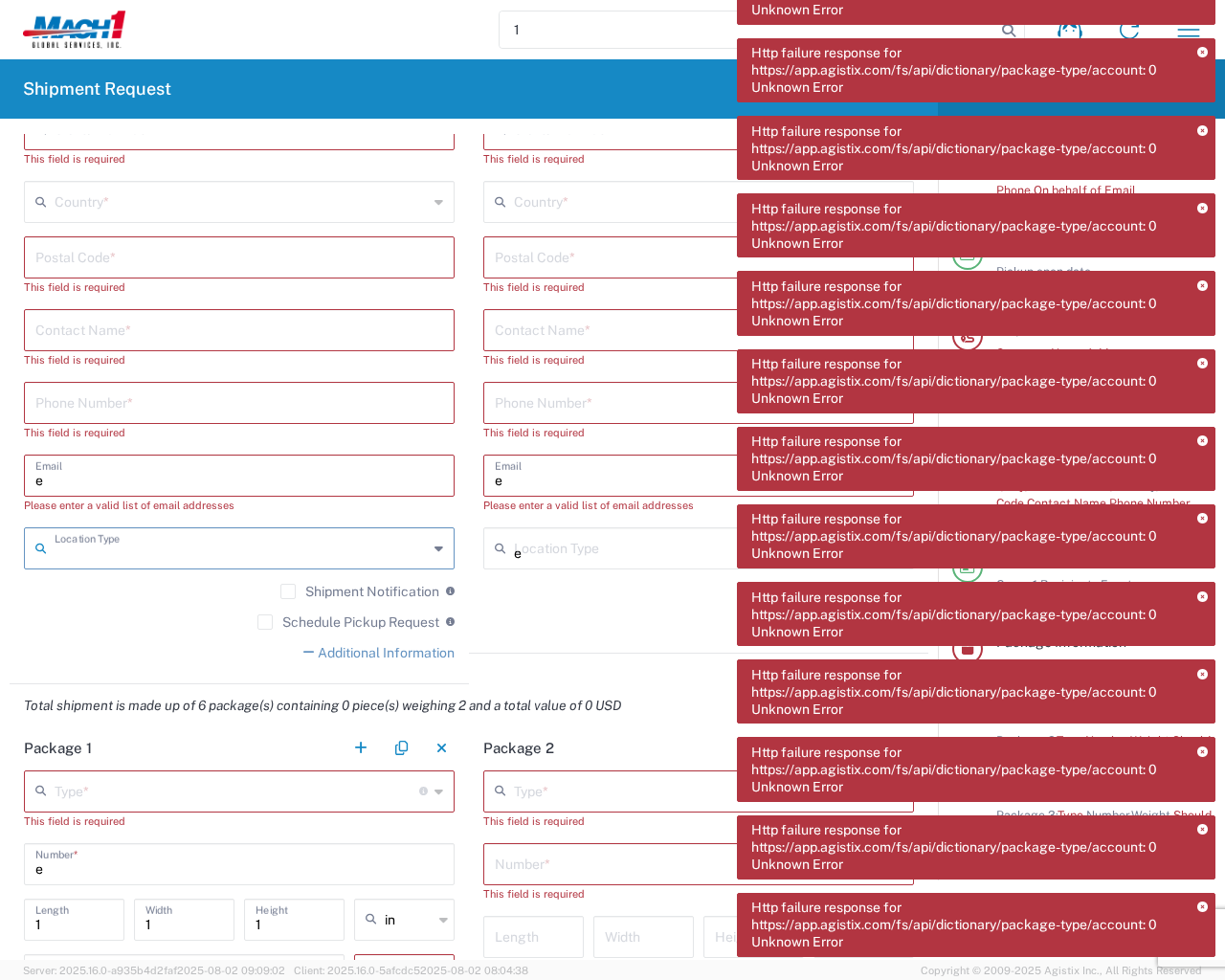 type 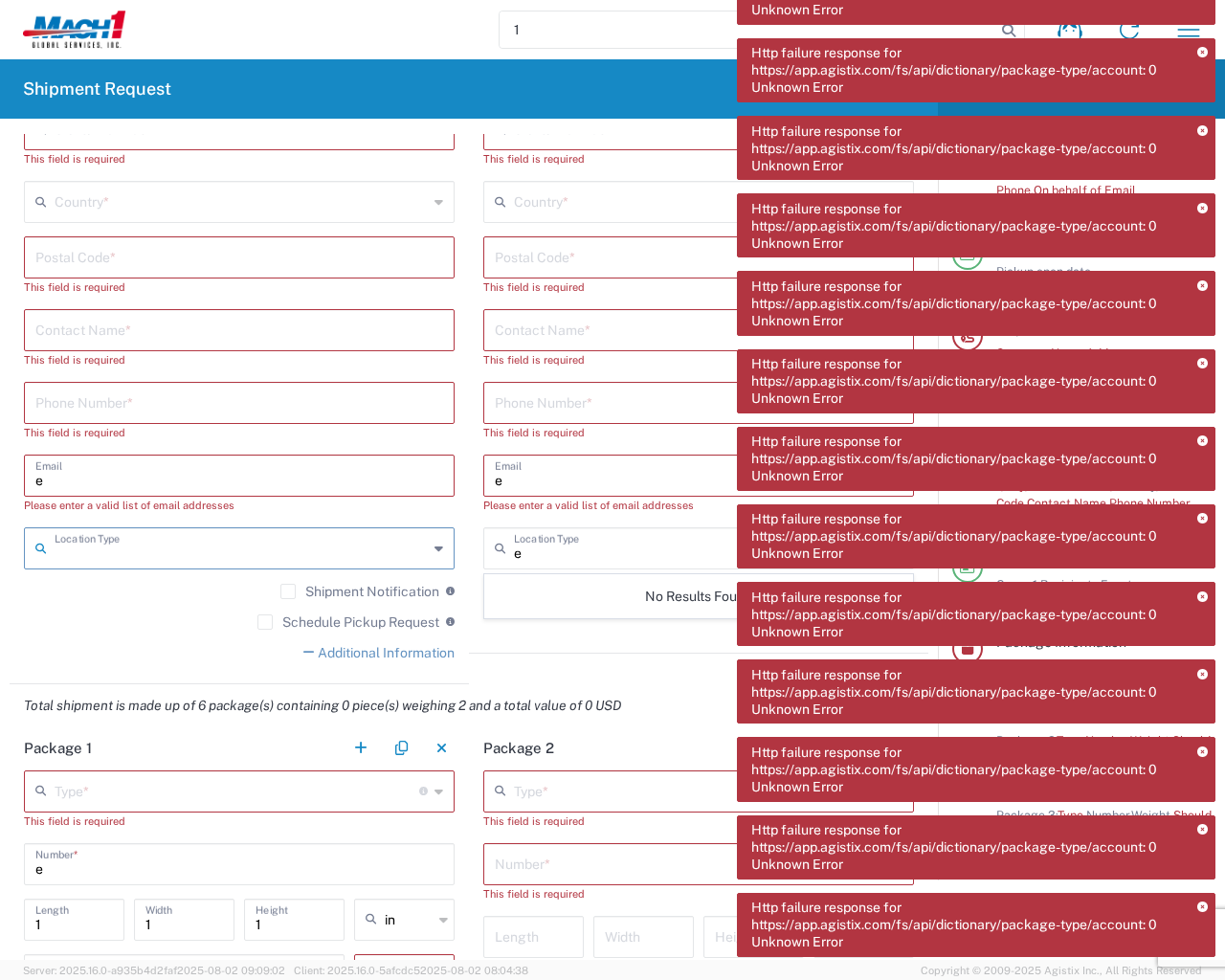 type 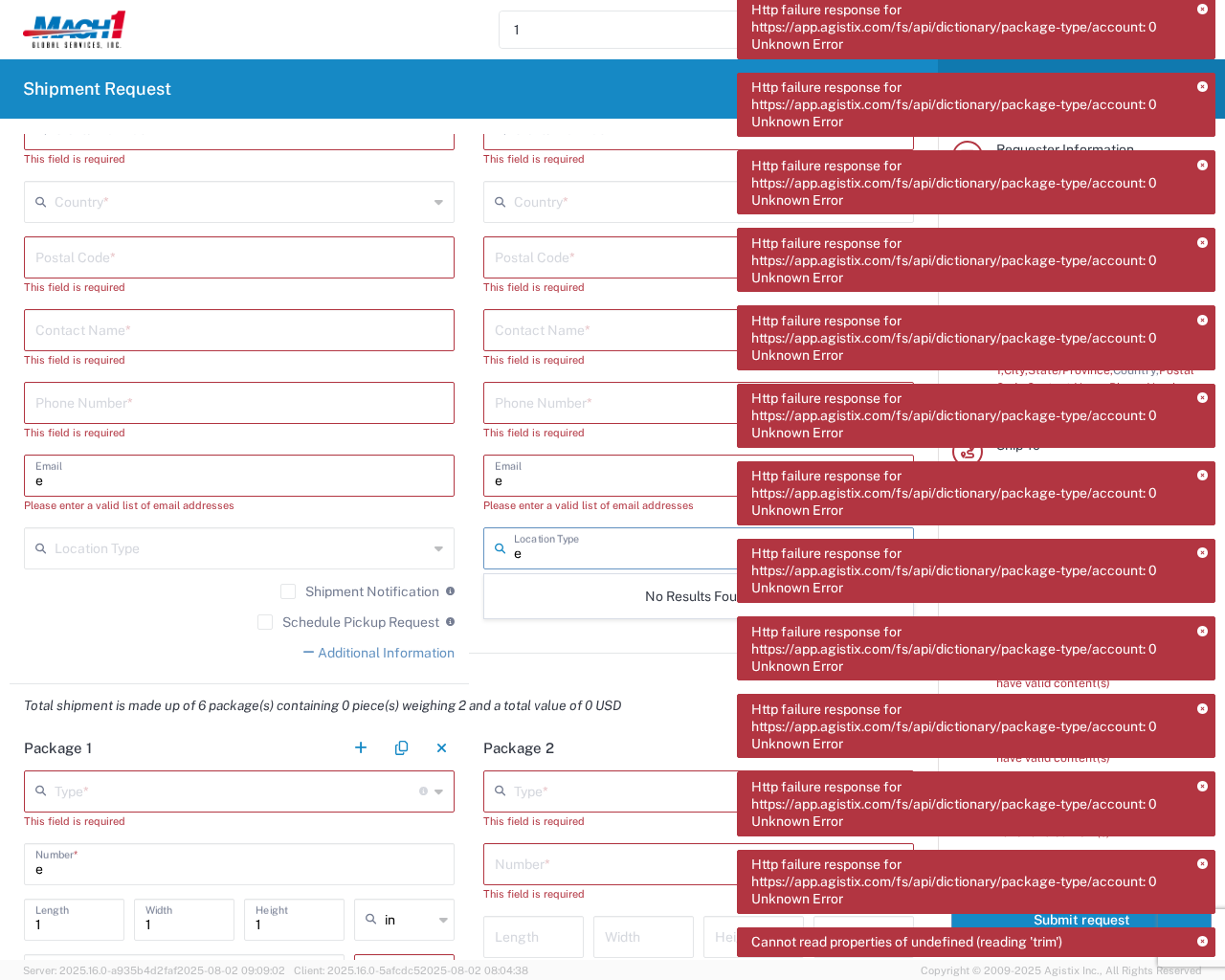 type 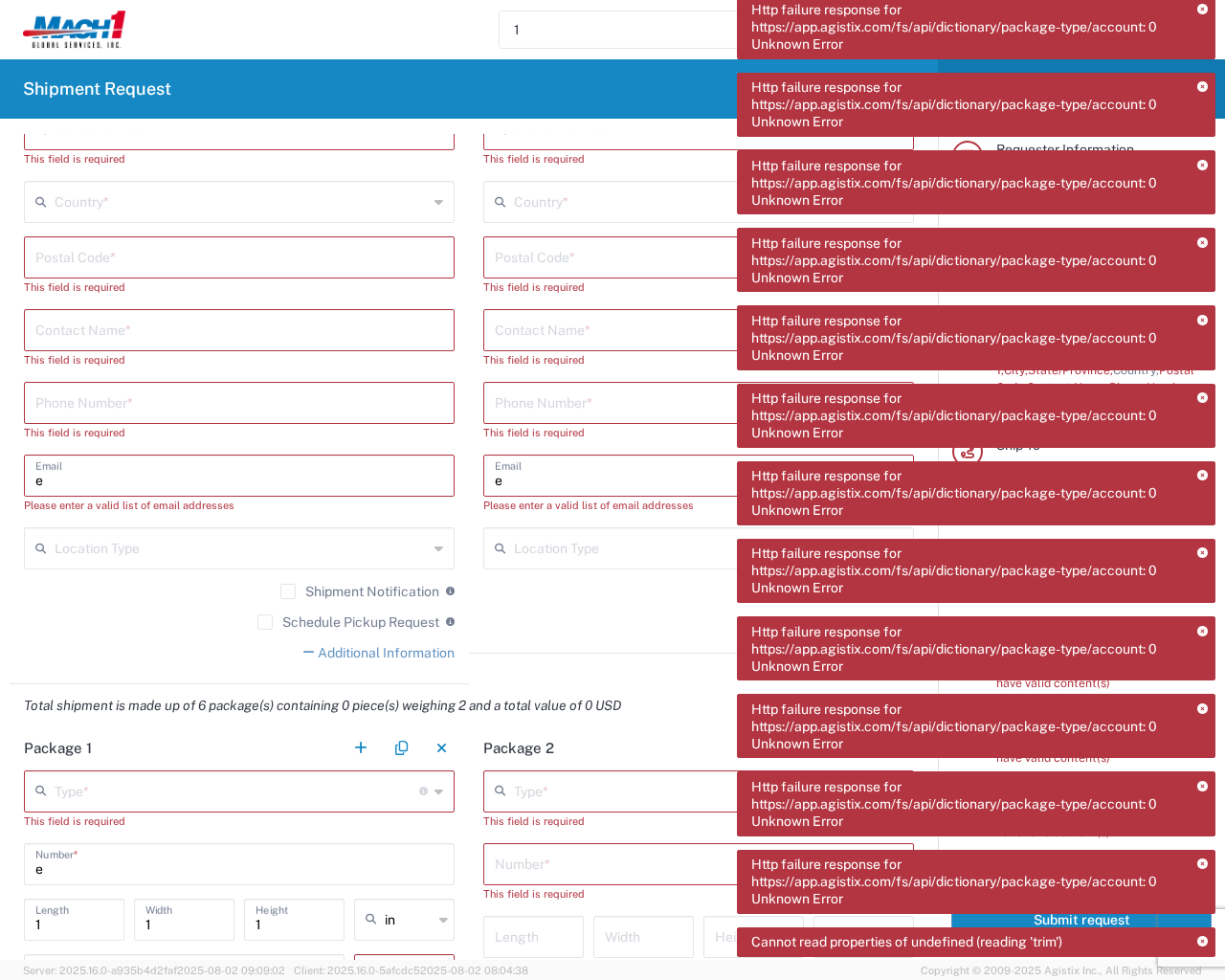 type 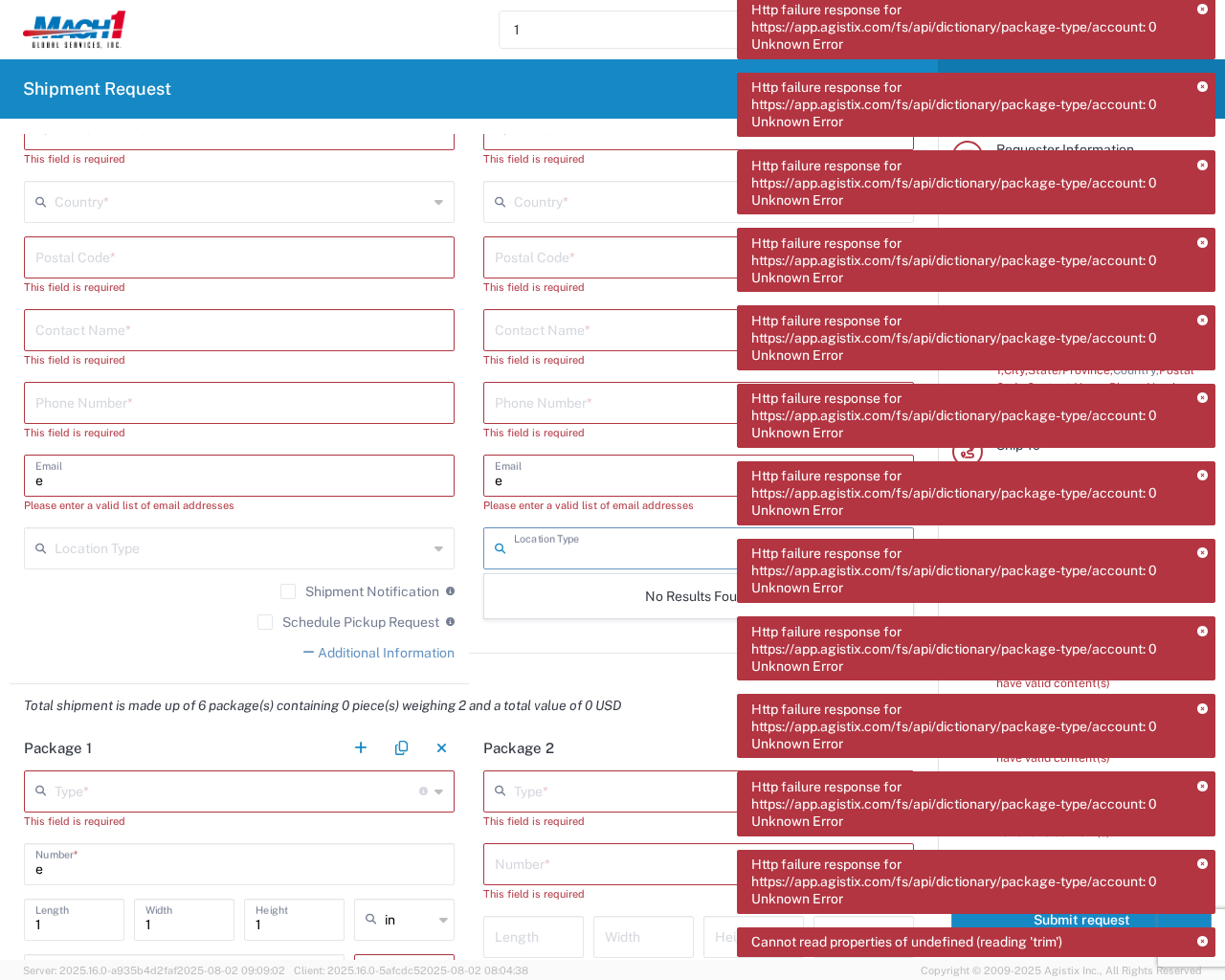 type 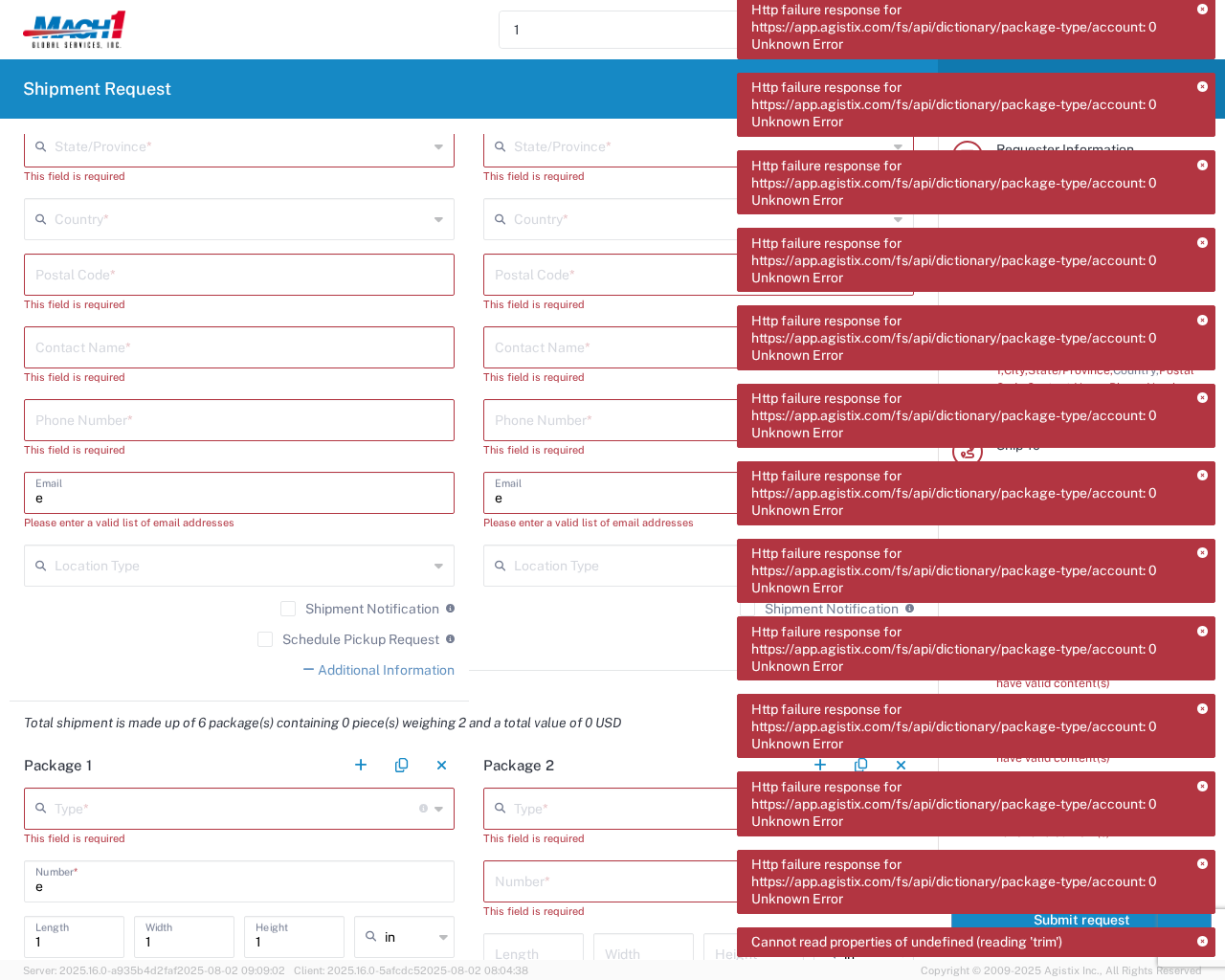 scroll, scrollTop: 0, scrollLeft: 0, axis: both 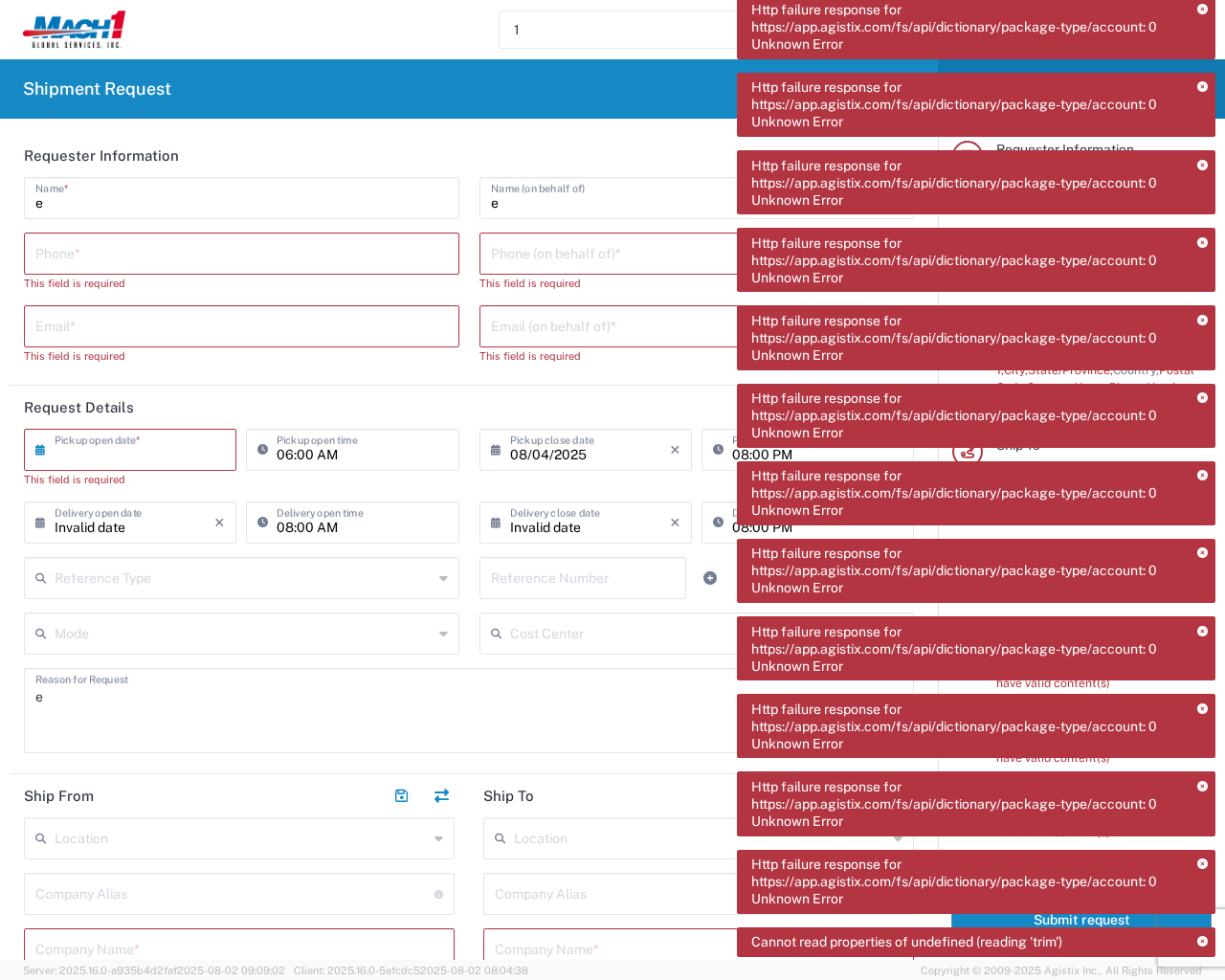 type 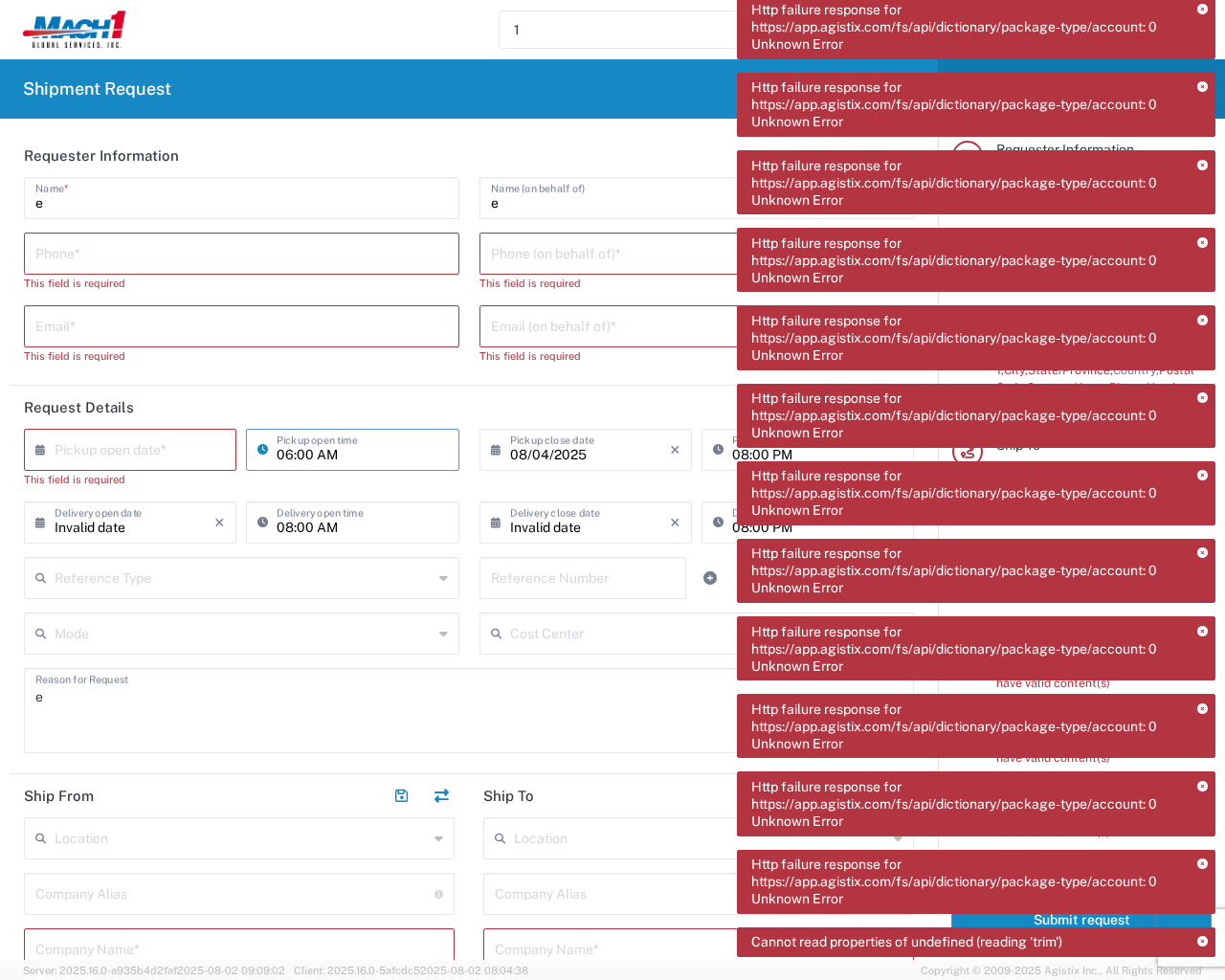 type 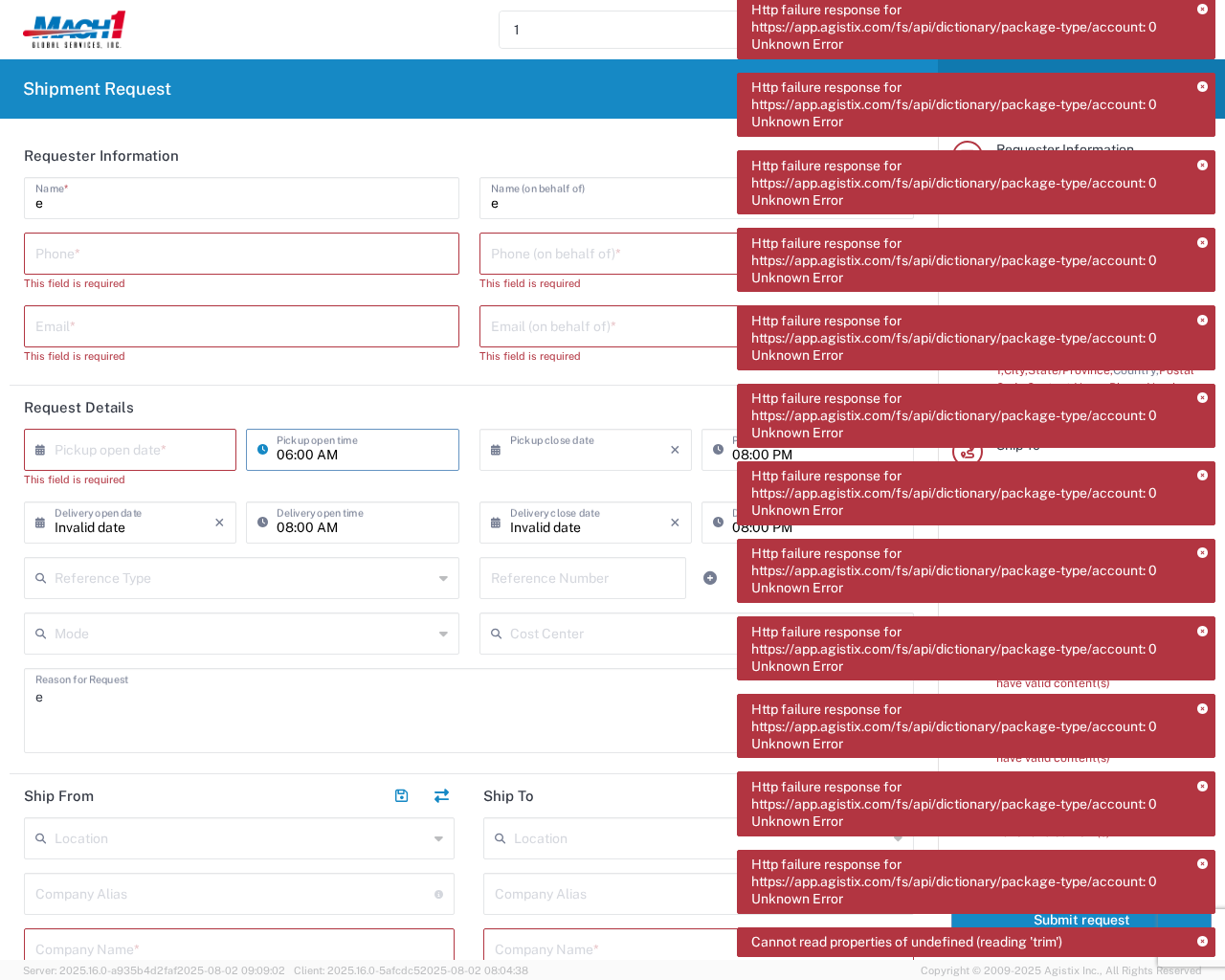 type 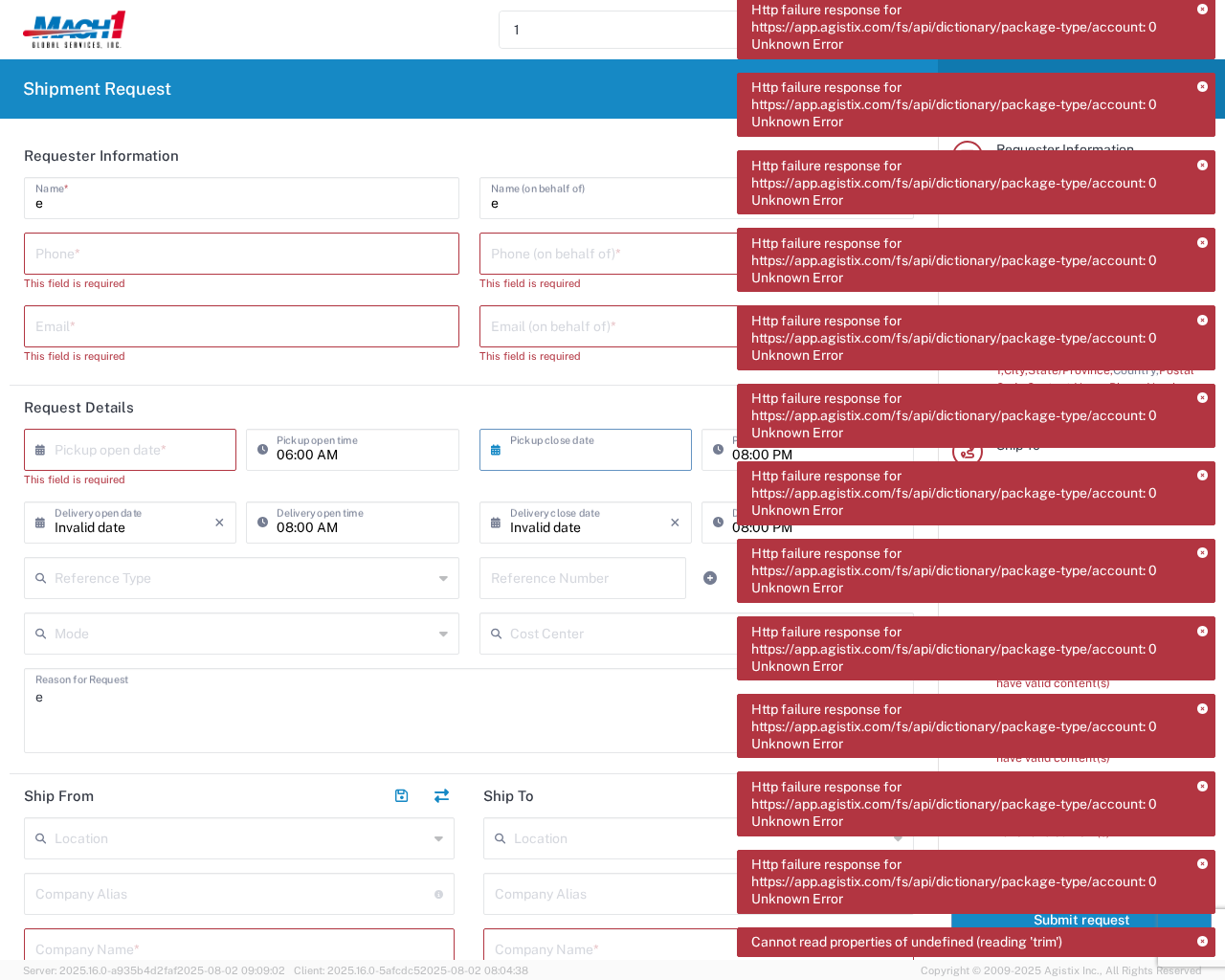 type 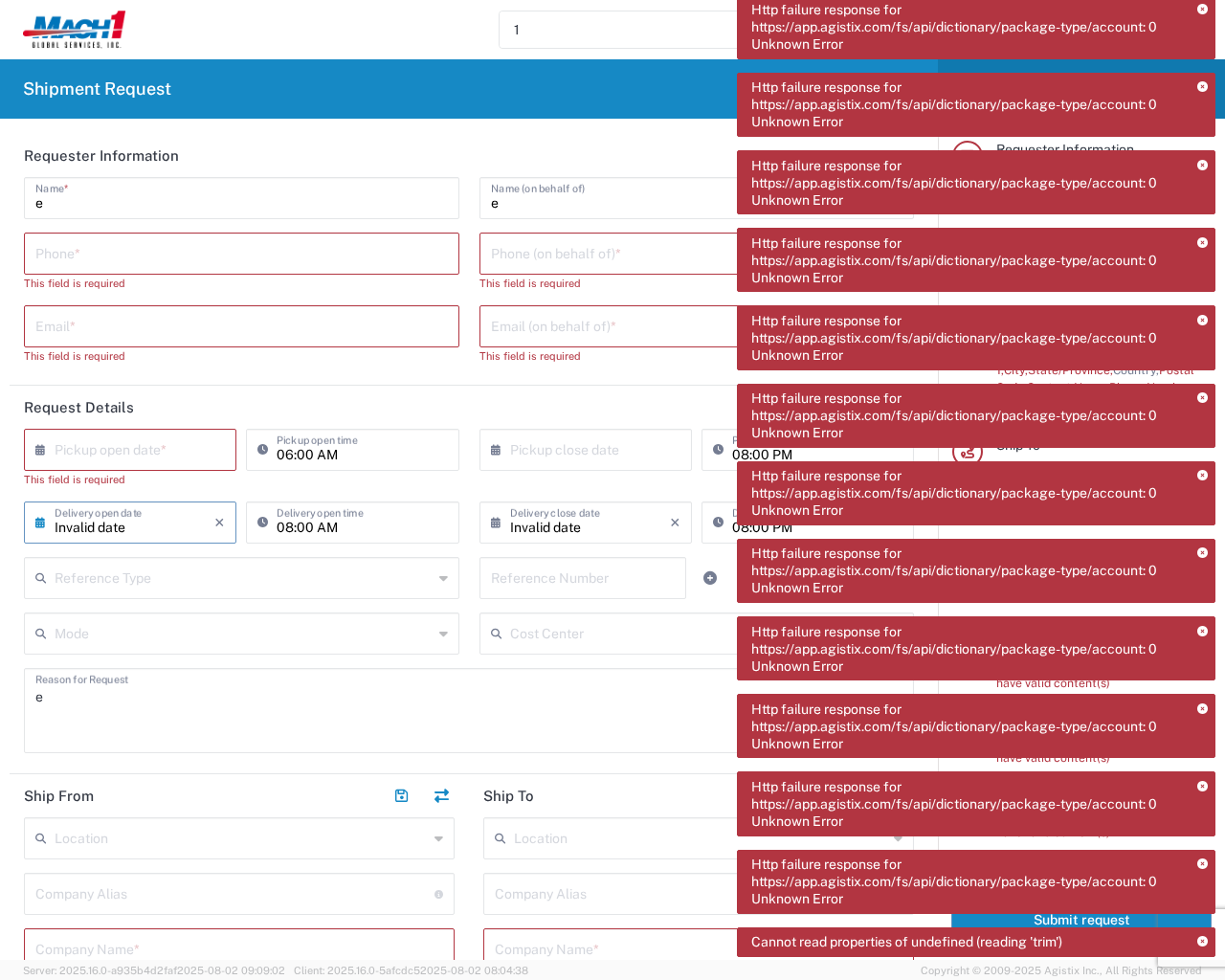 type 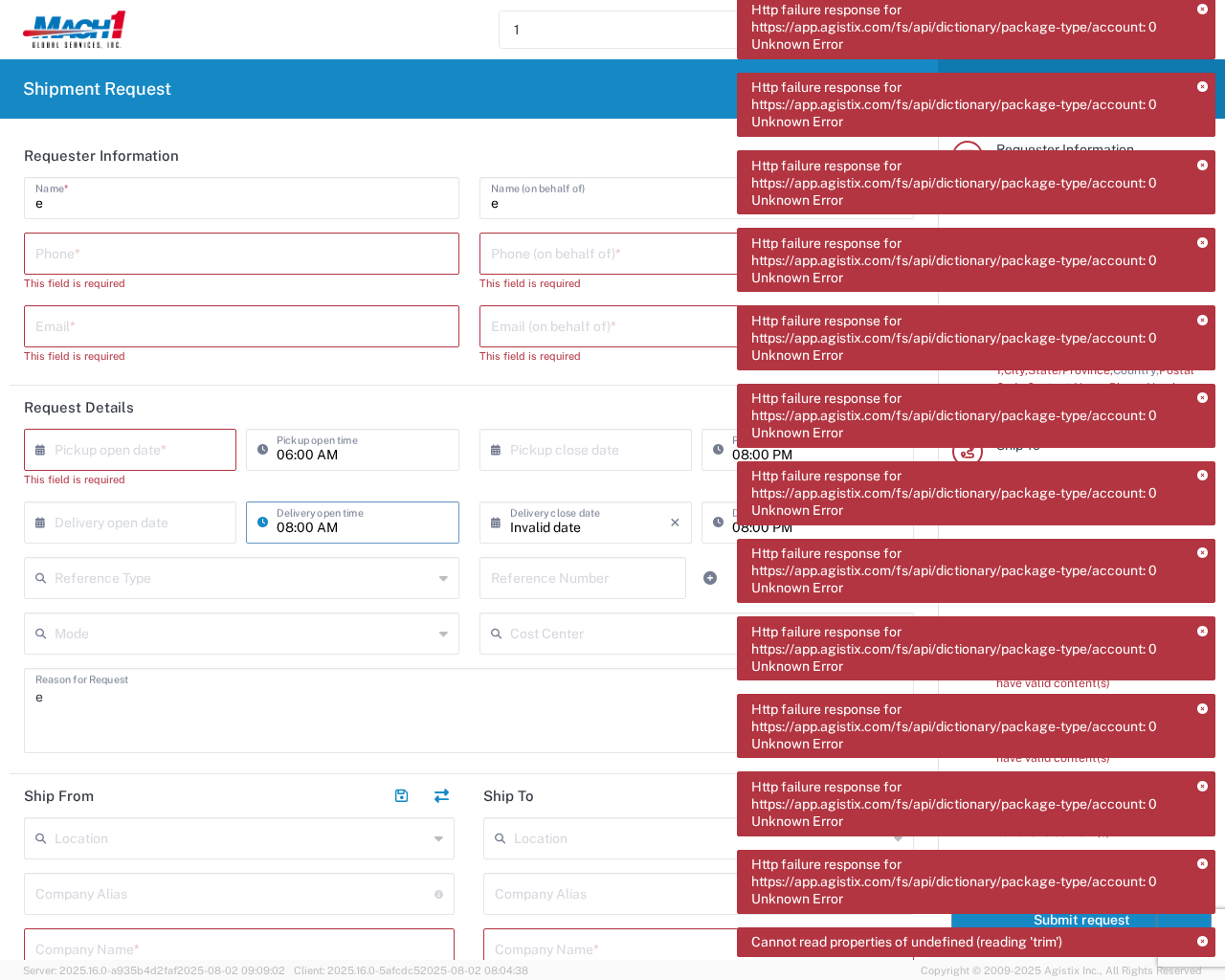 type 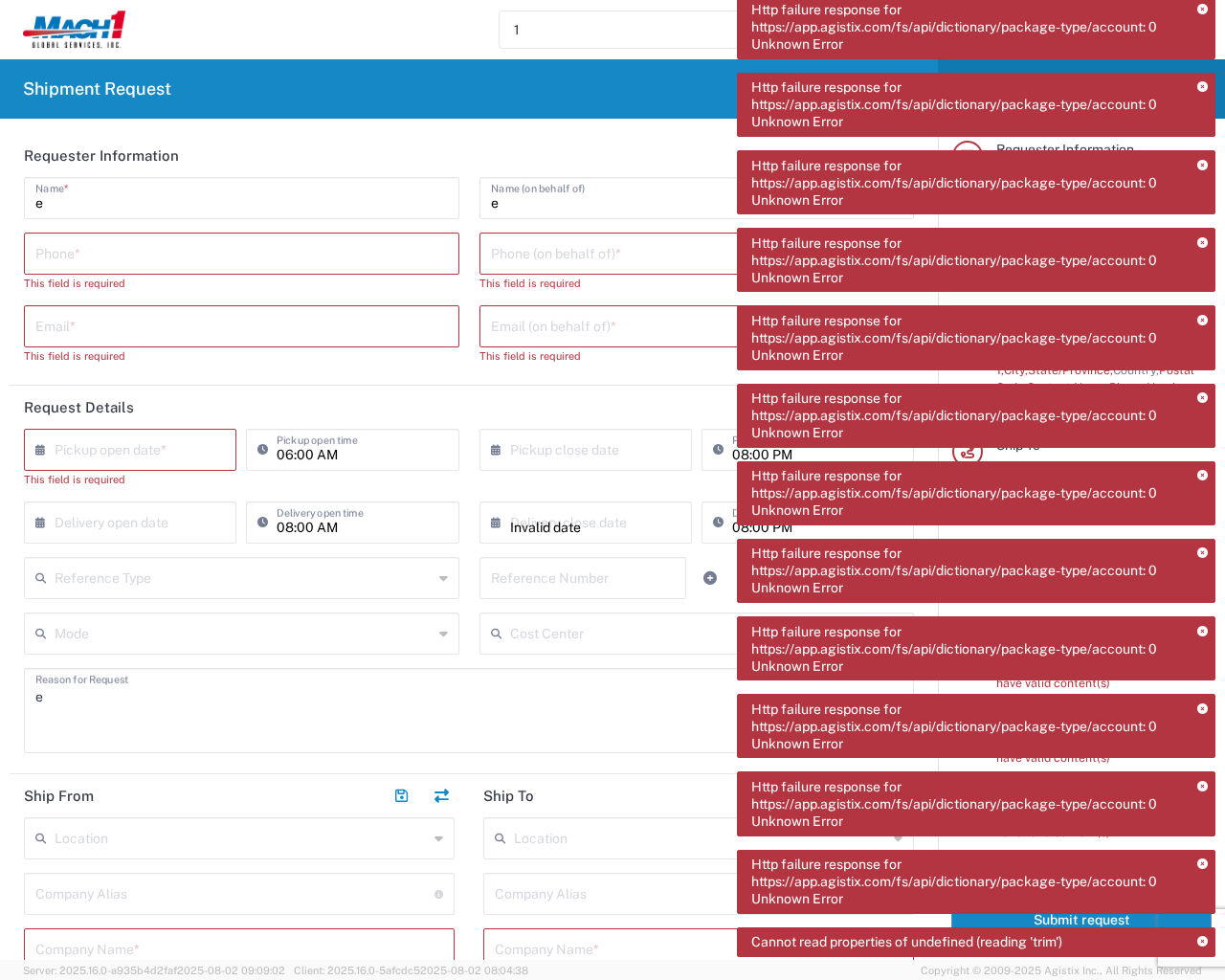 type 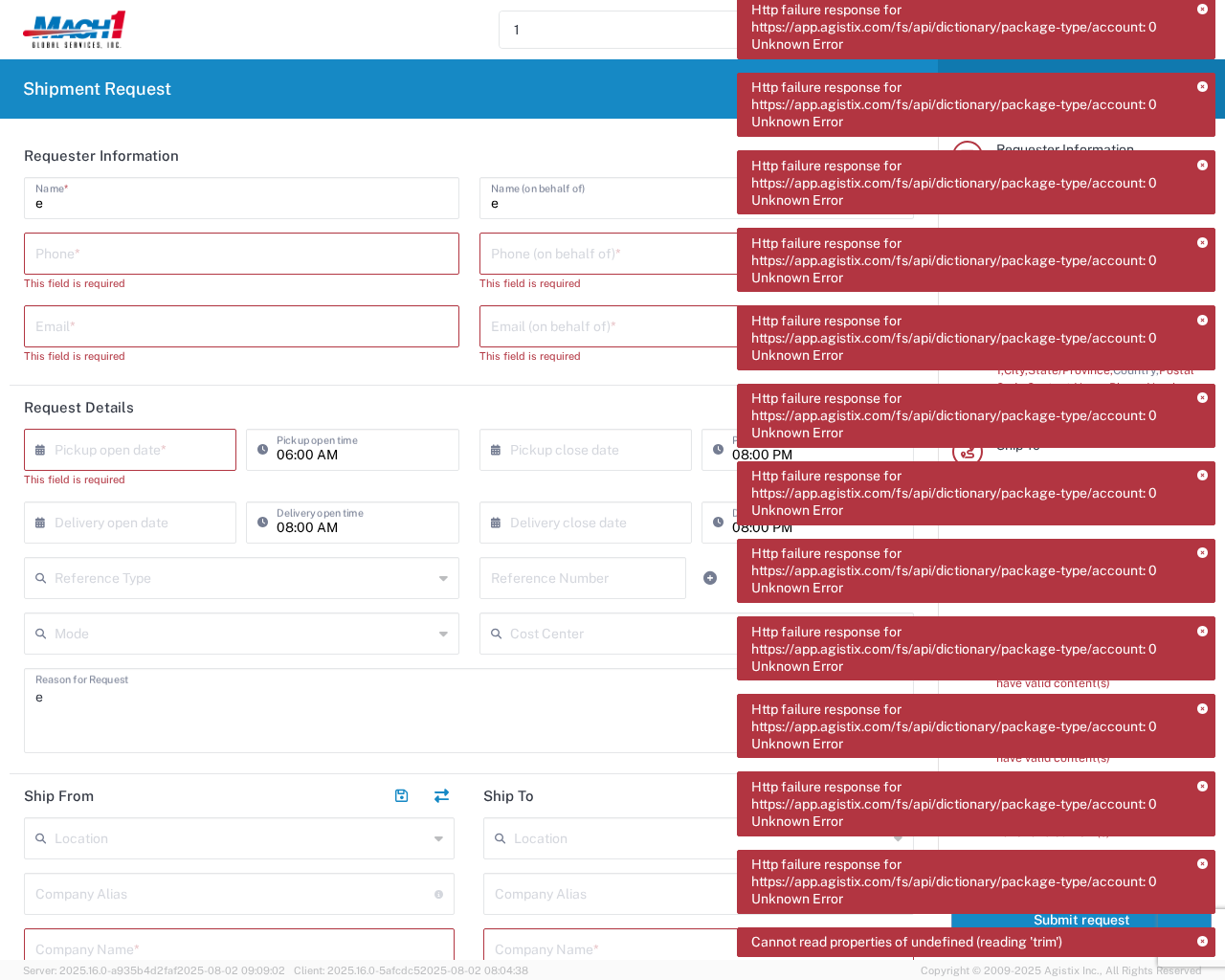 type 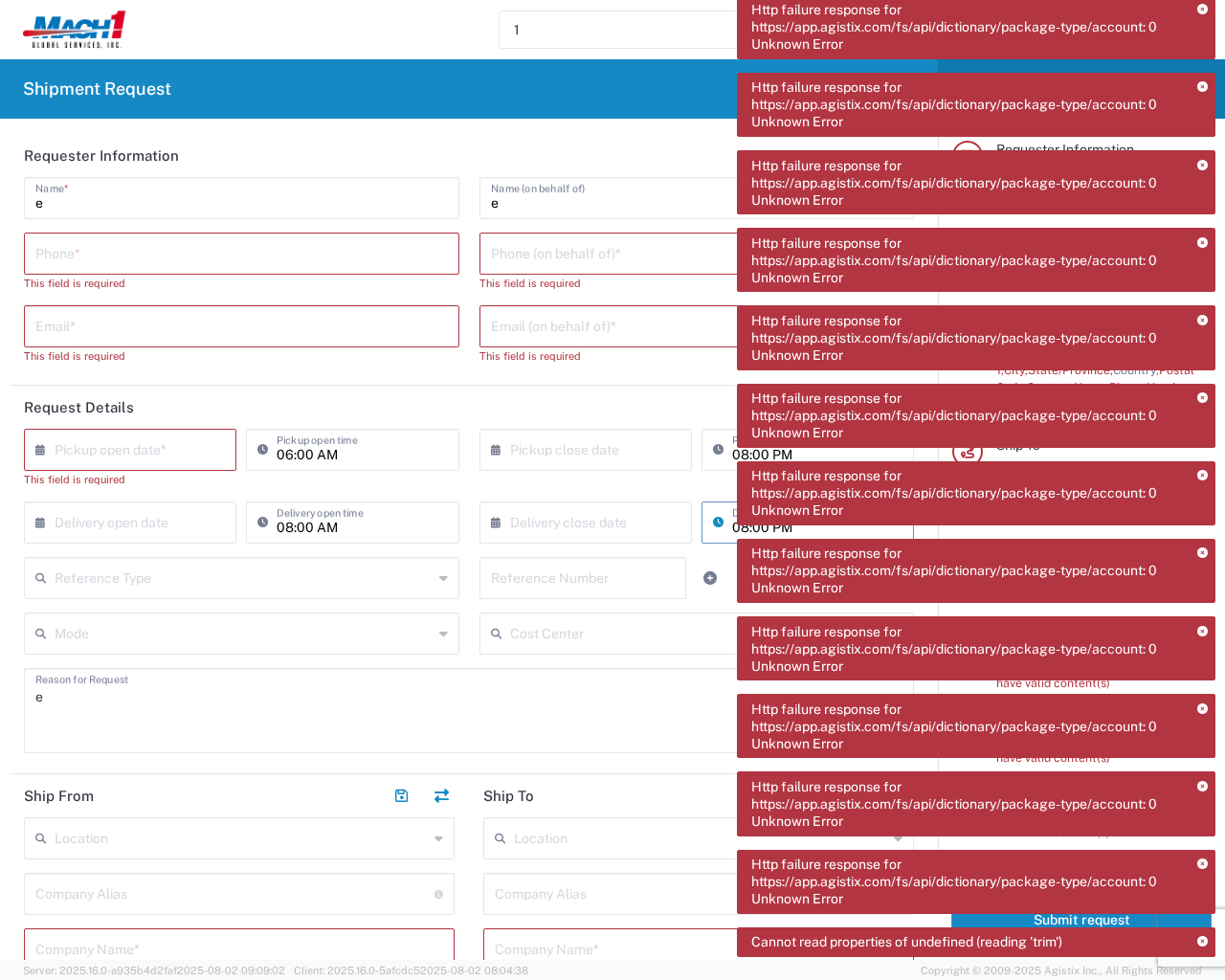 type 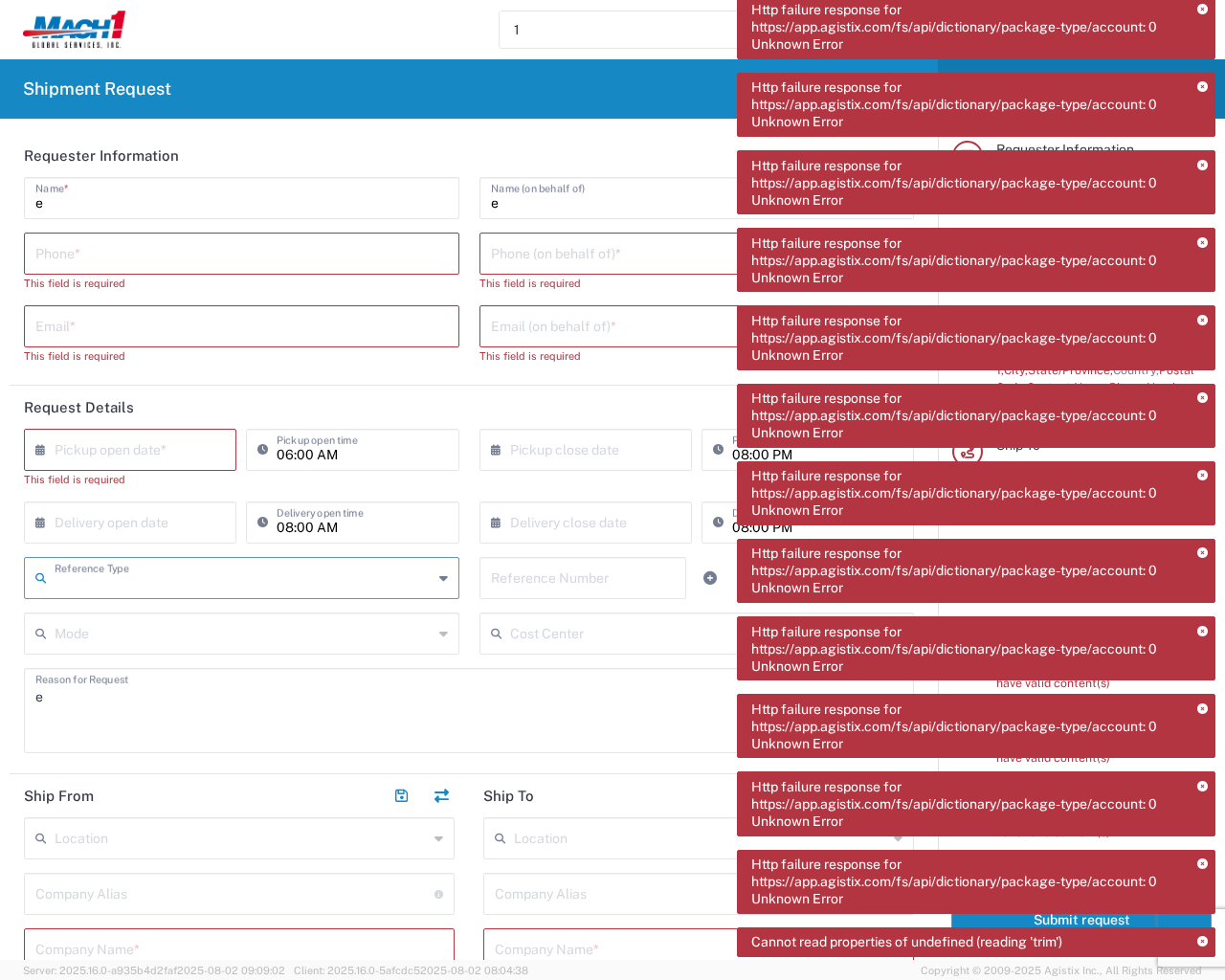 type 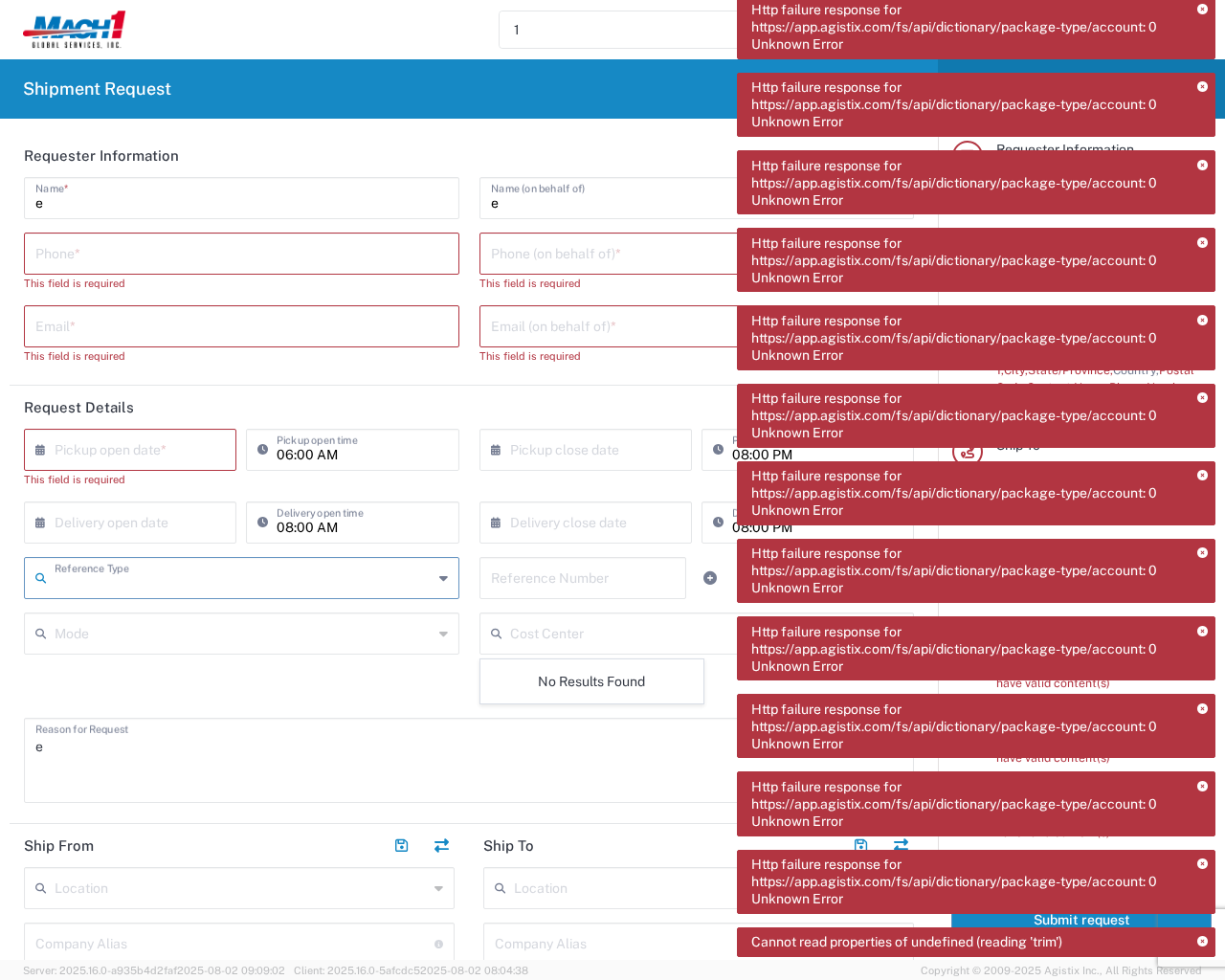 type 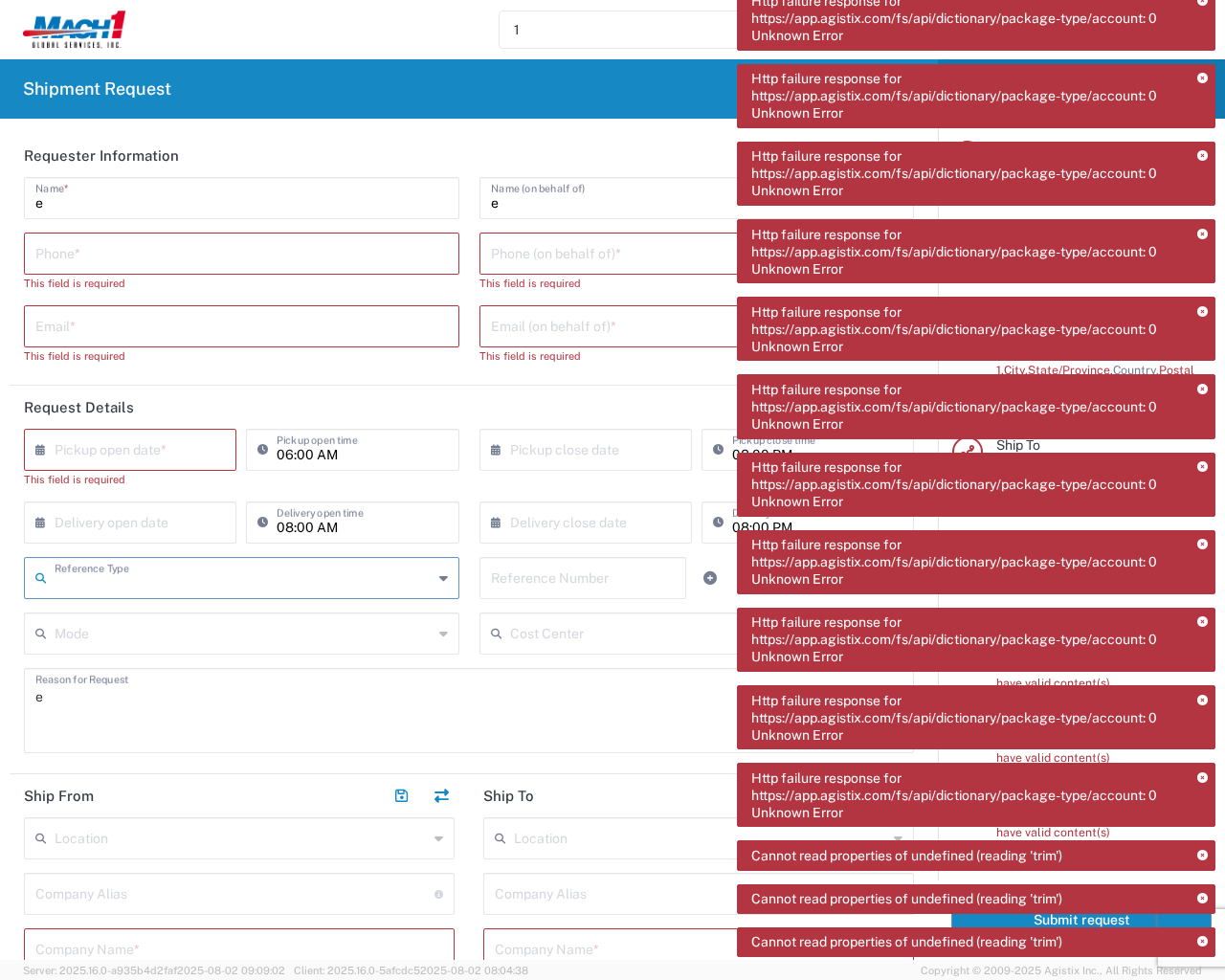 type 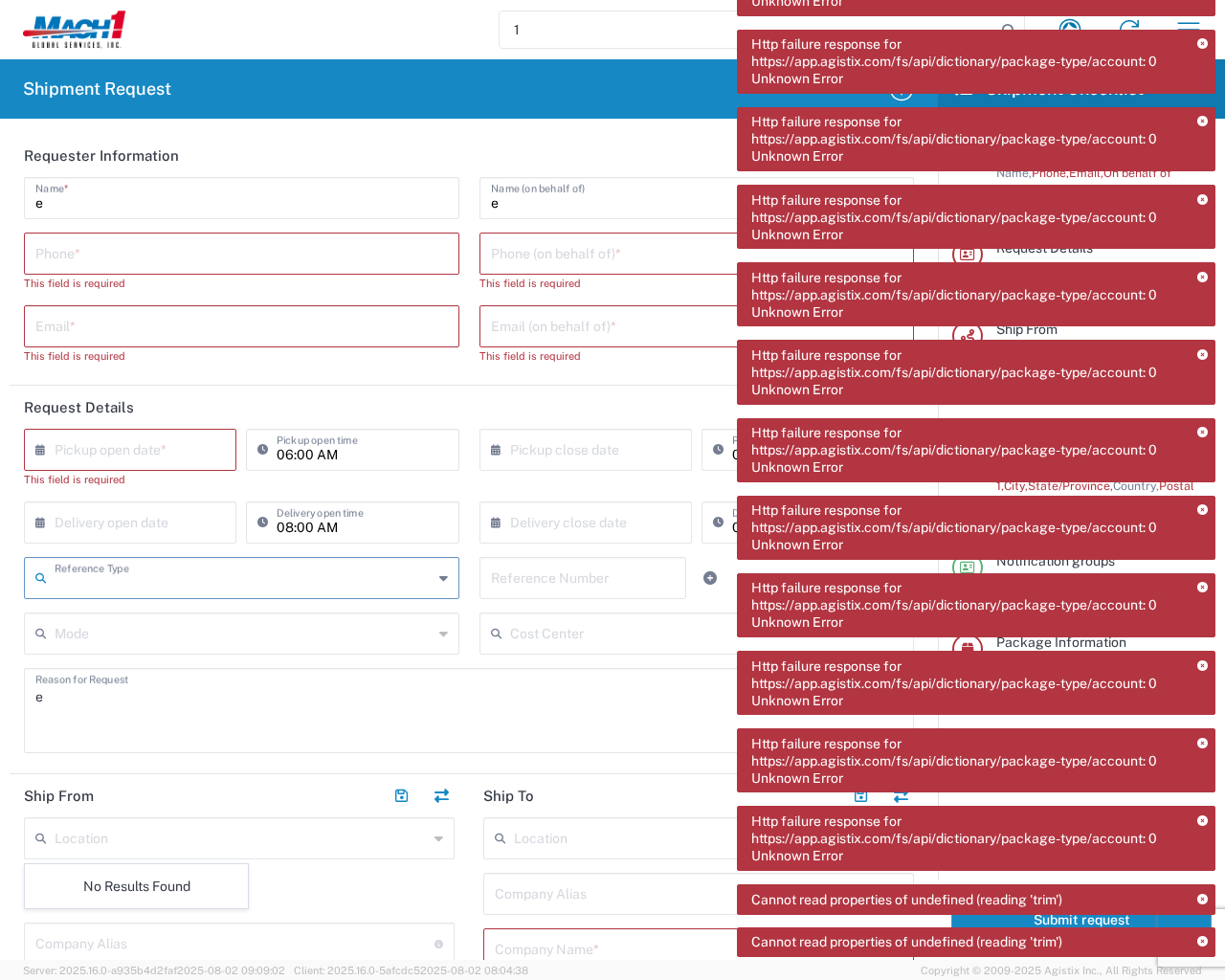 type 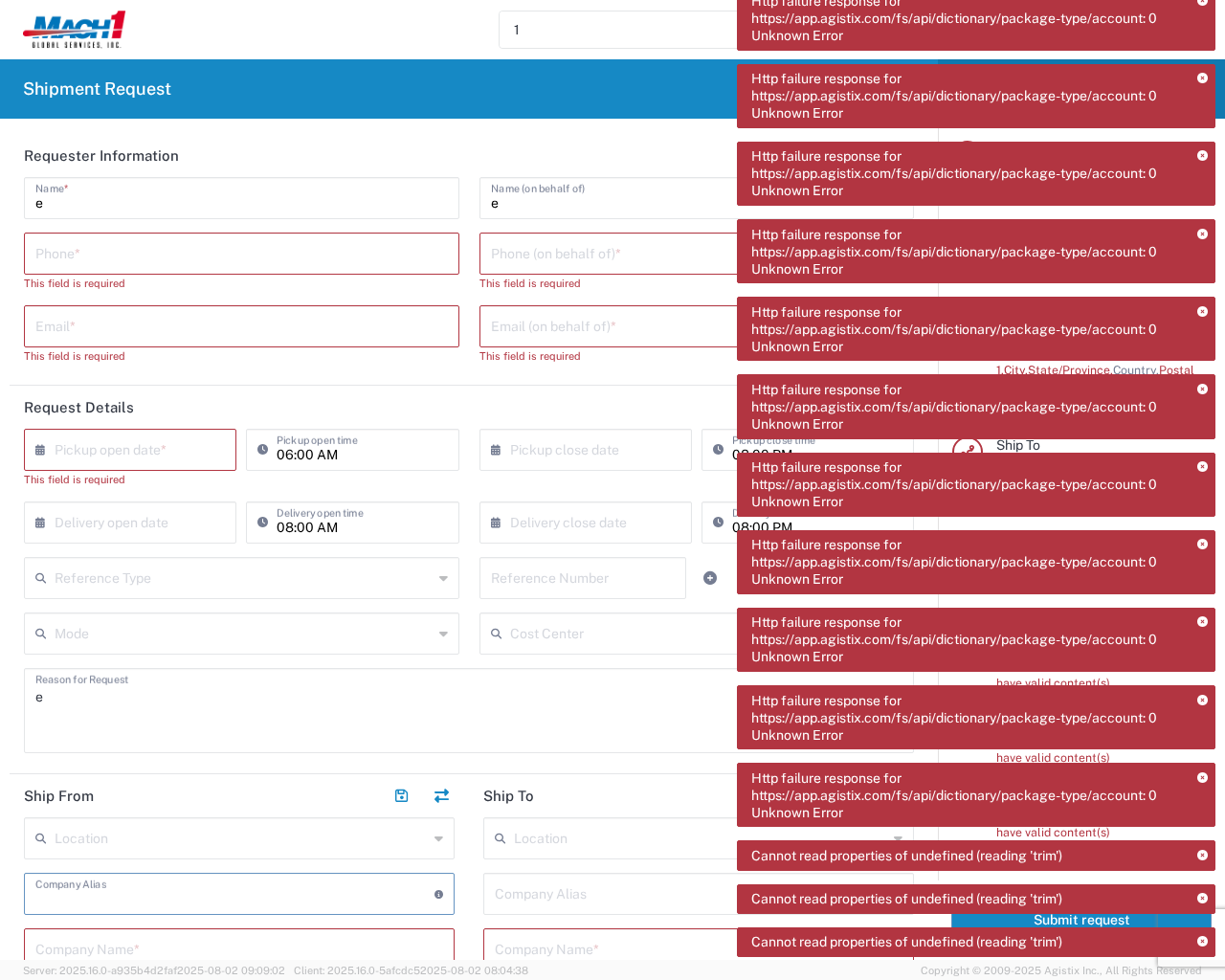 type 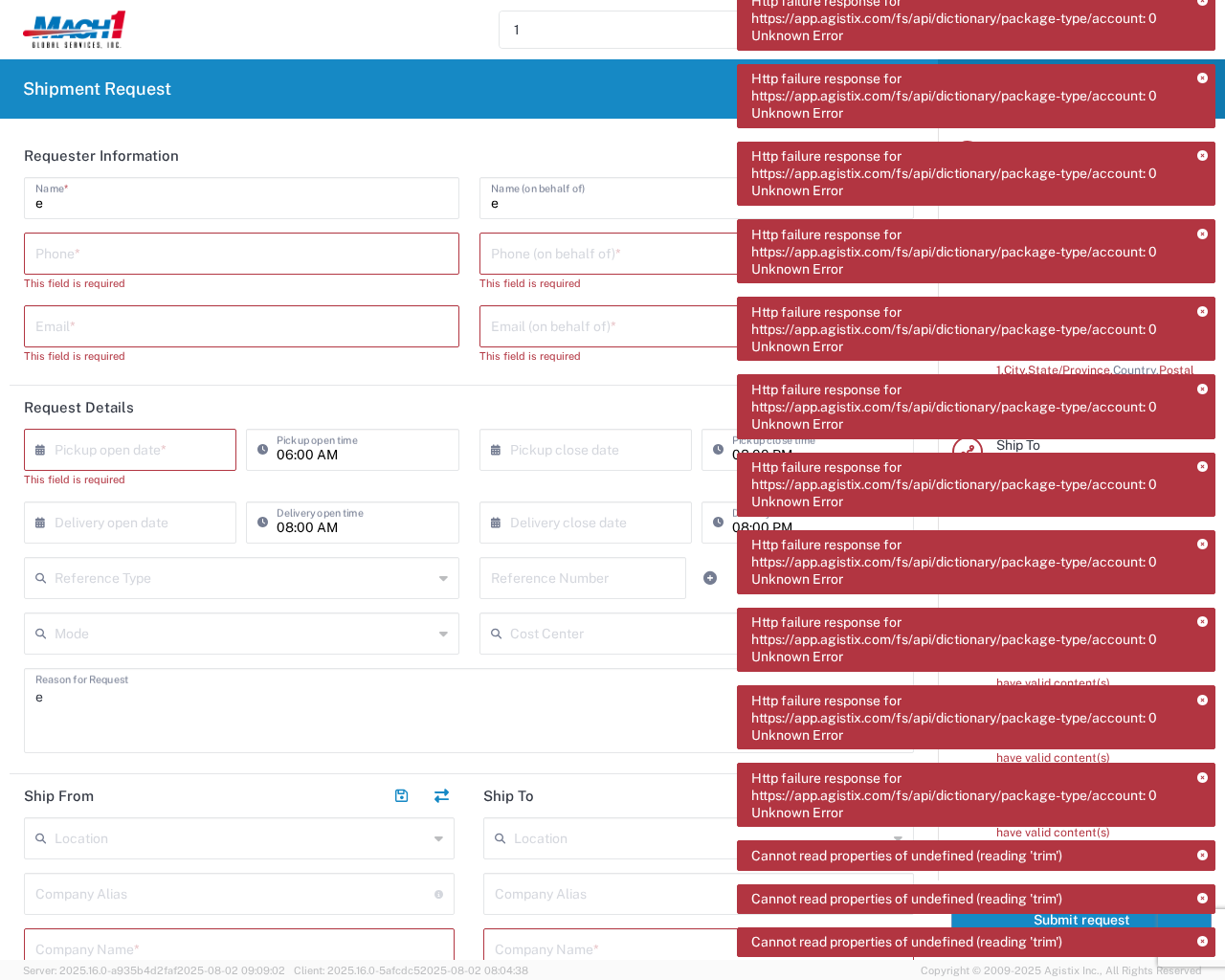 type 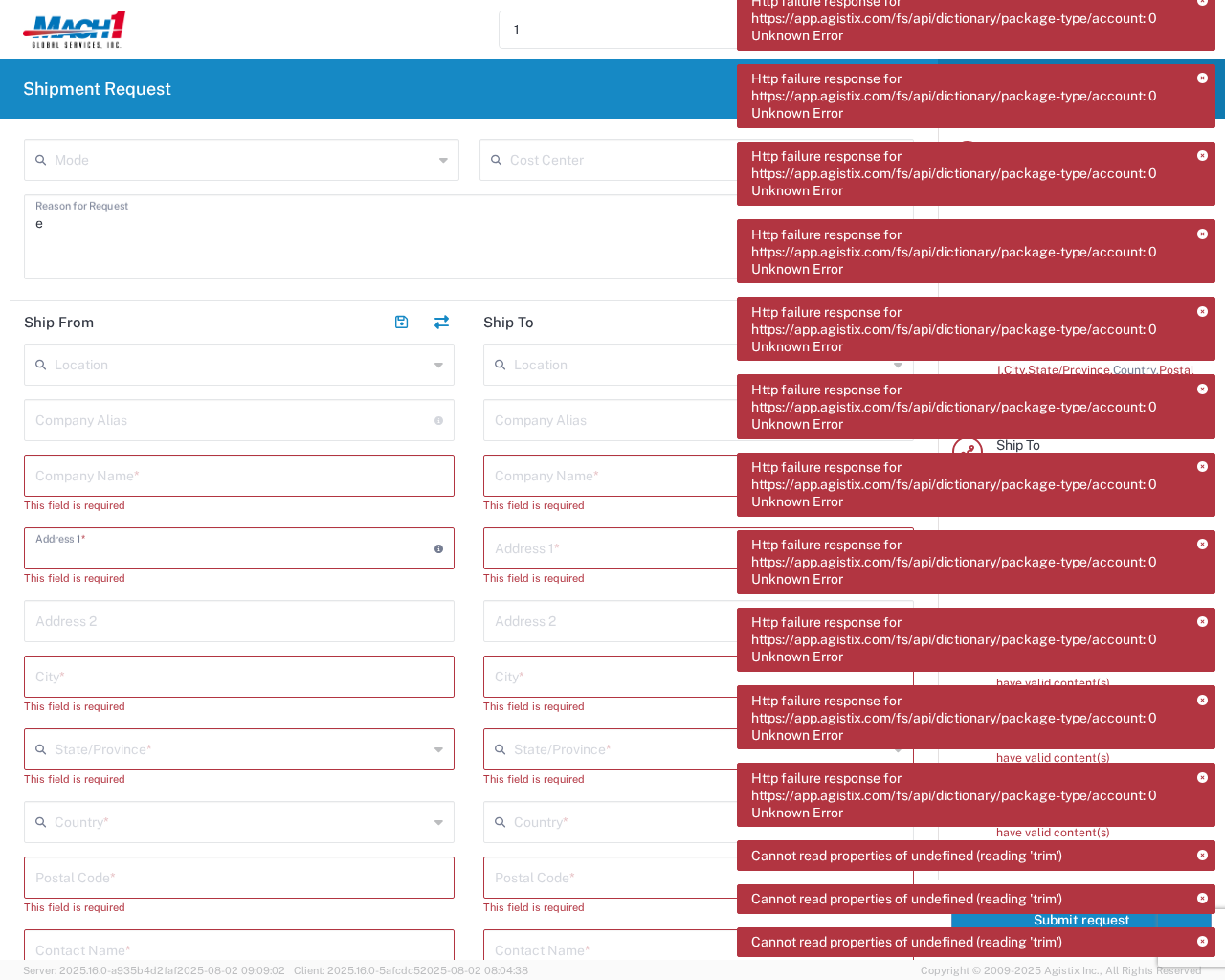 type 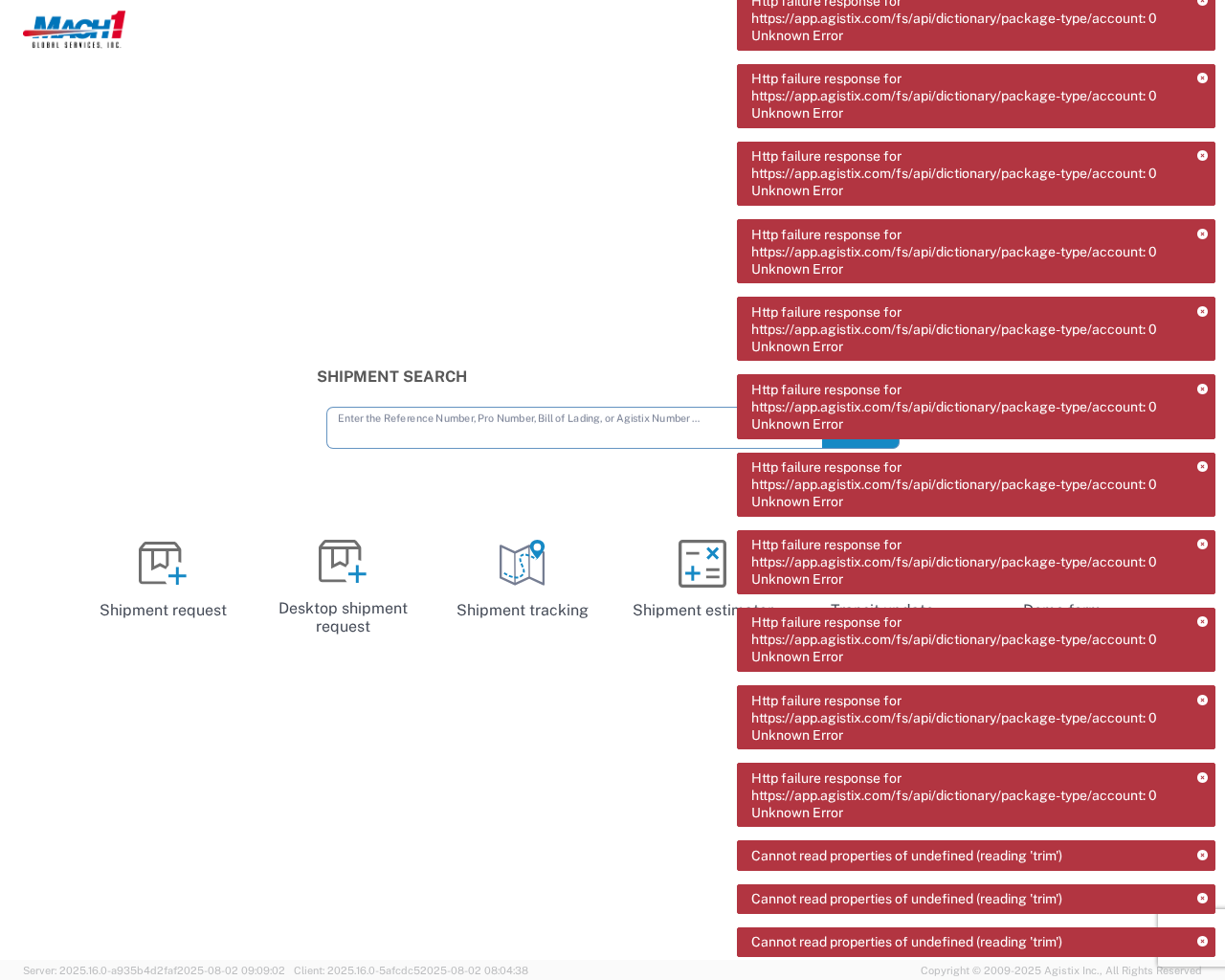 scroll, scrollTop: 0, scrollLeft: 0, axis: both 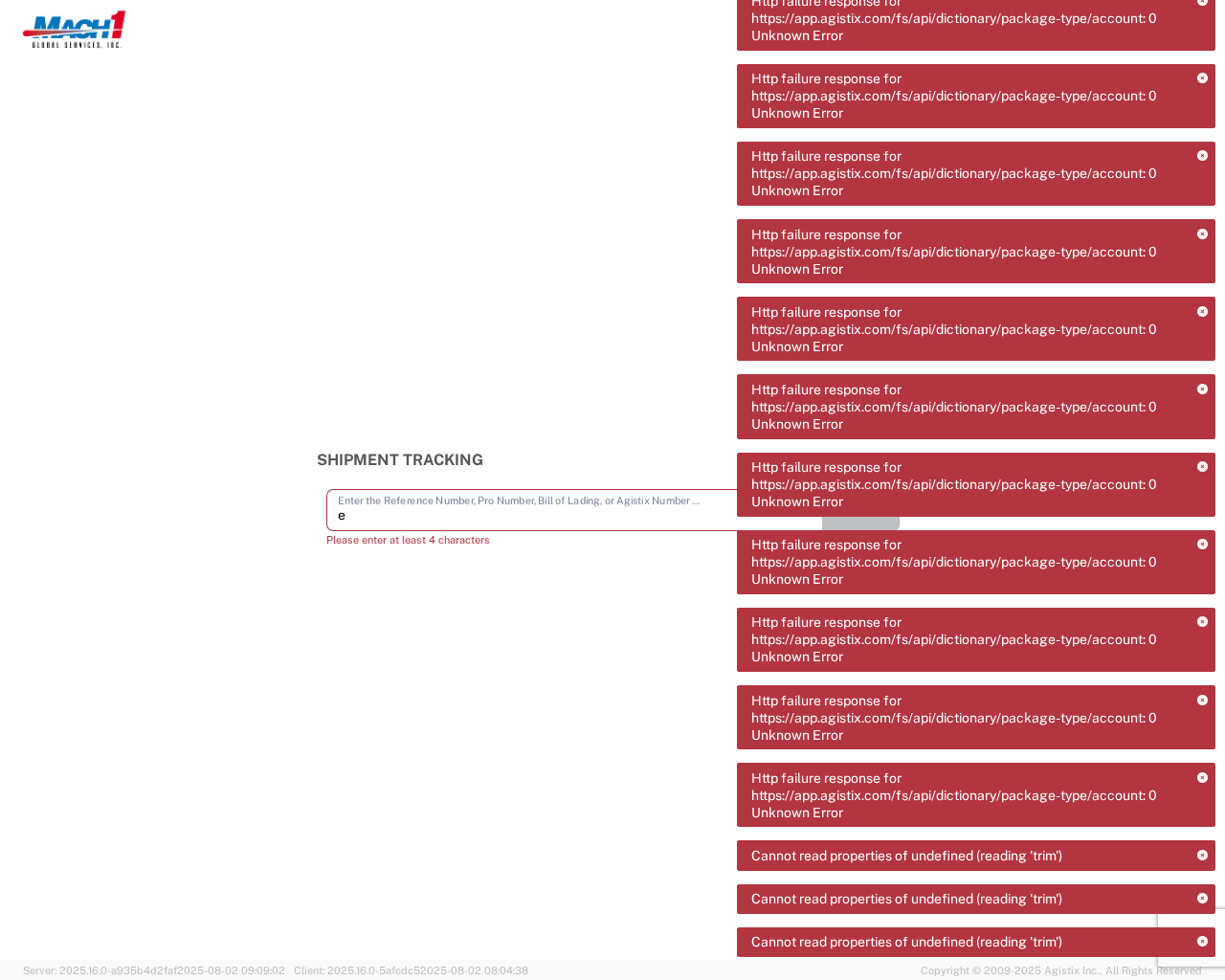 type 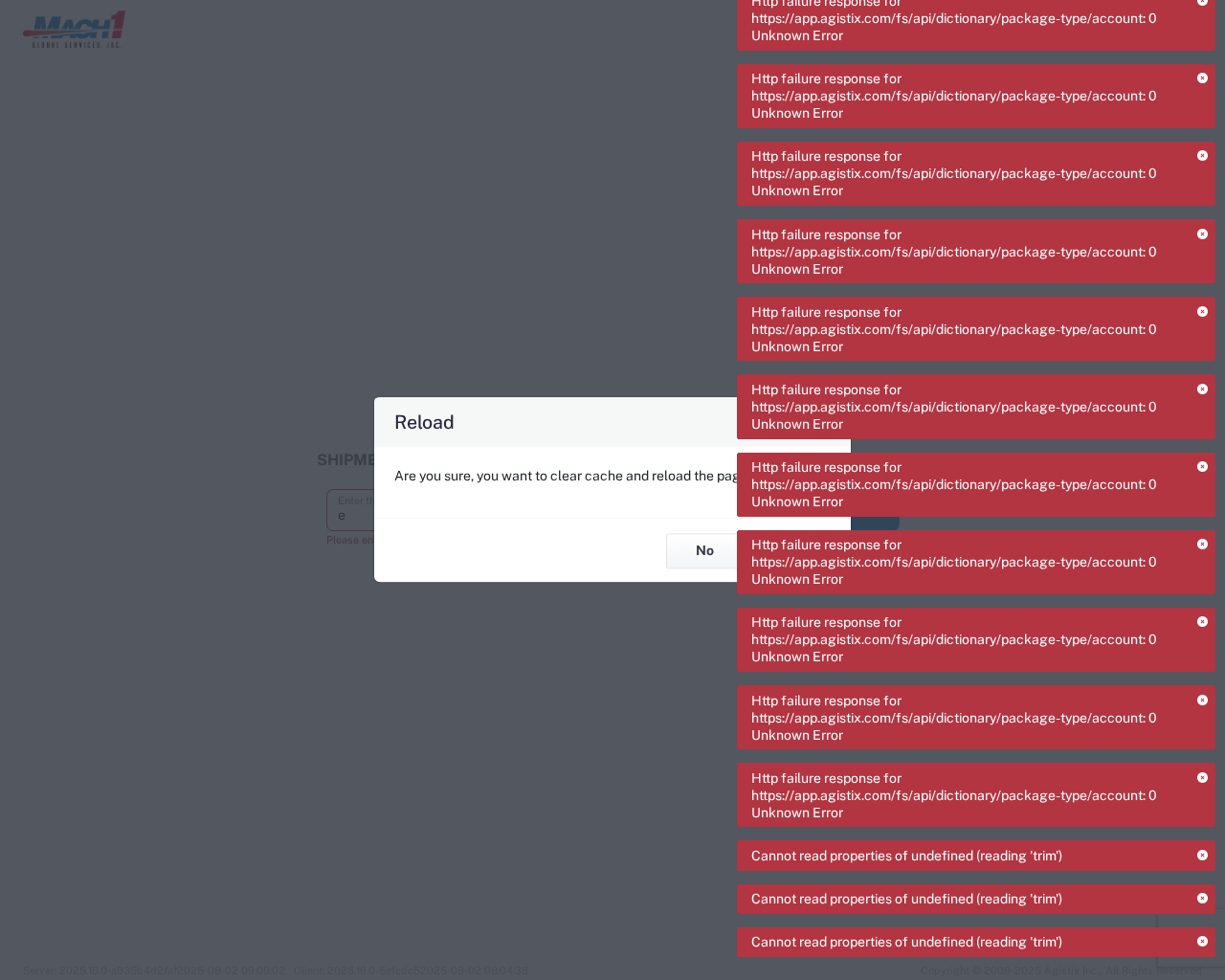 type 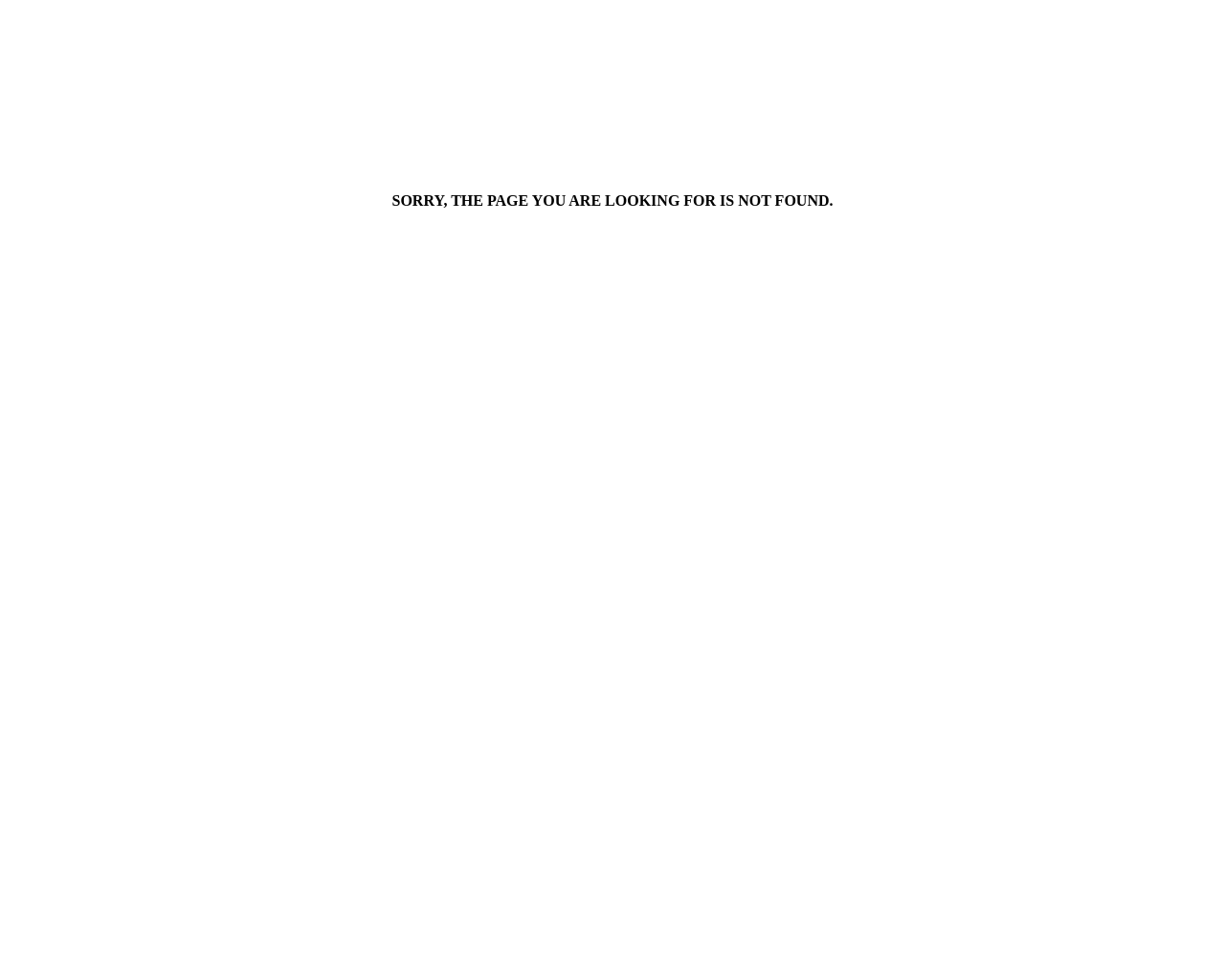 scroll, scrollTop: 0, scrollLeft: 0, axis: both 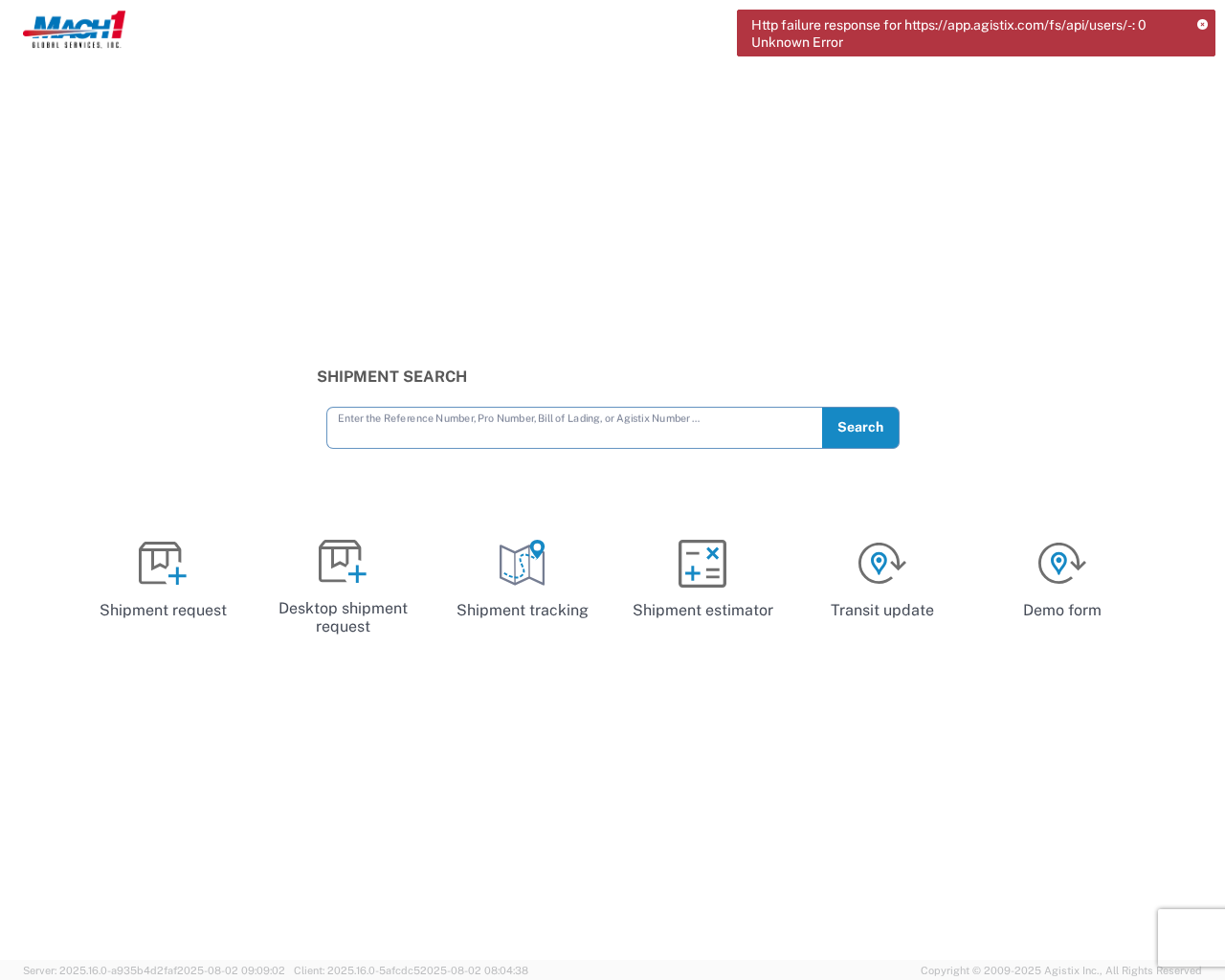 type on "e" 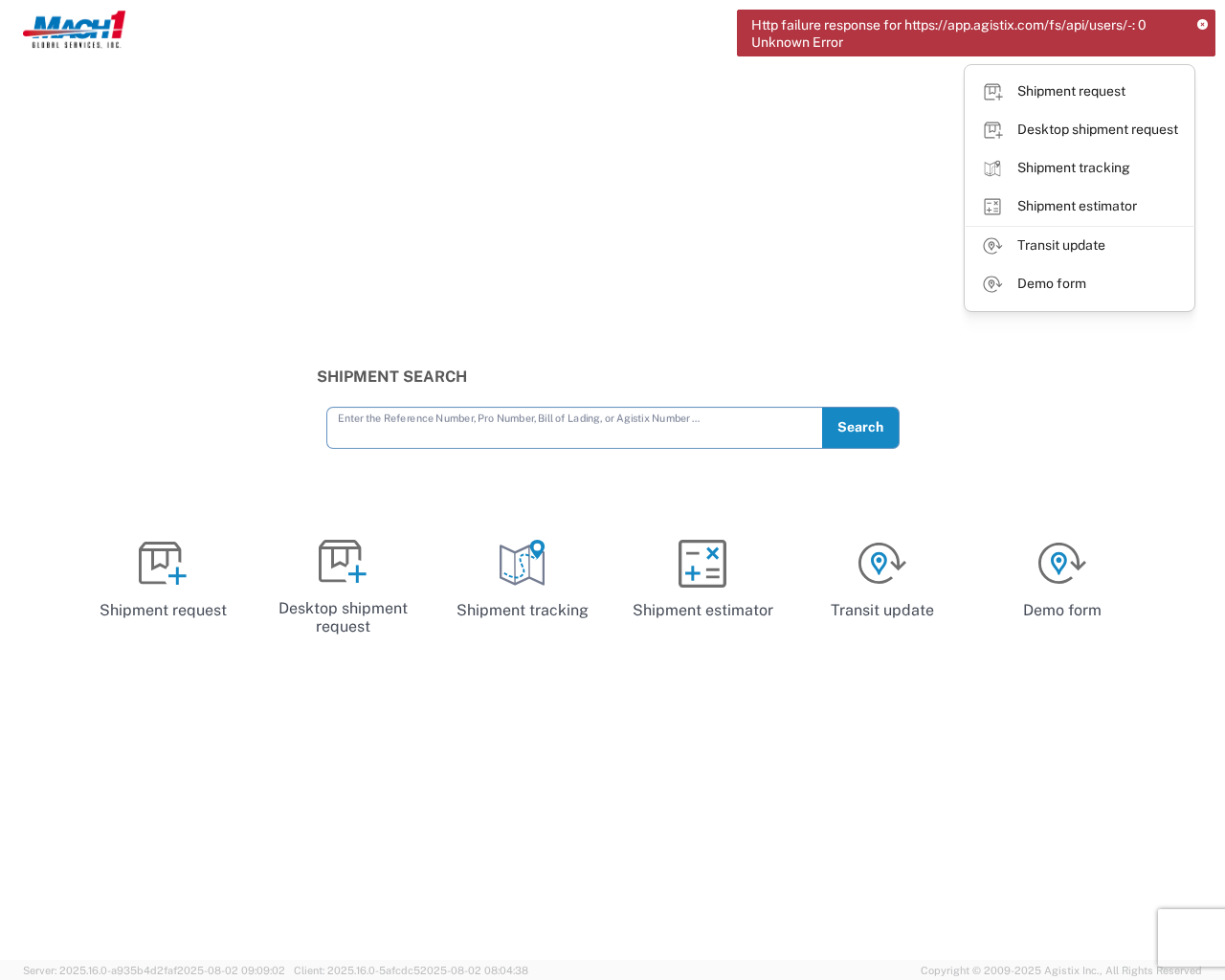 scroll, scrollTop: 0, scrollLeft: 0, axis: both 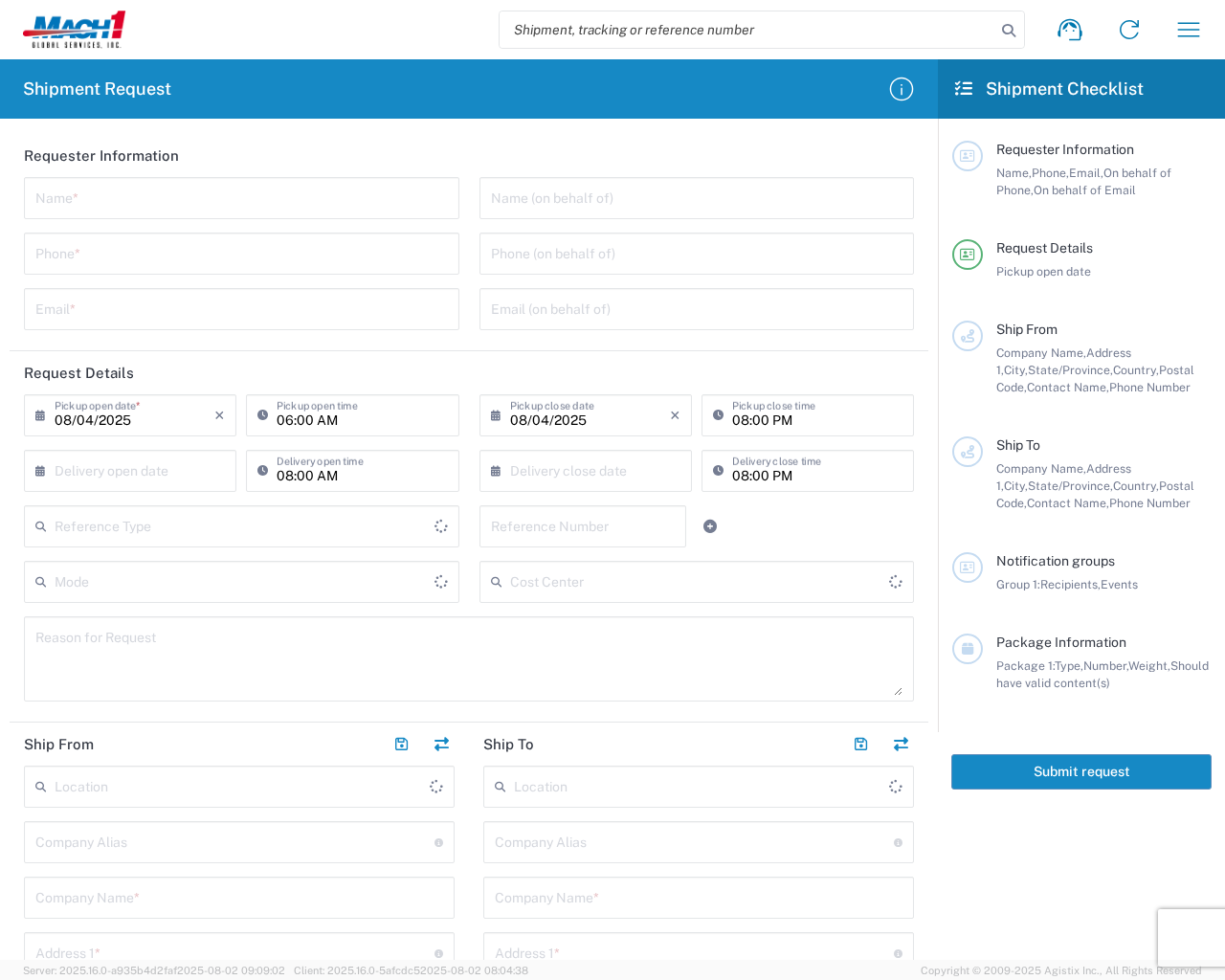 type on "e" 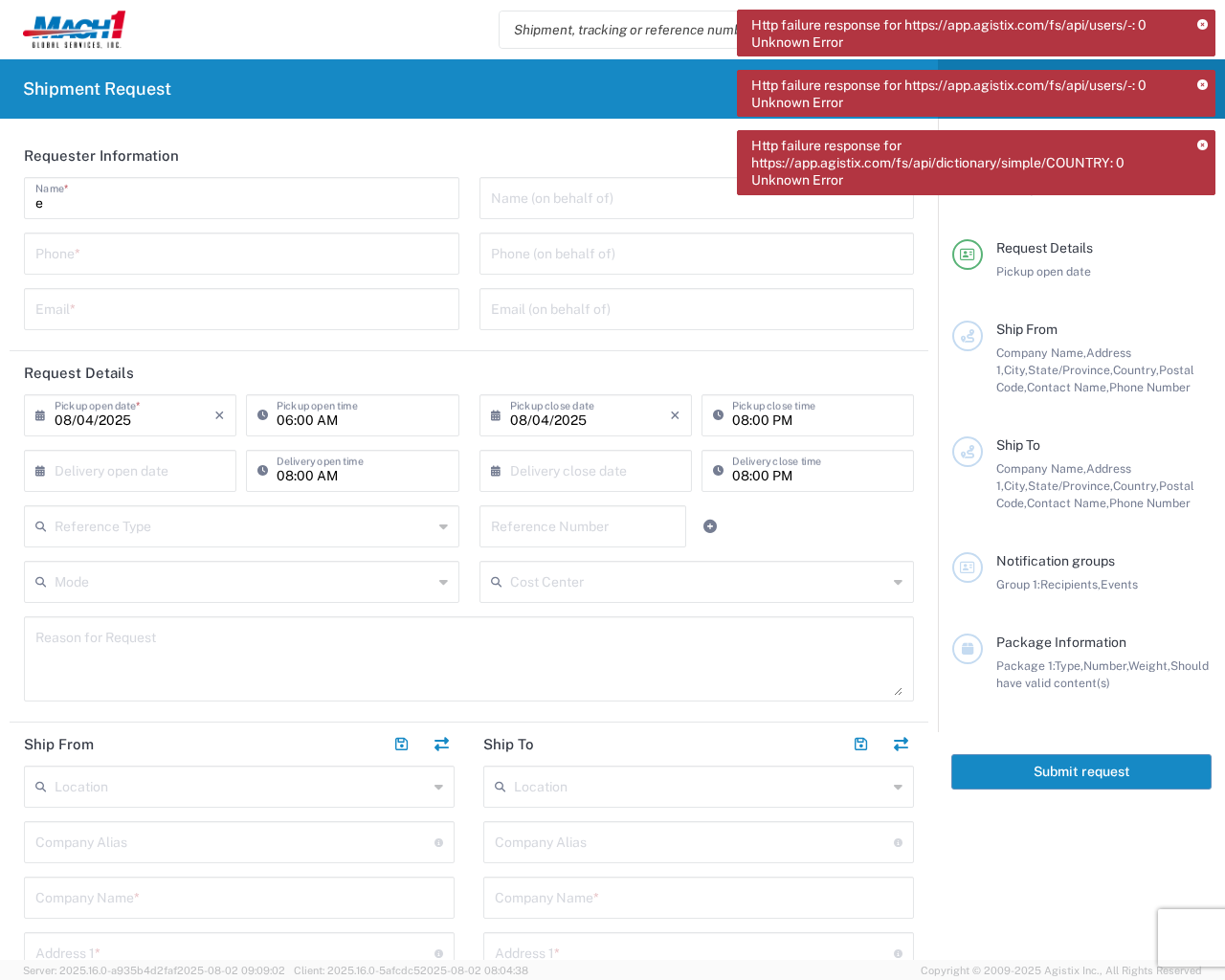 type on "e" 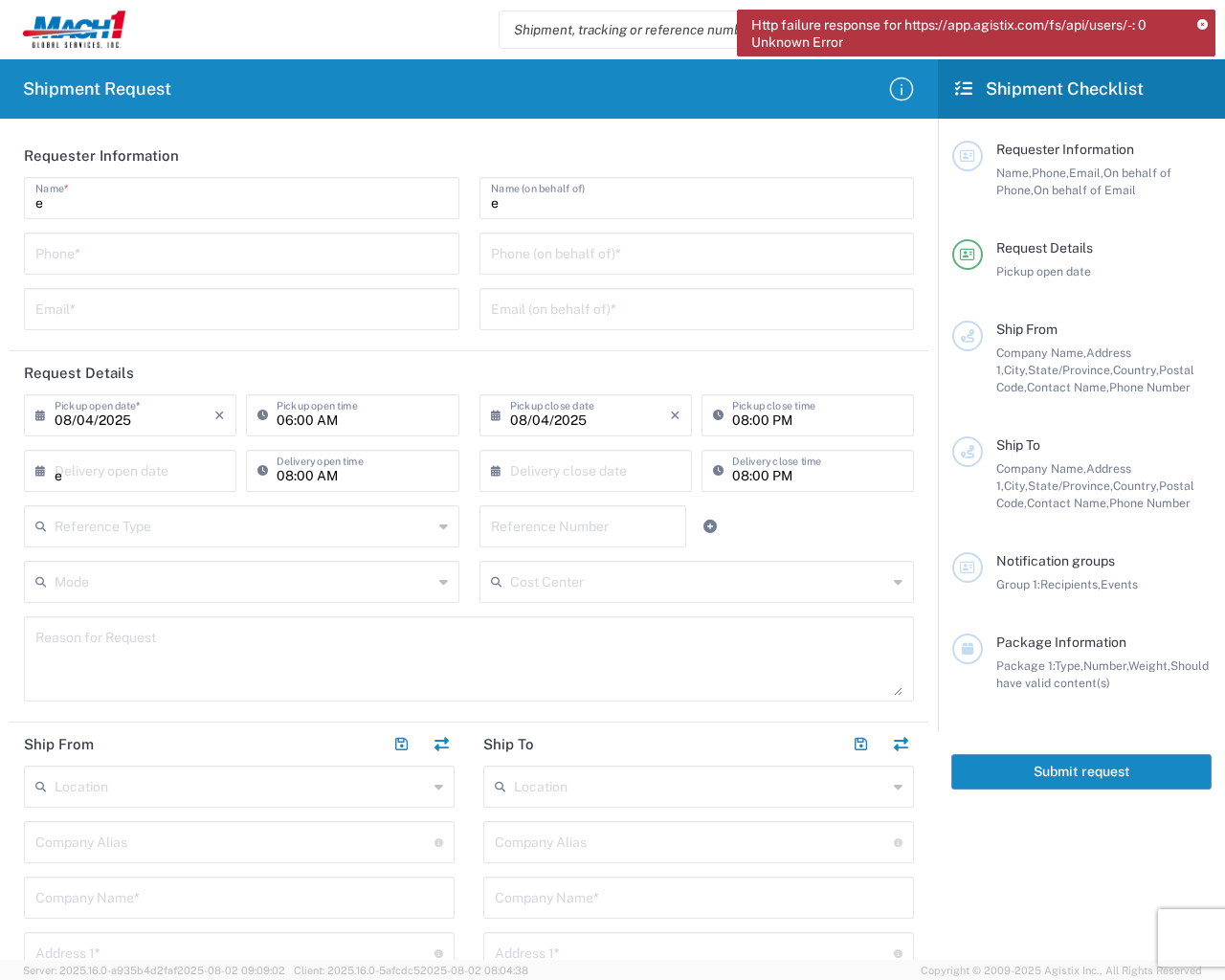 type on "Invalid date" 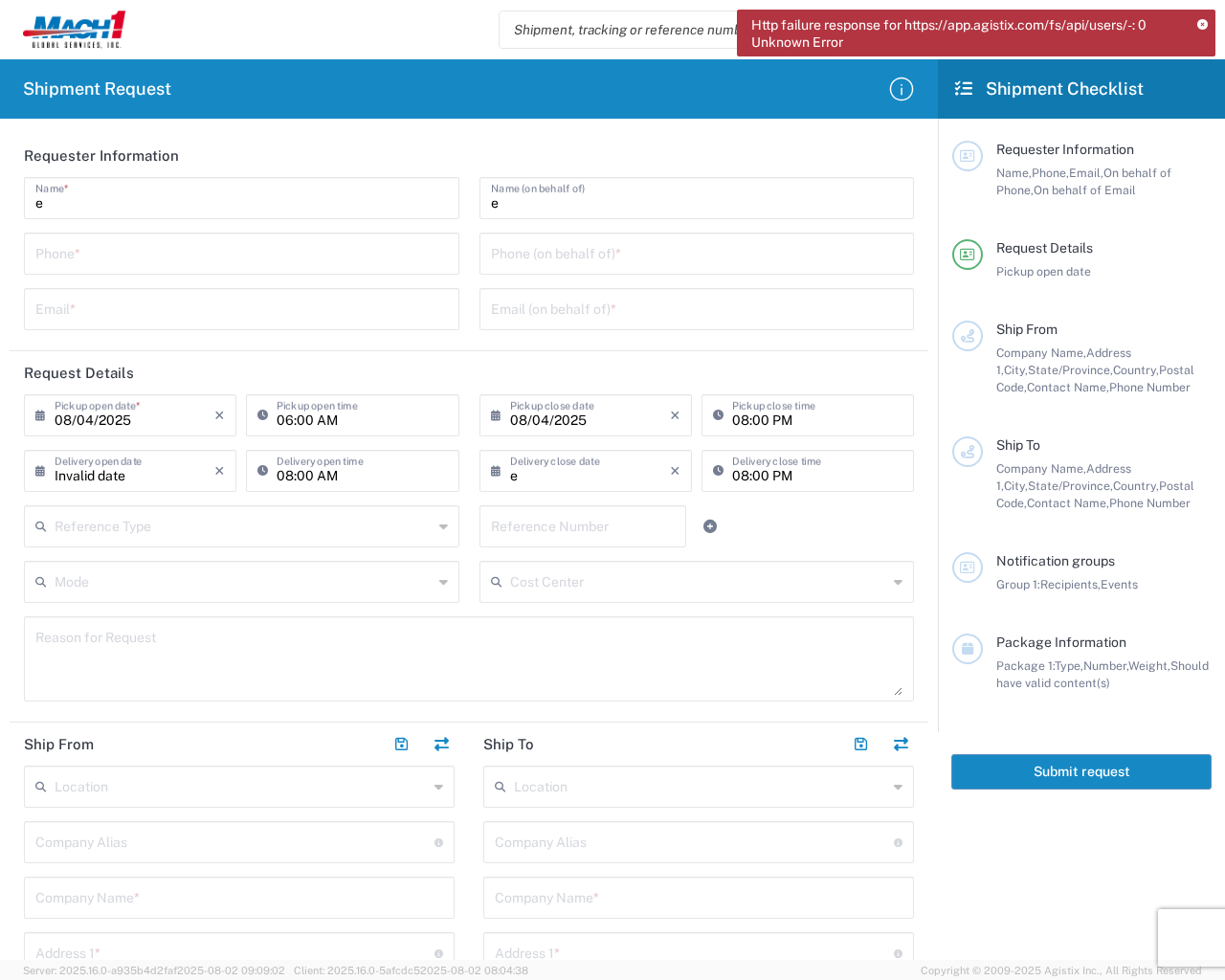 type on "Invalid date" 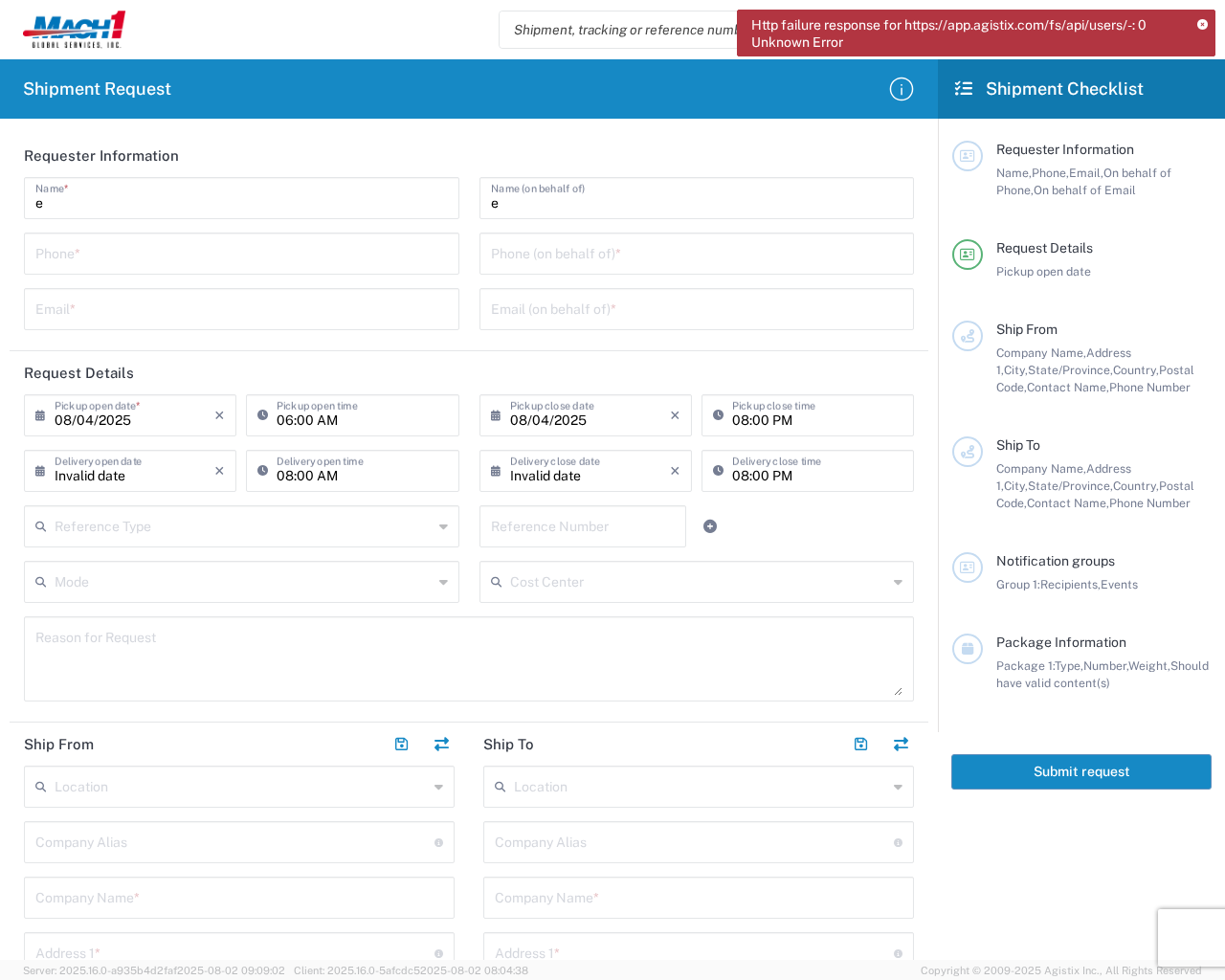 type on "e" 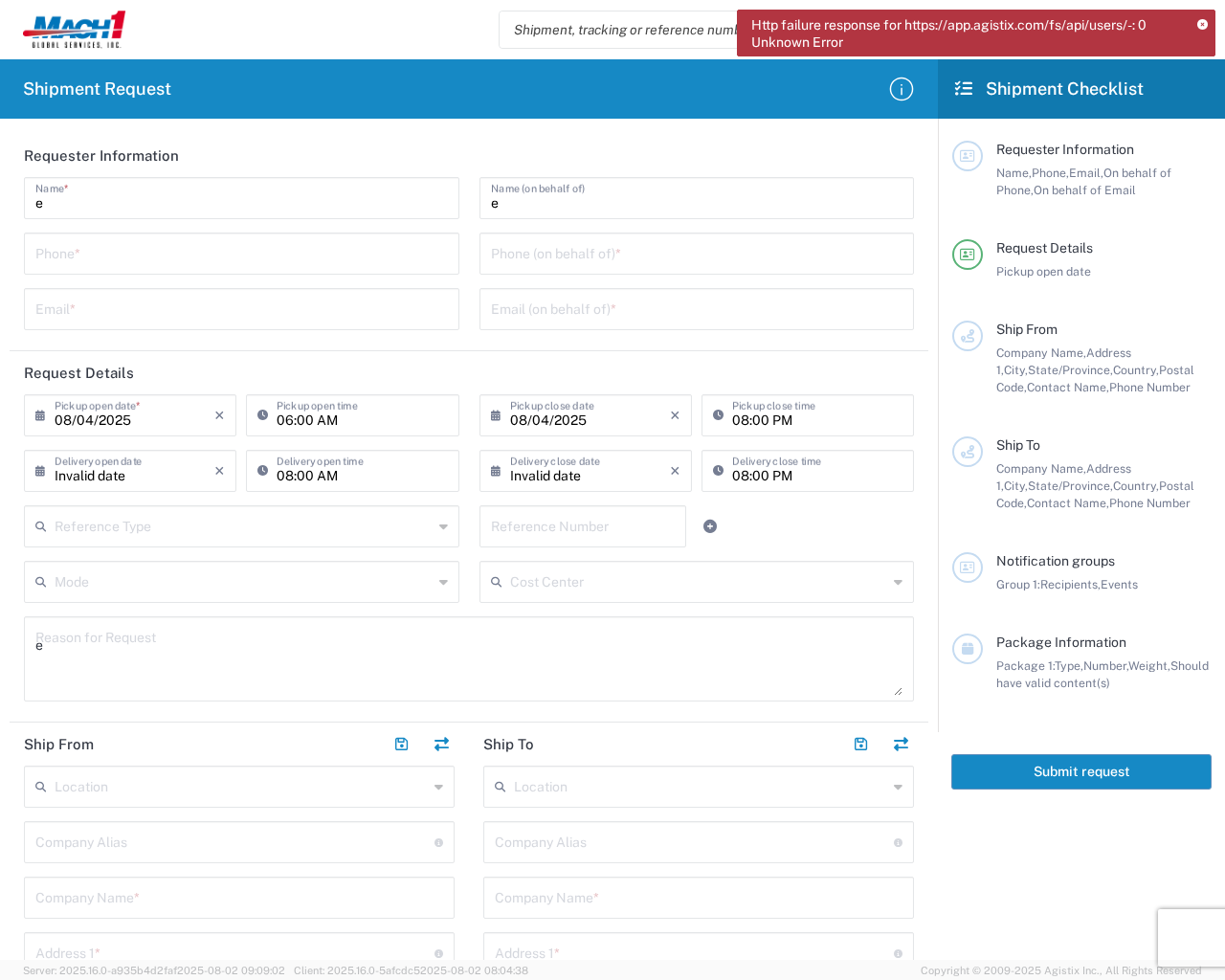 type on "e" 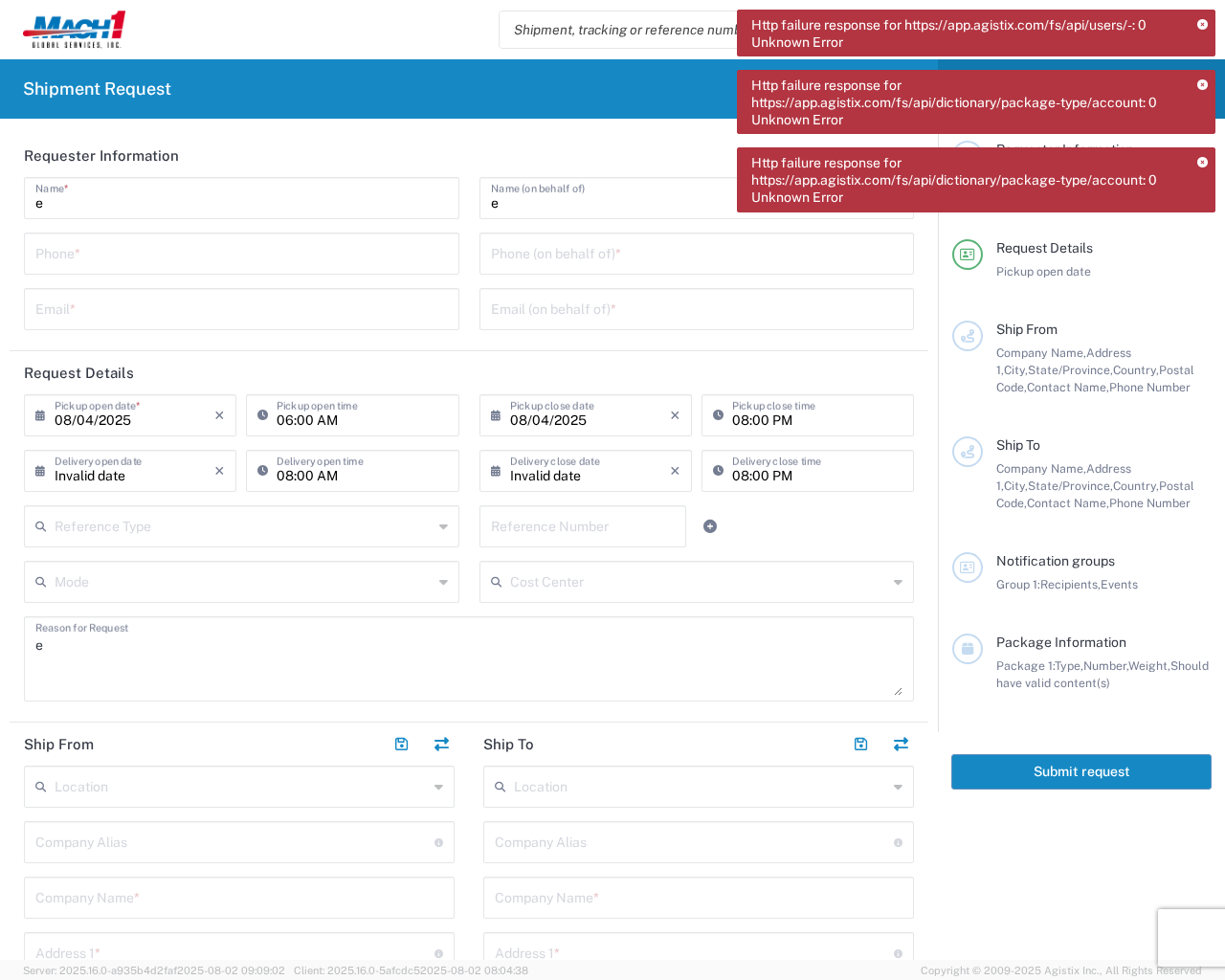 type on "ft" 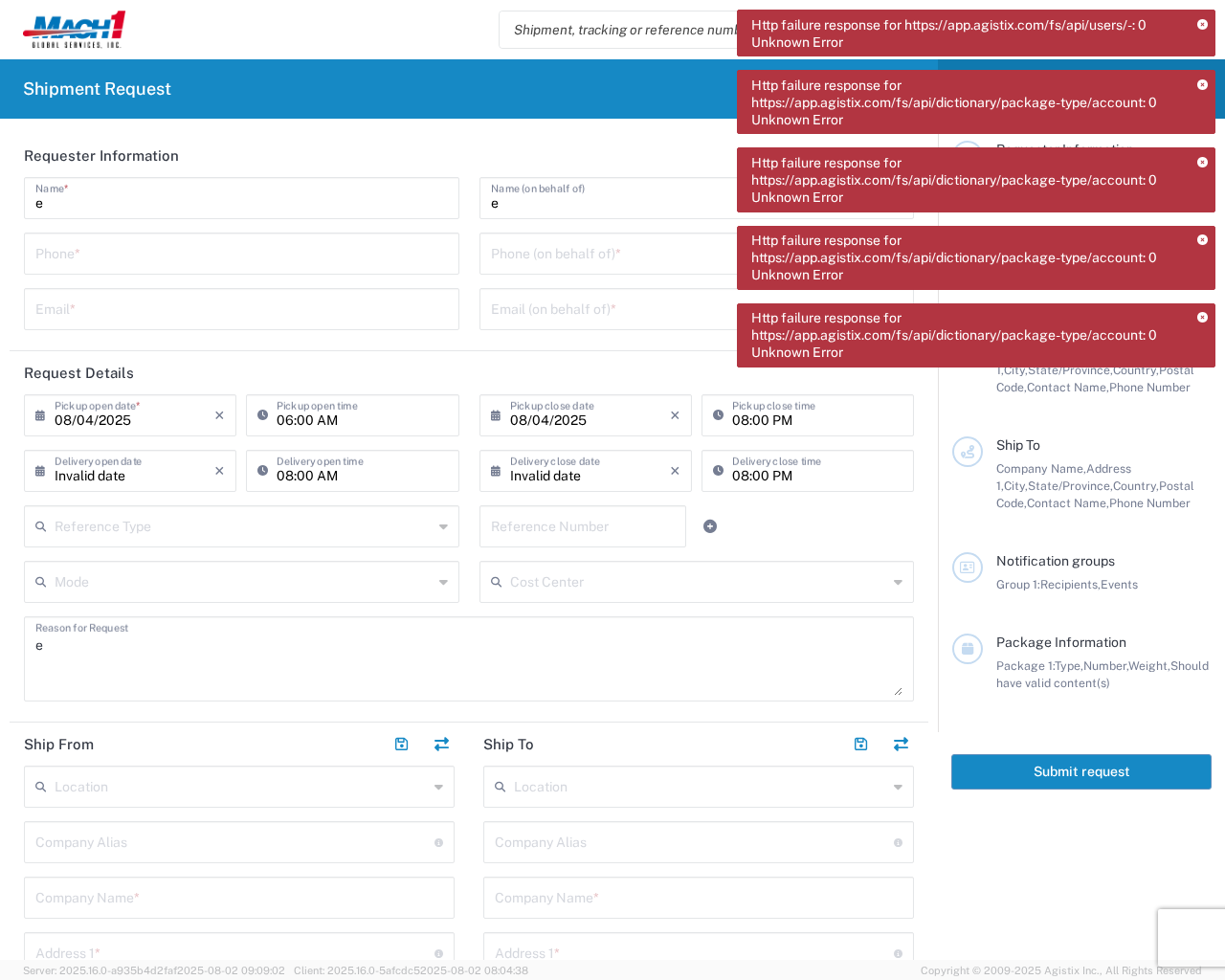 type on "e" 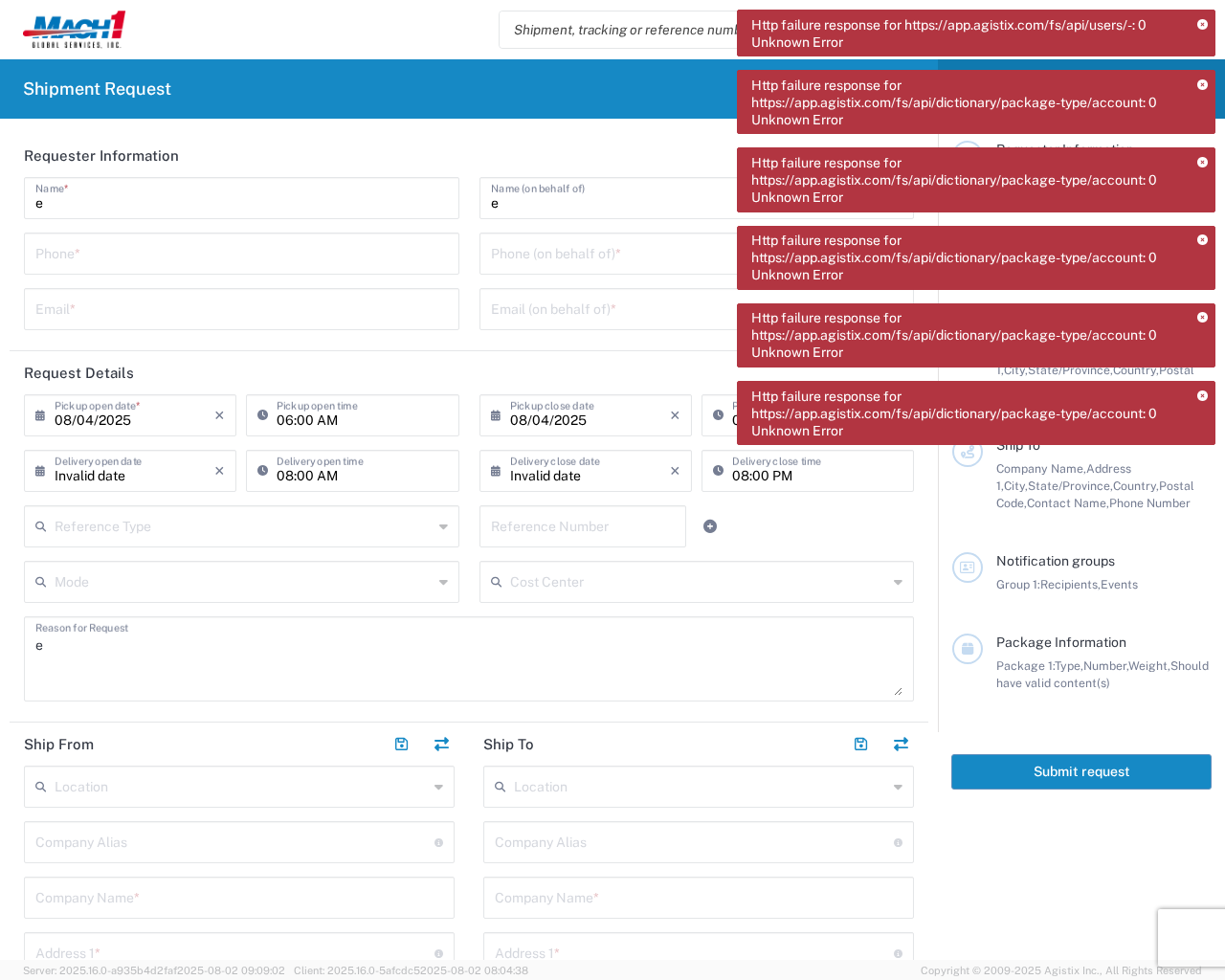 type on "lbs" 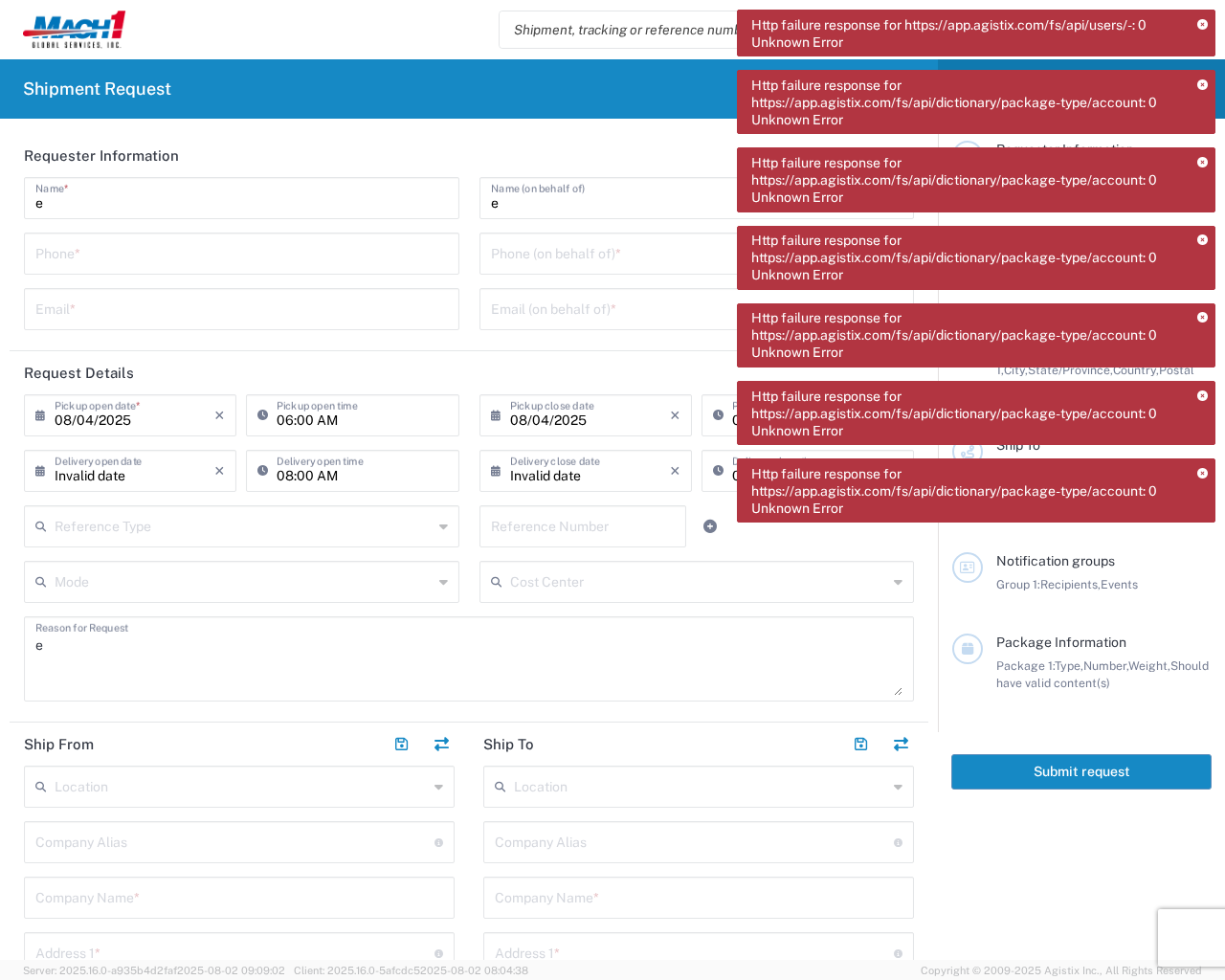 type on "e" 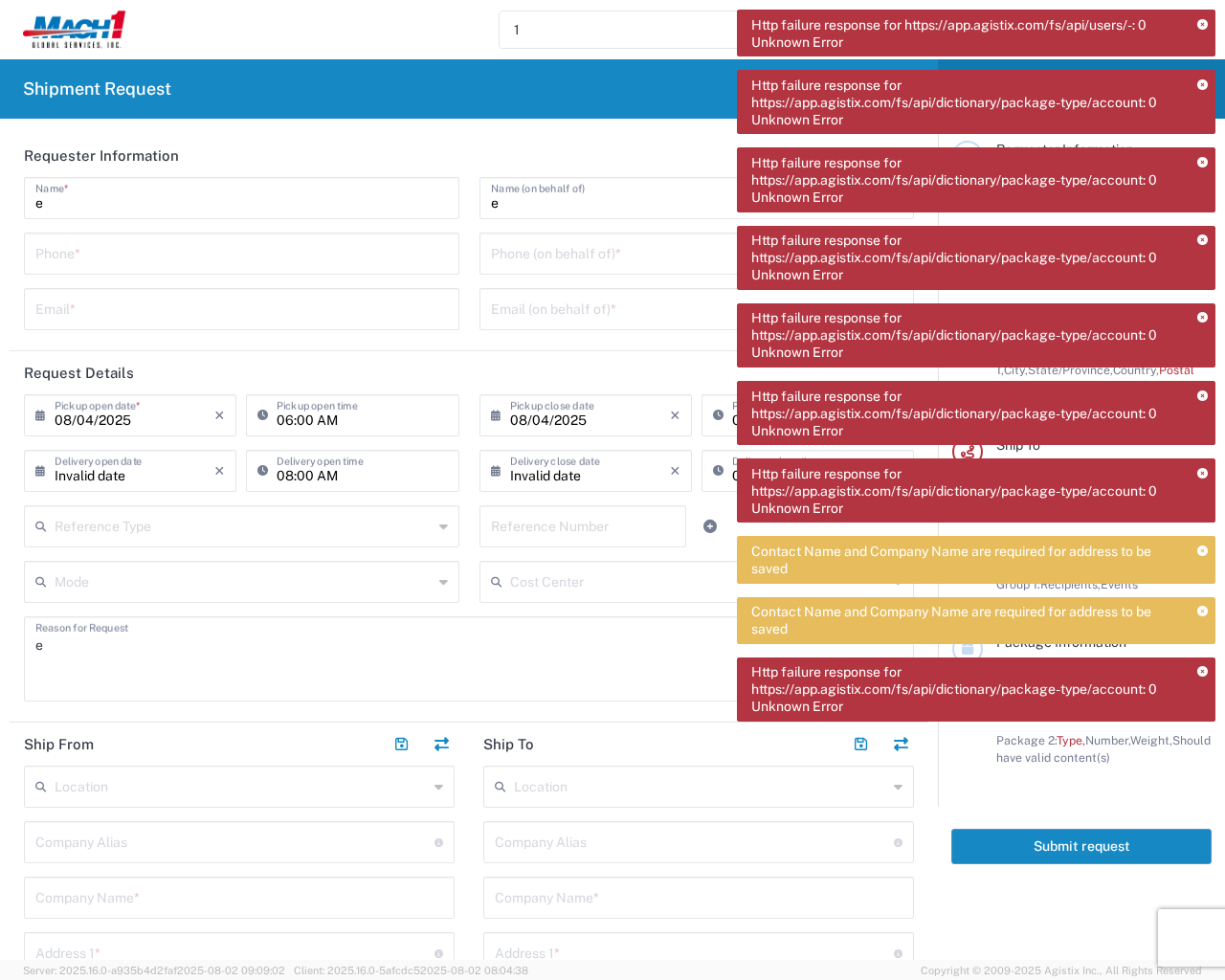 type on "e" 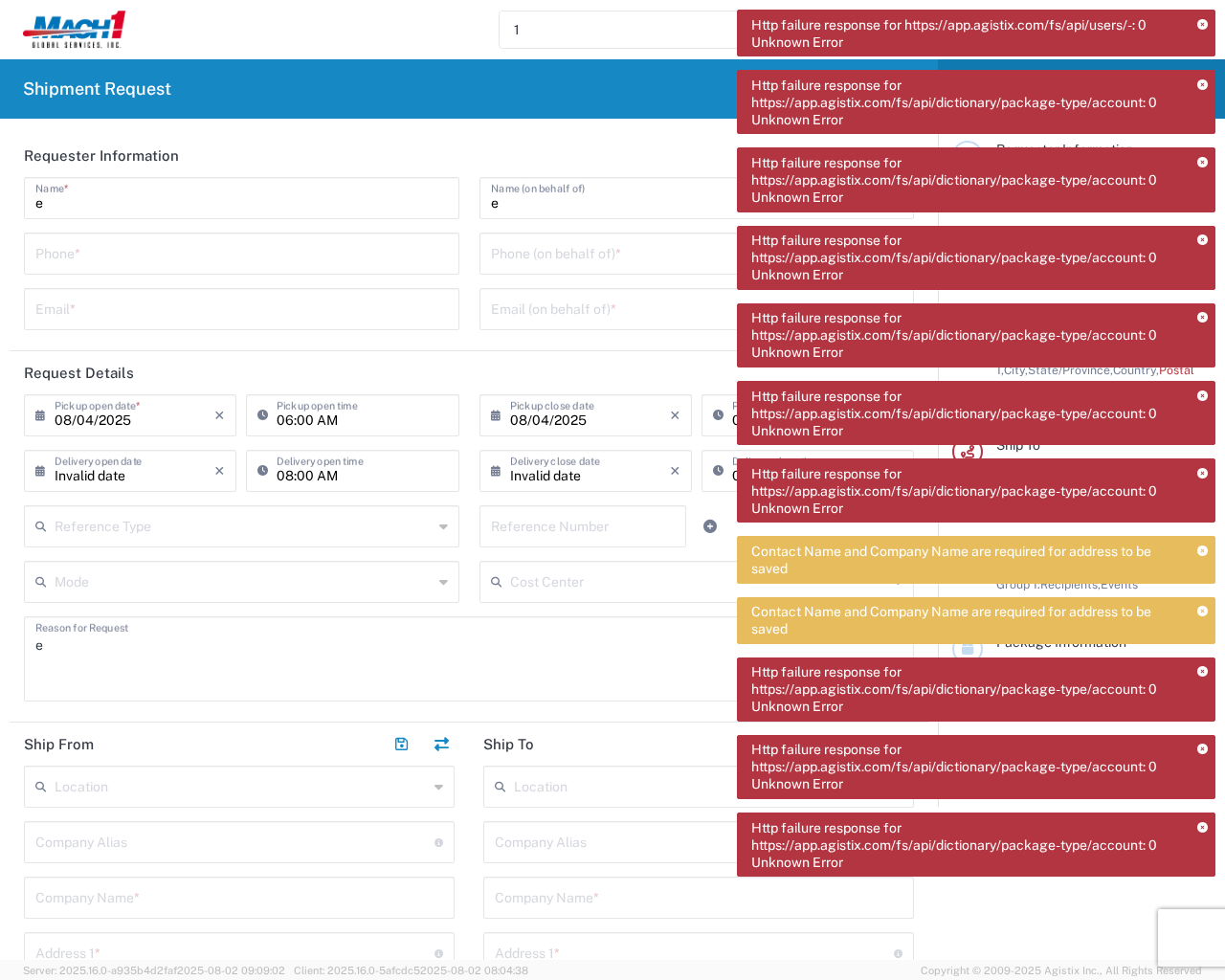 type 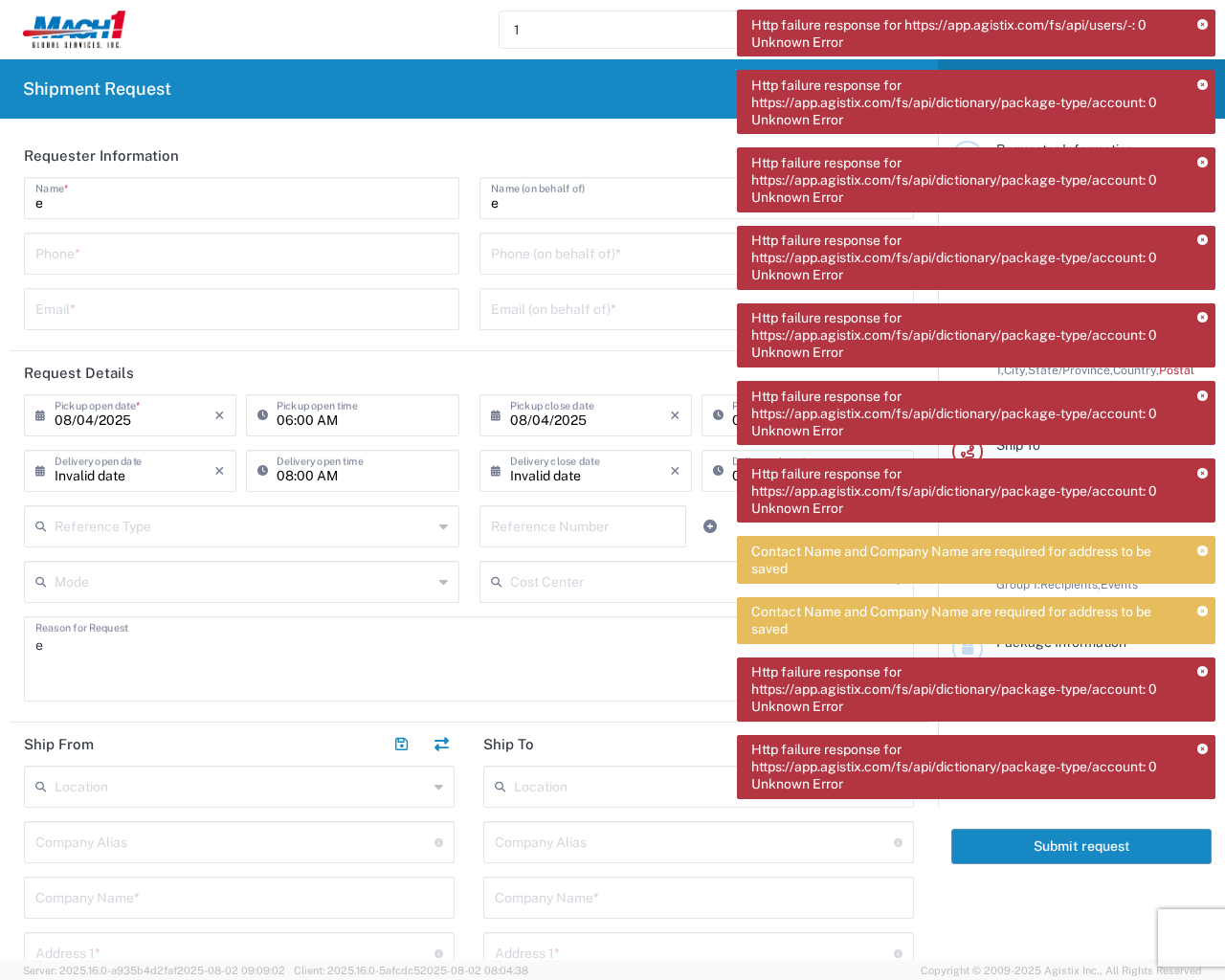 type on "1" 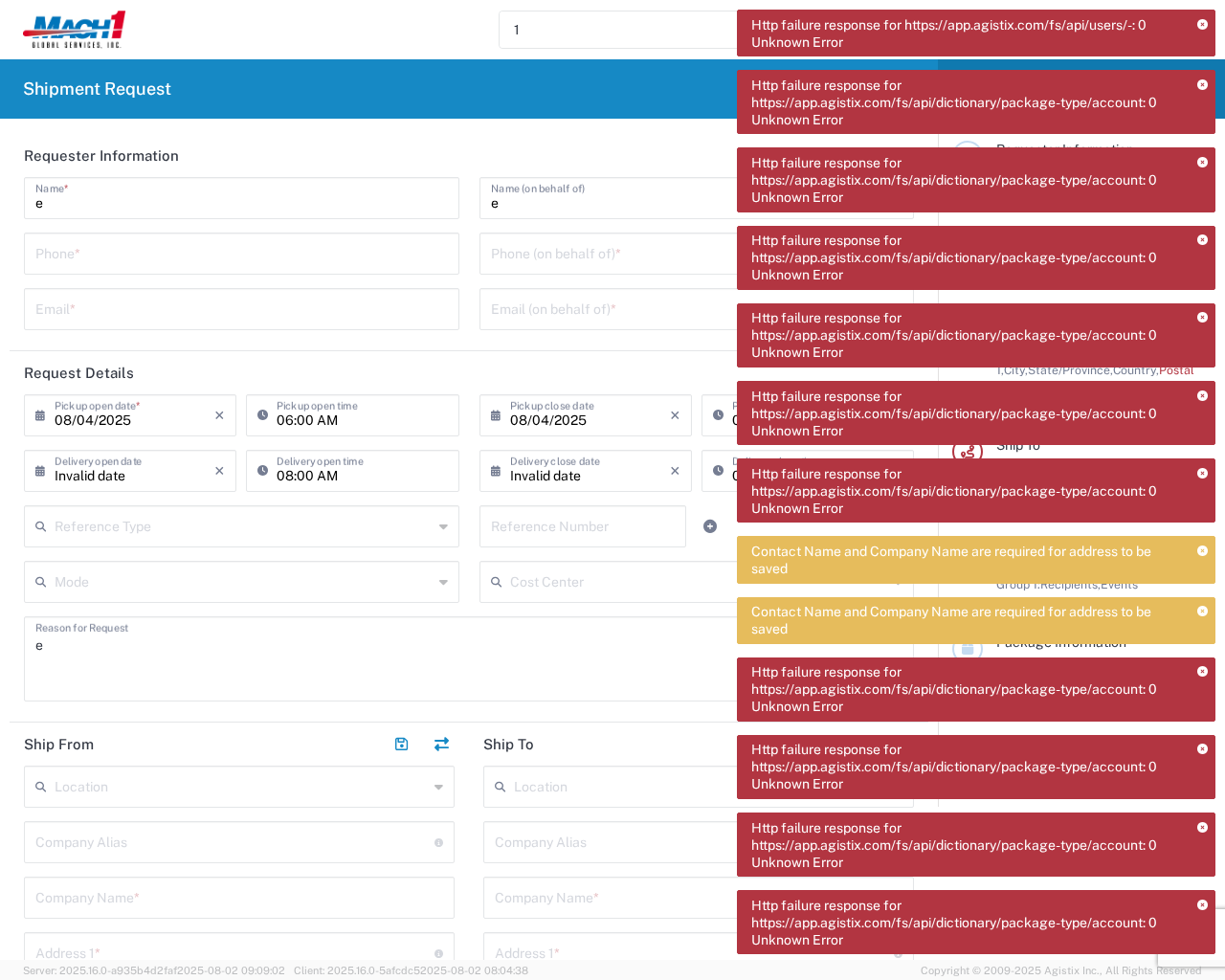 type on "e" 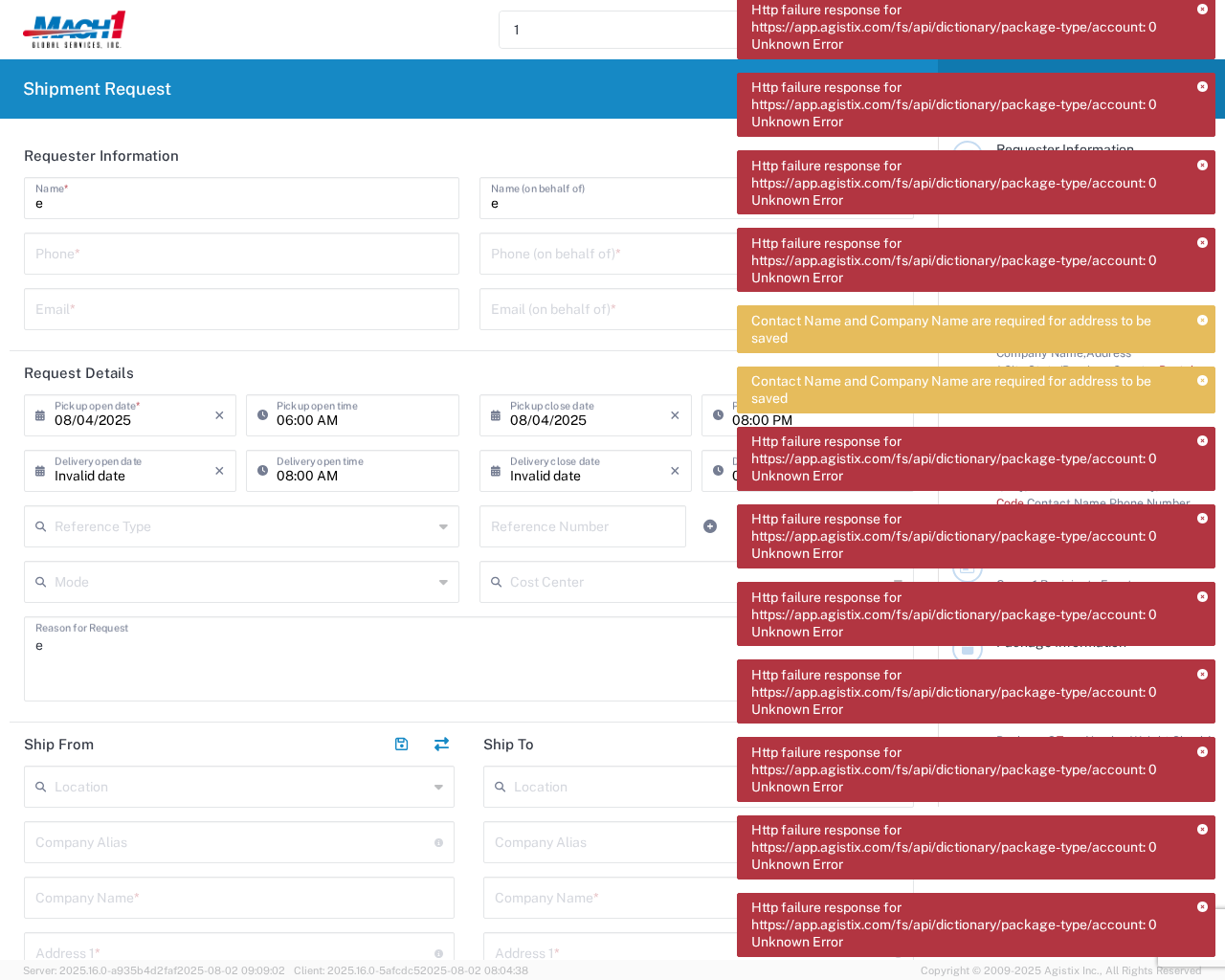 type on "e" 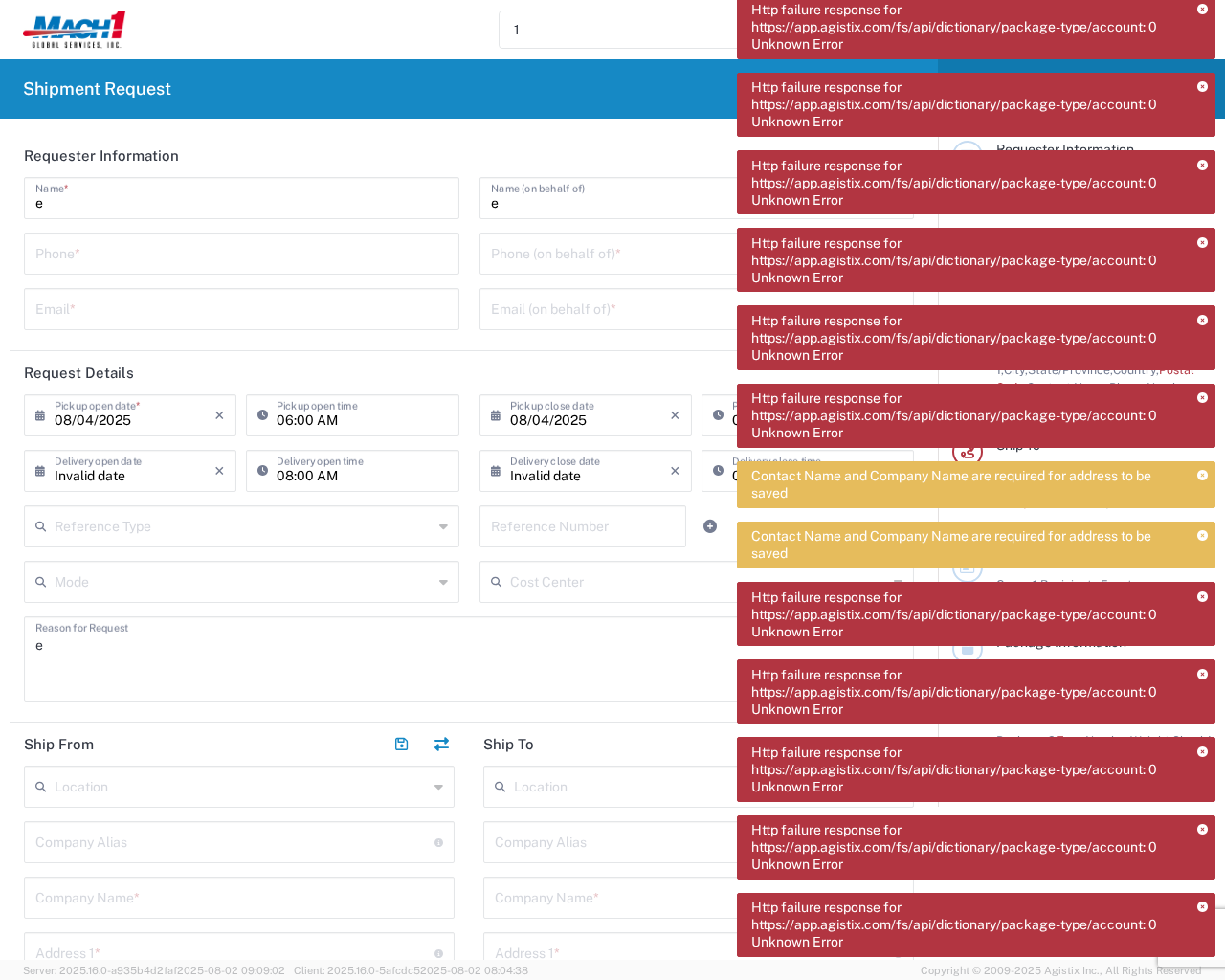 type on "1" 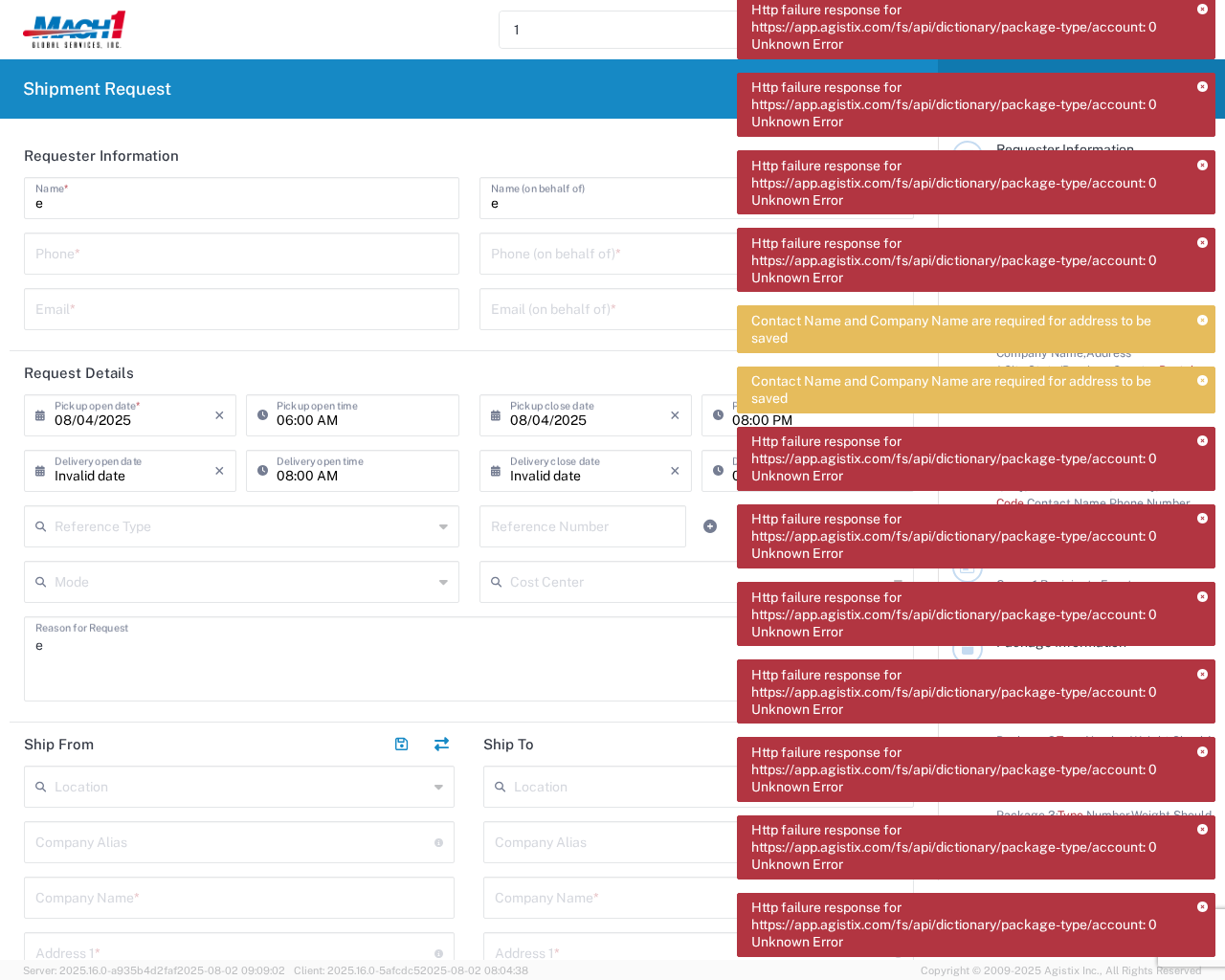 type 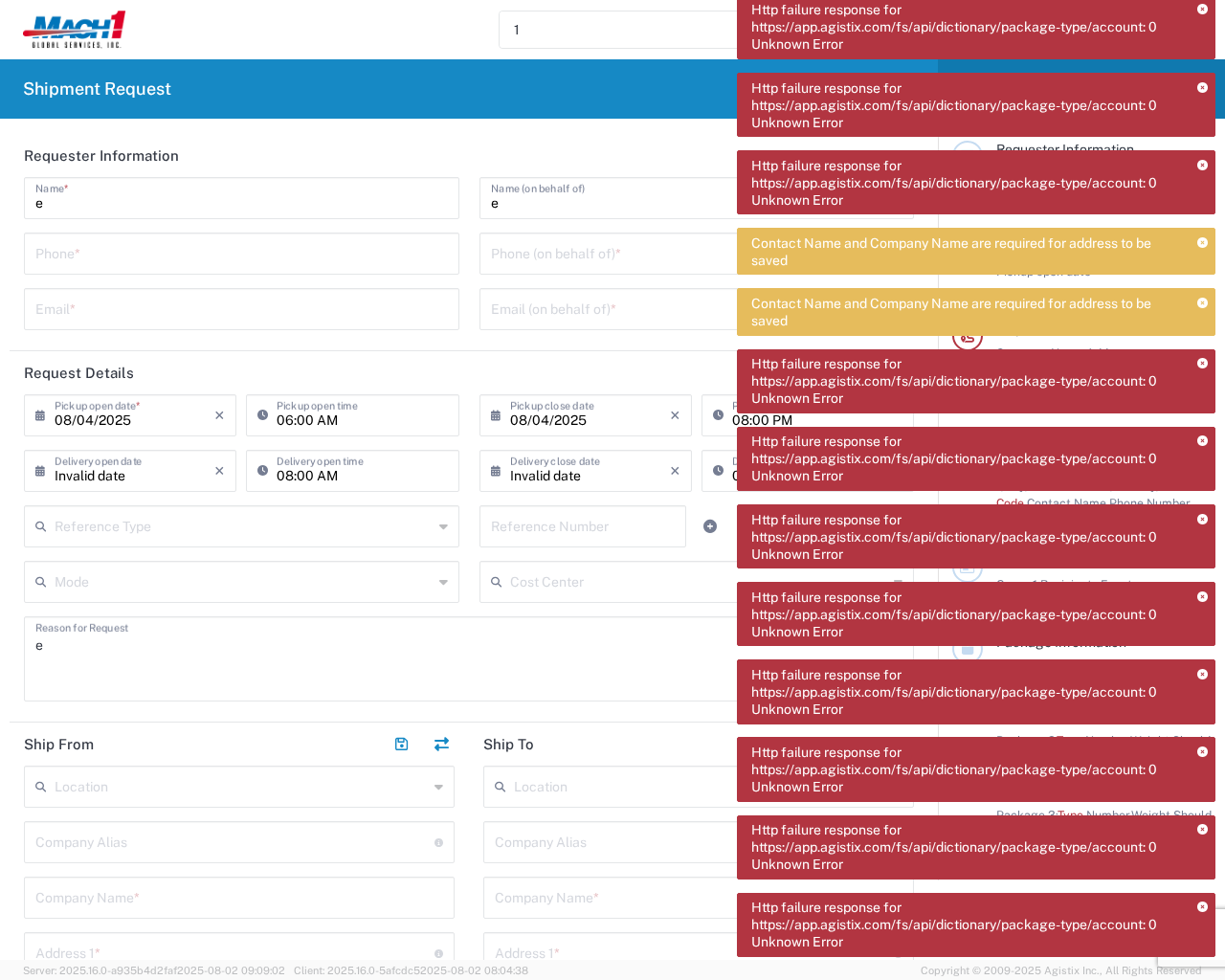 type on "e" 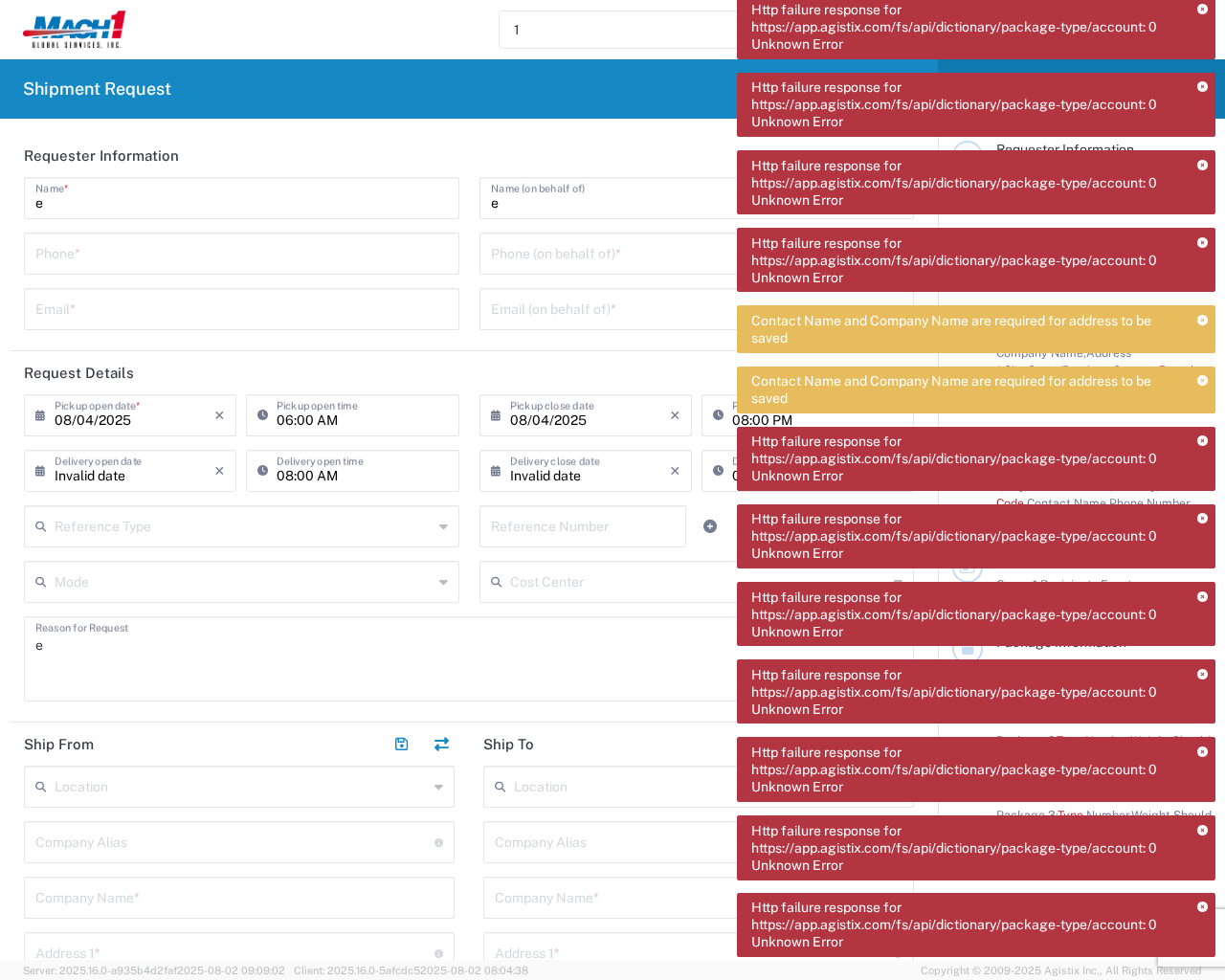 type 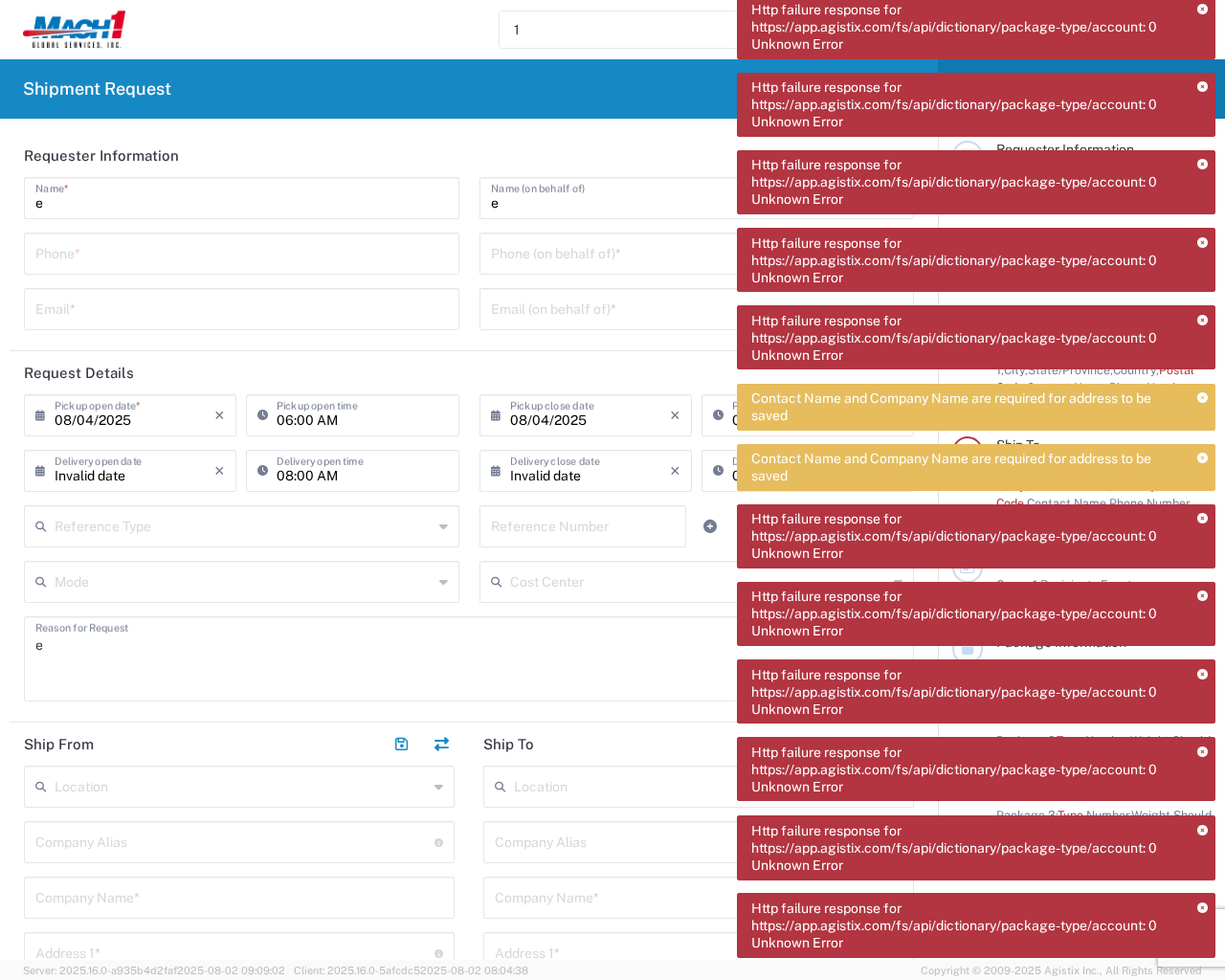 type on "1" 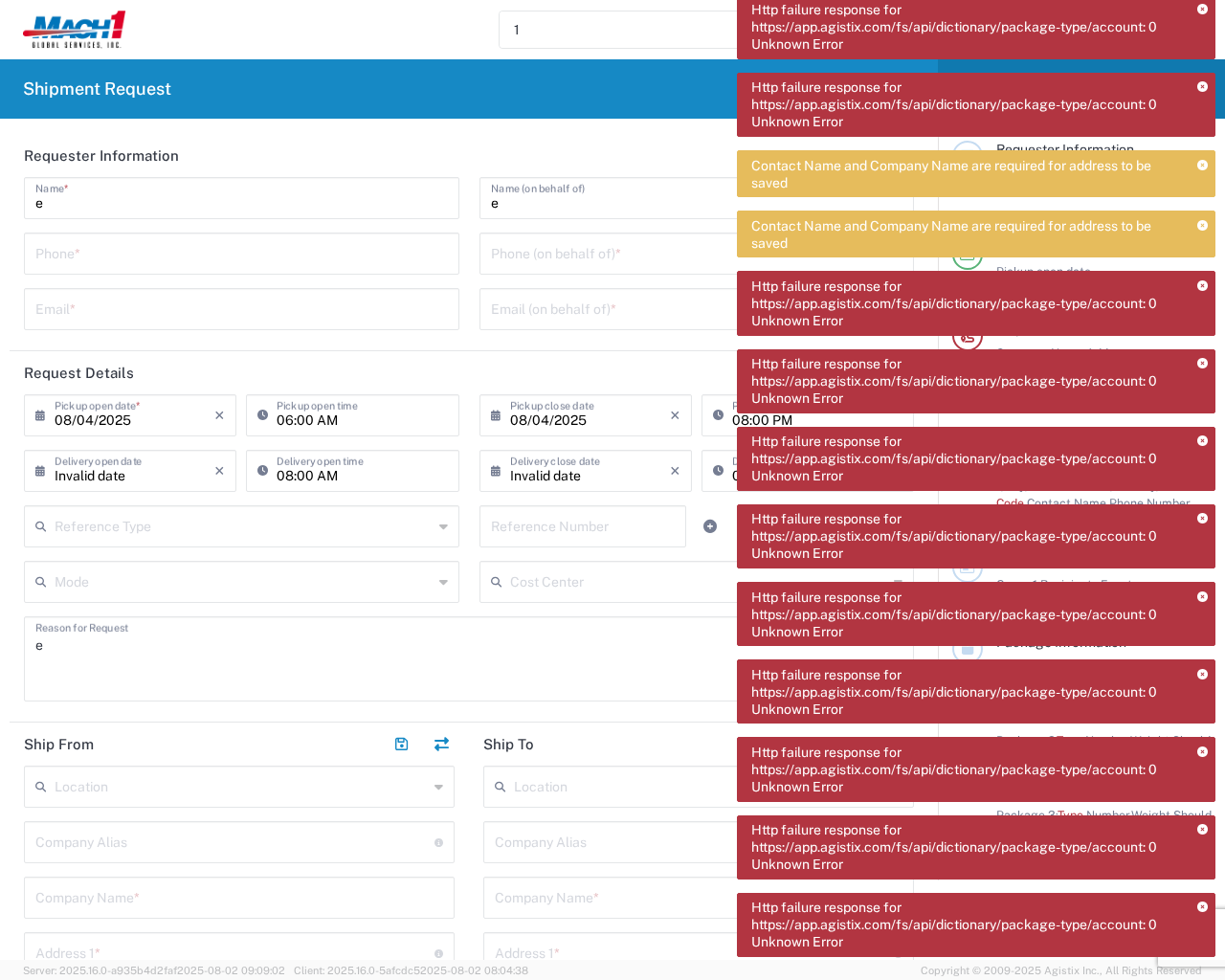 type on "e" 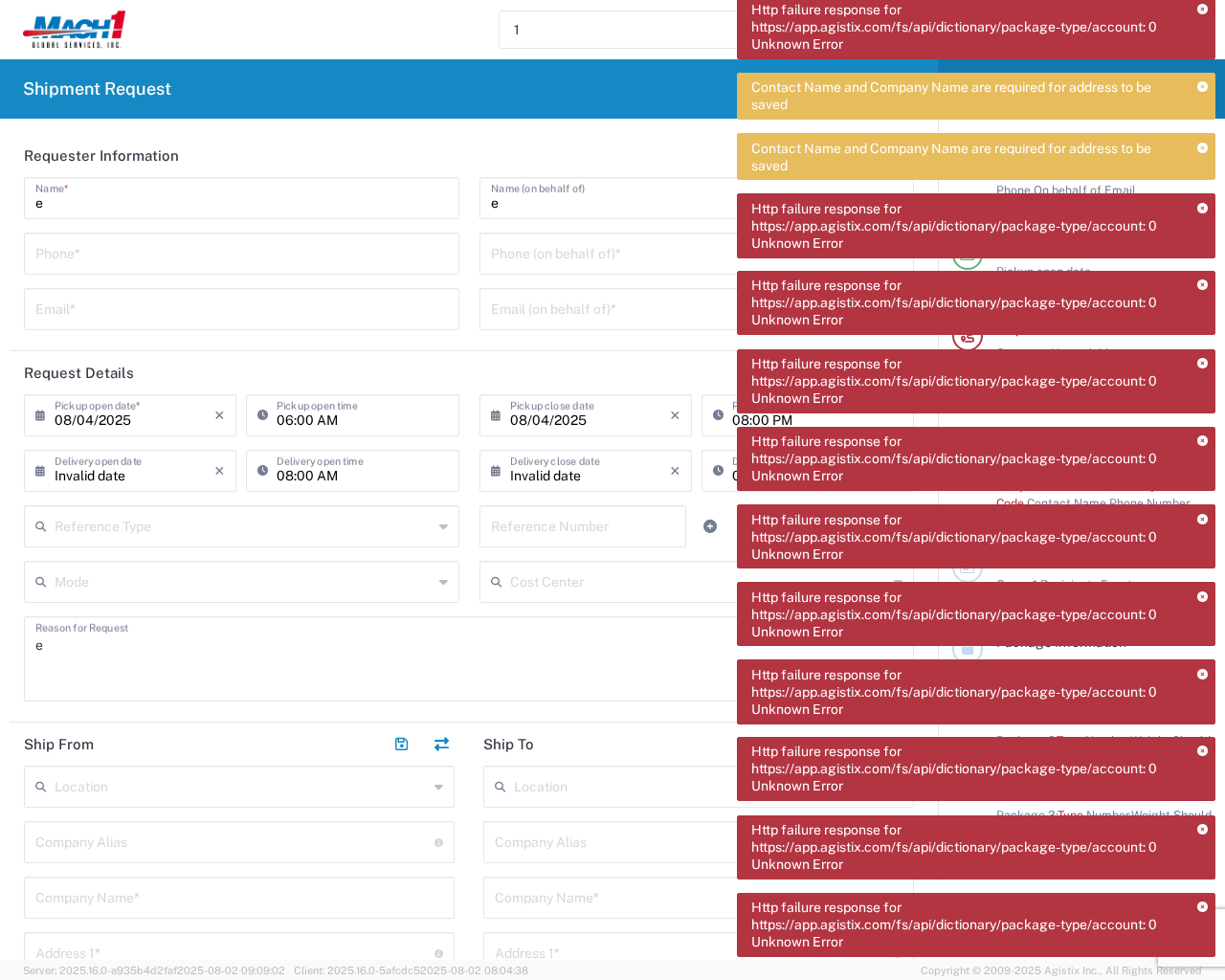 type on "e" 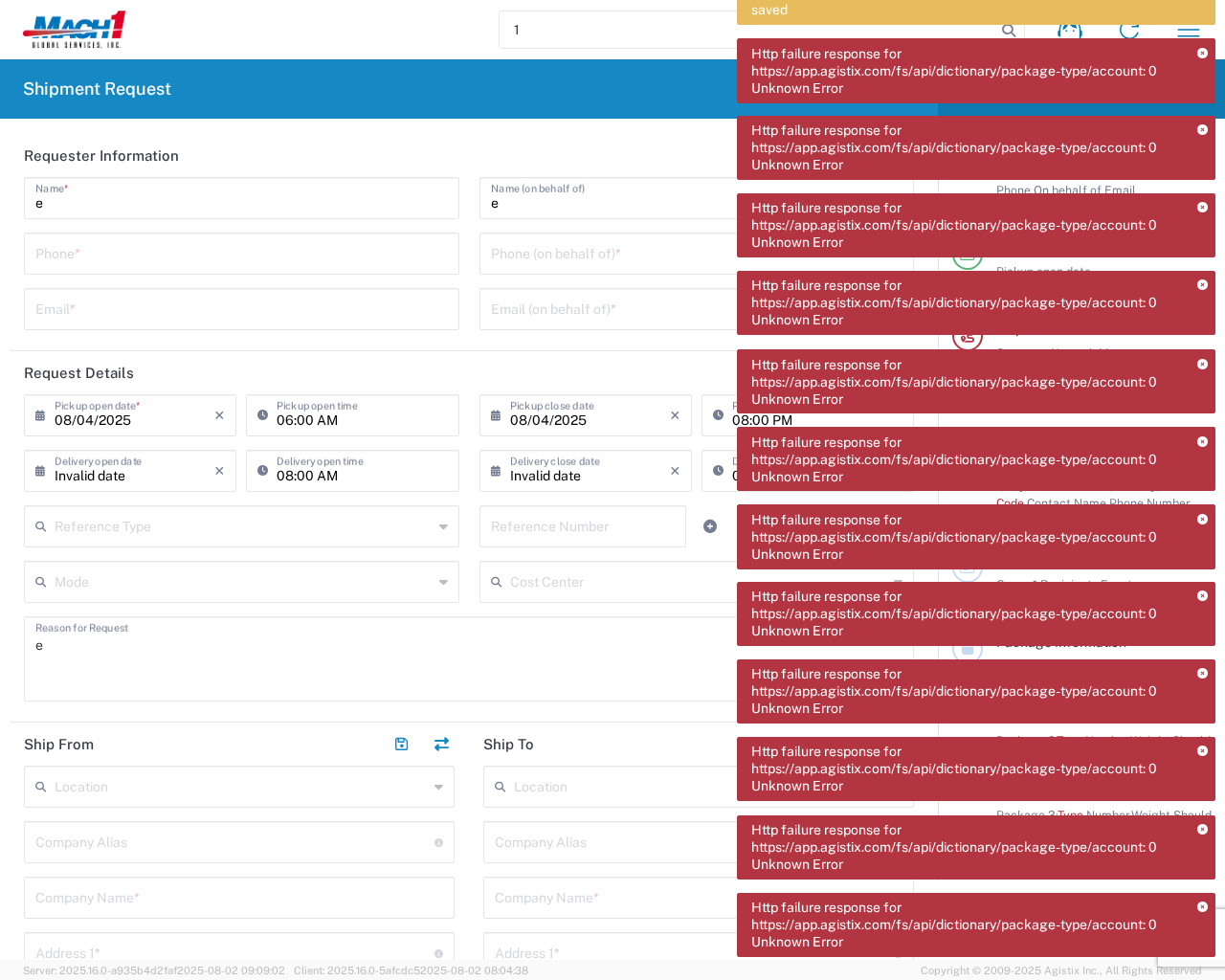 type on "0.08" 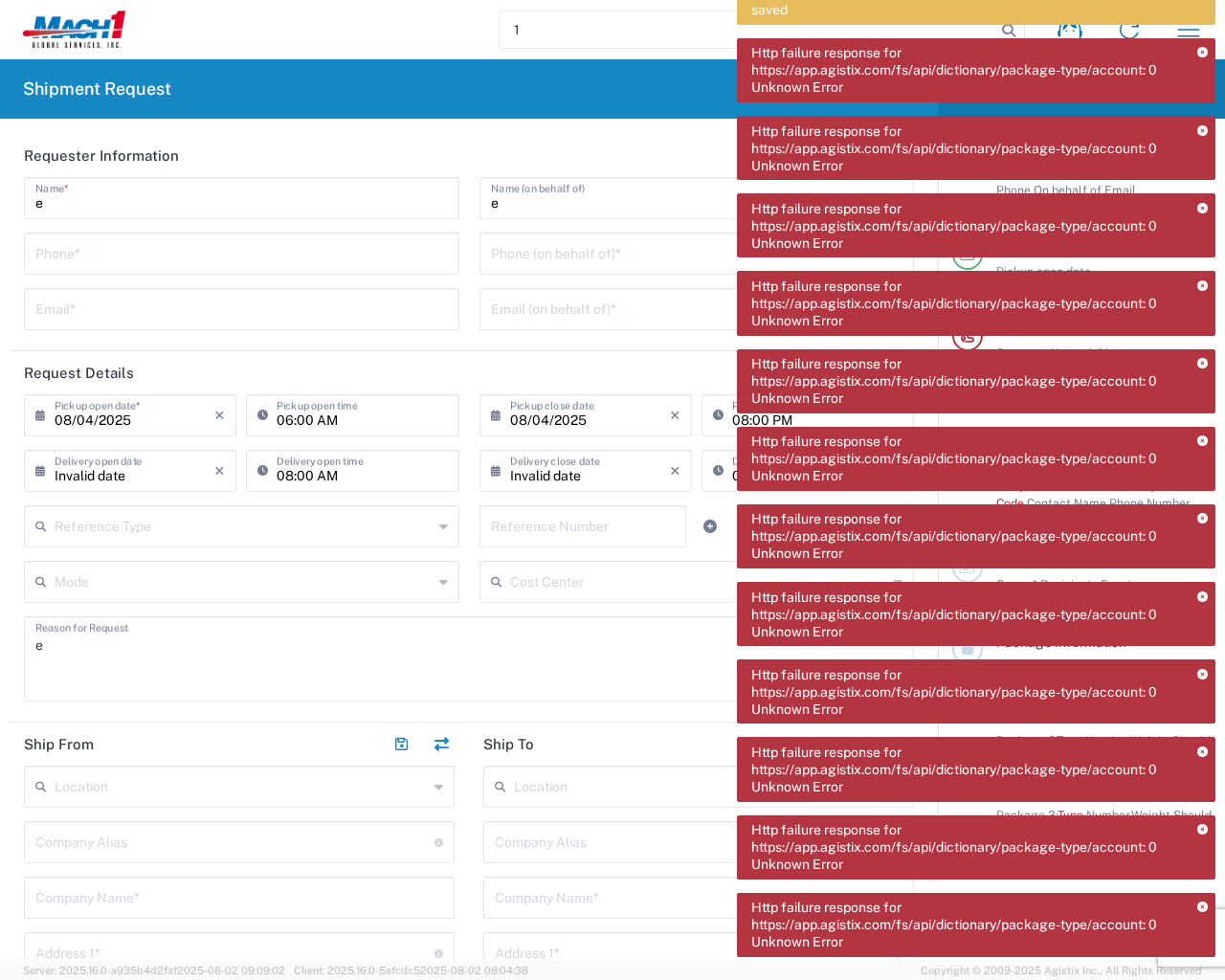 type on "1" 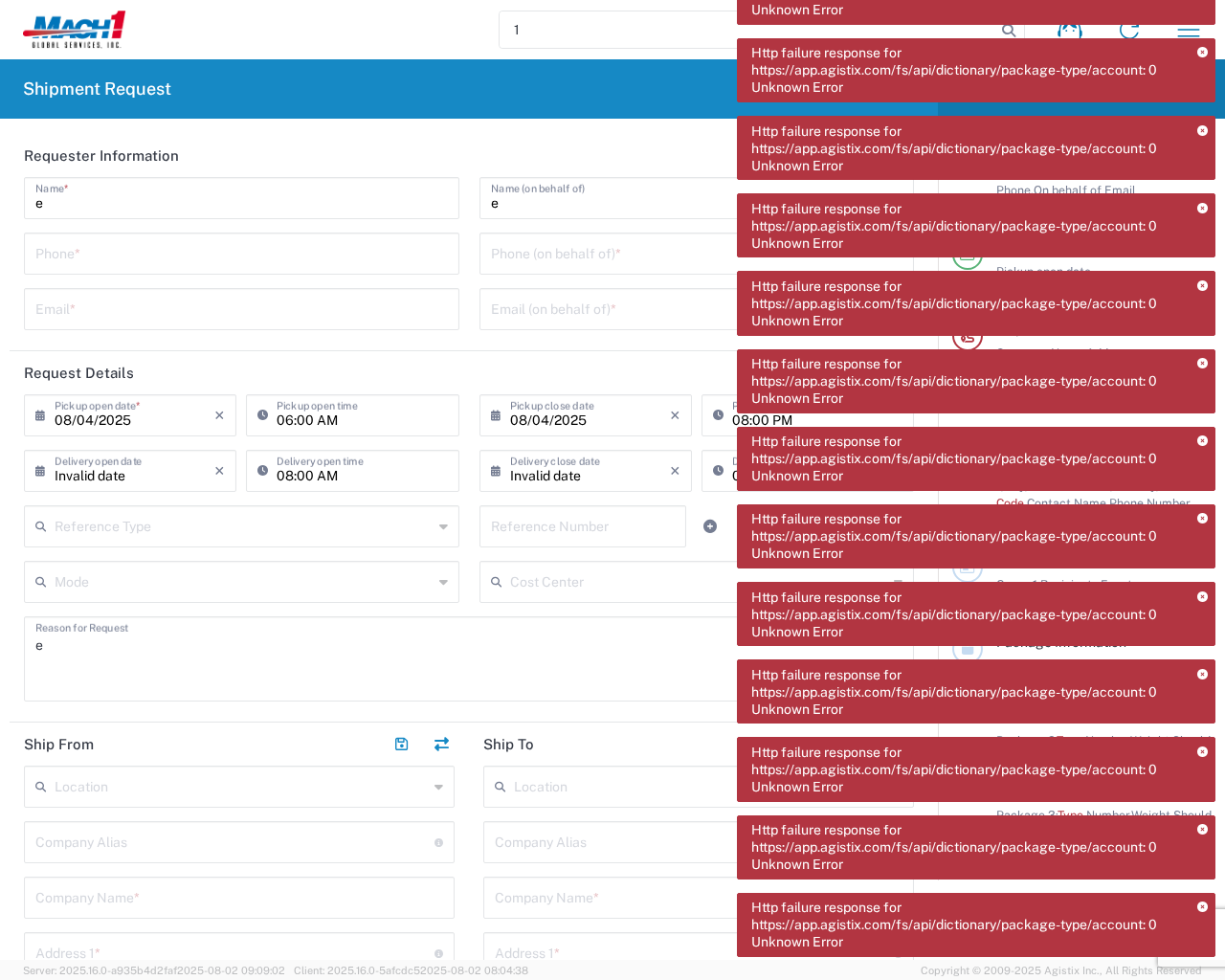type 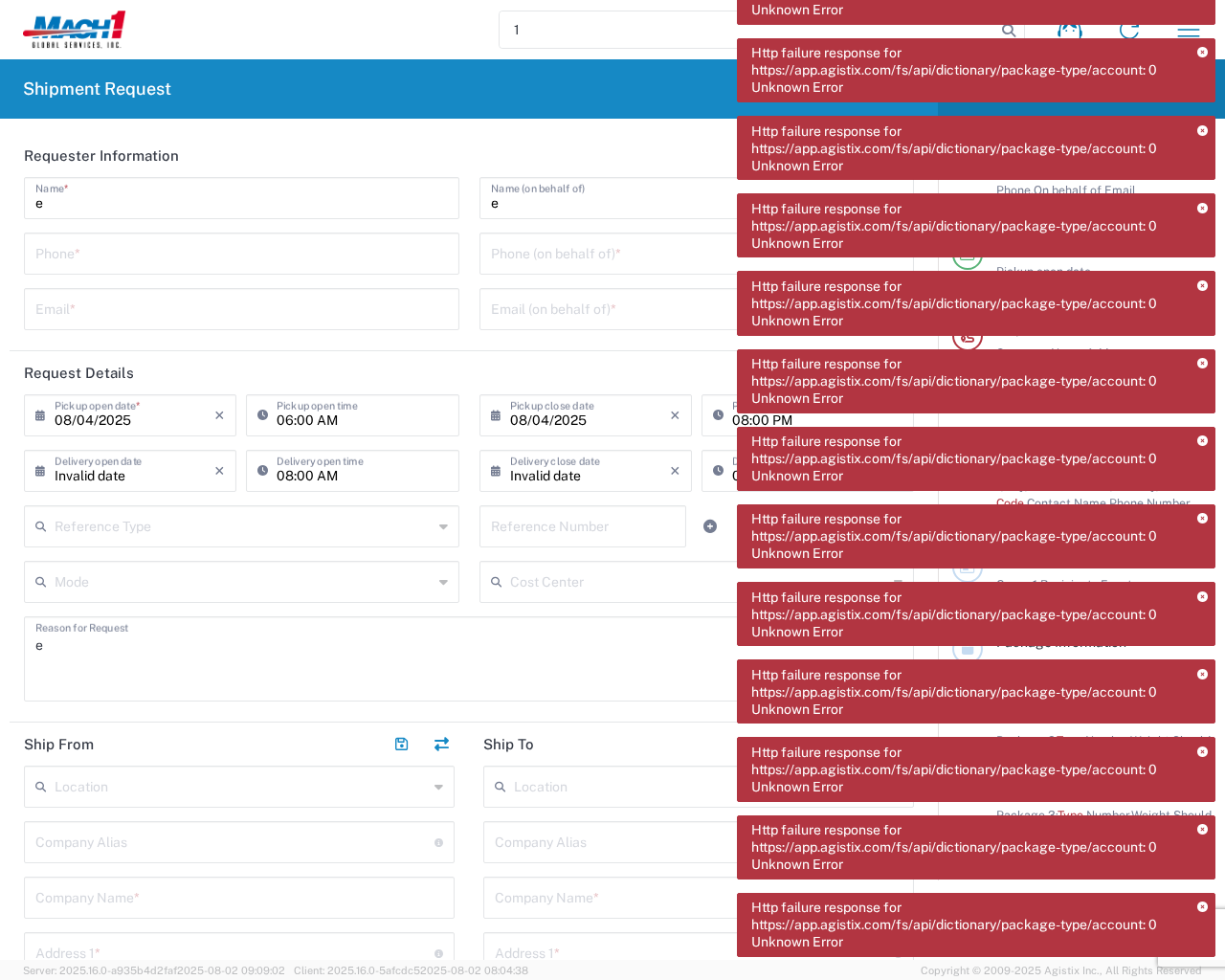 type on "e" 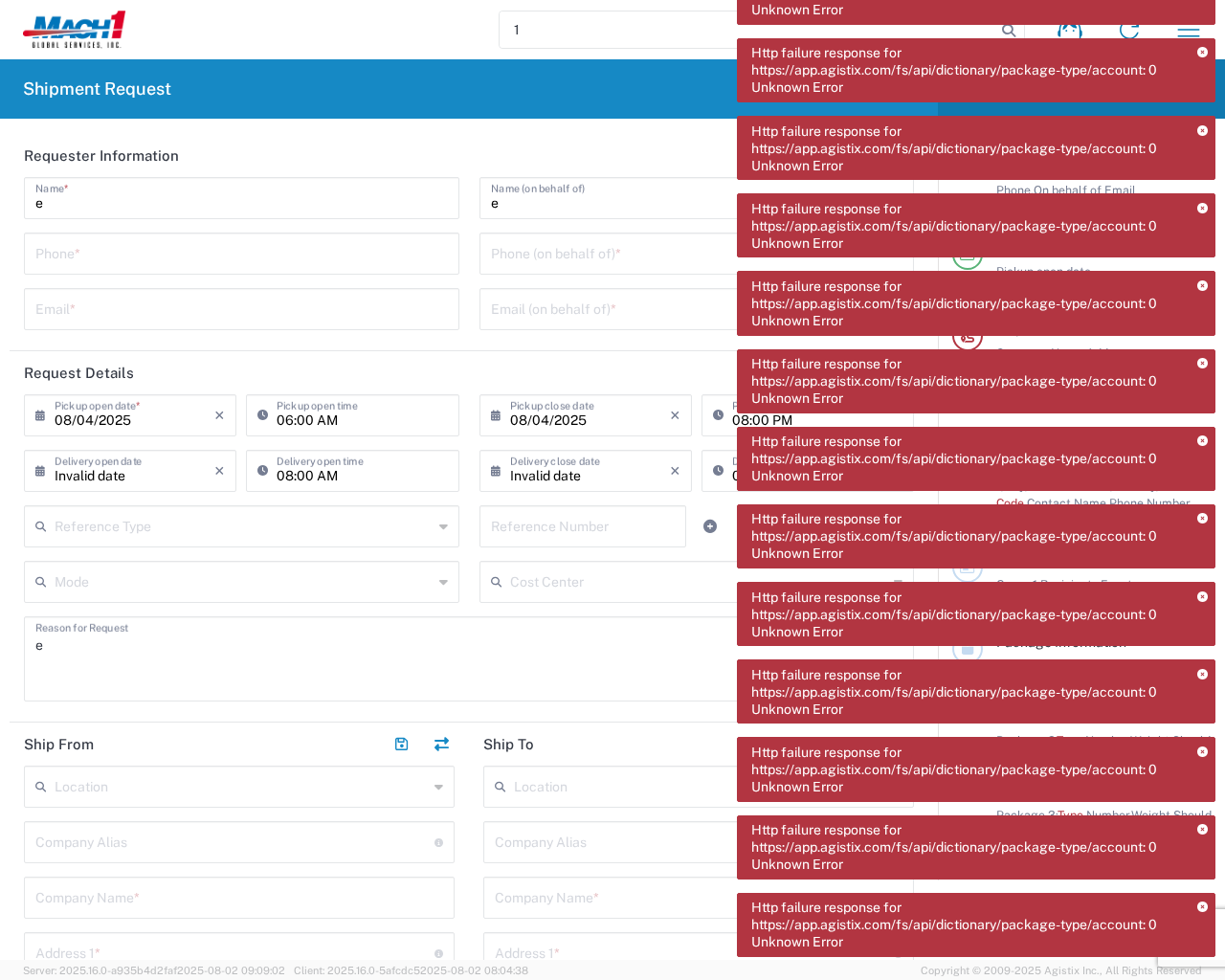 type on "e" 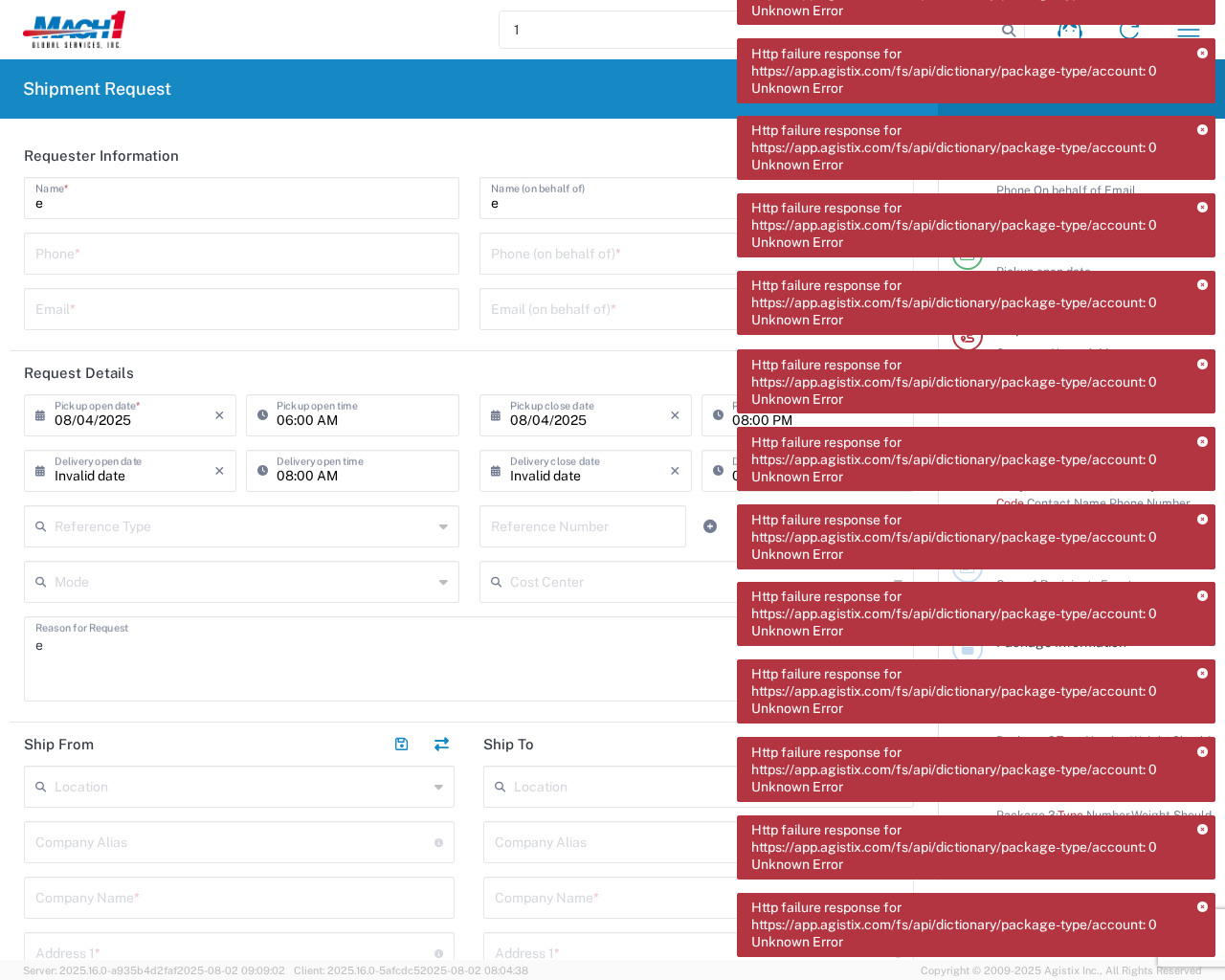type on "e" 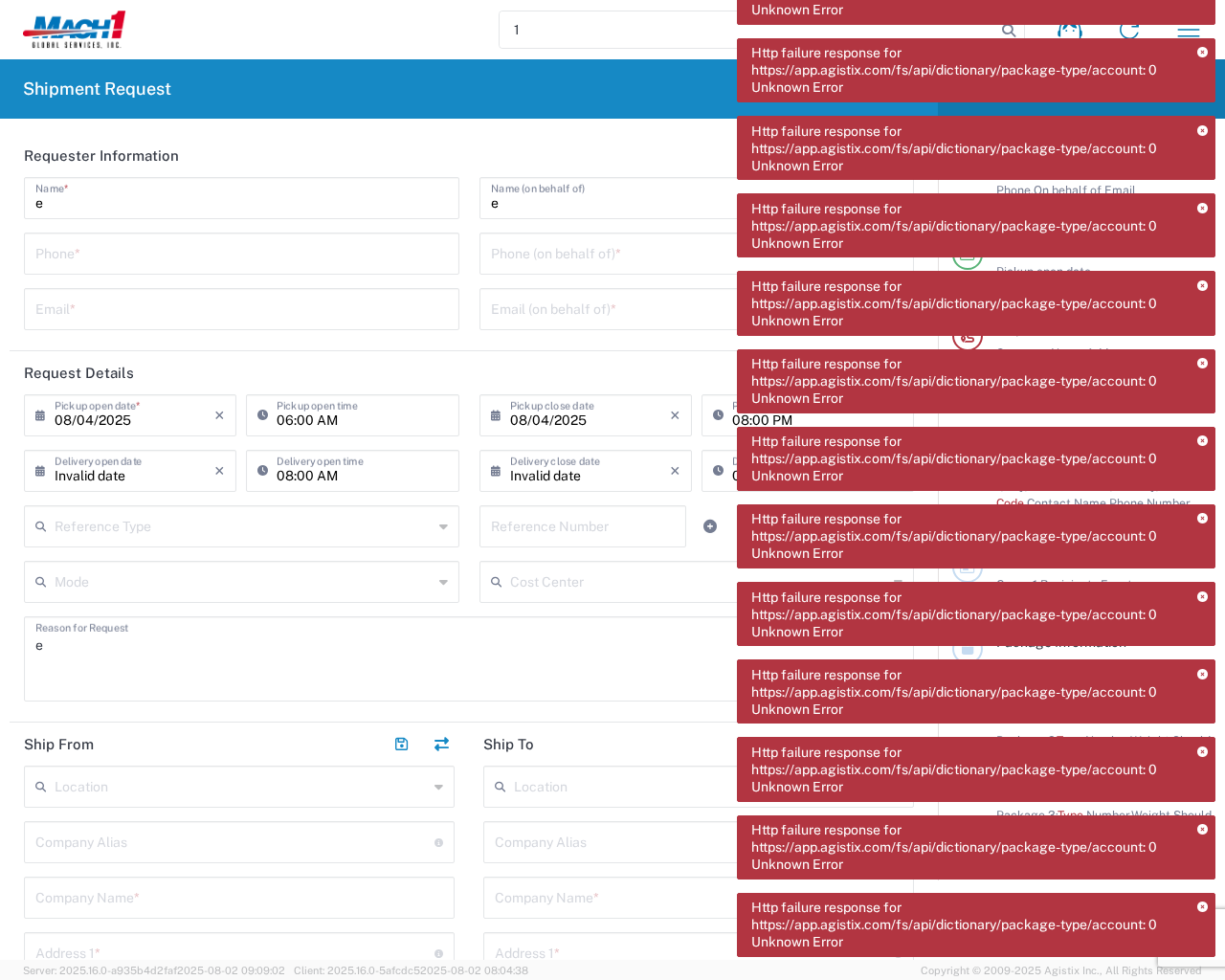 type 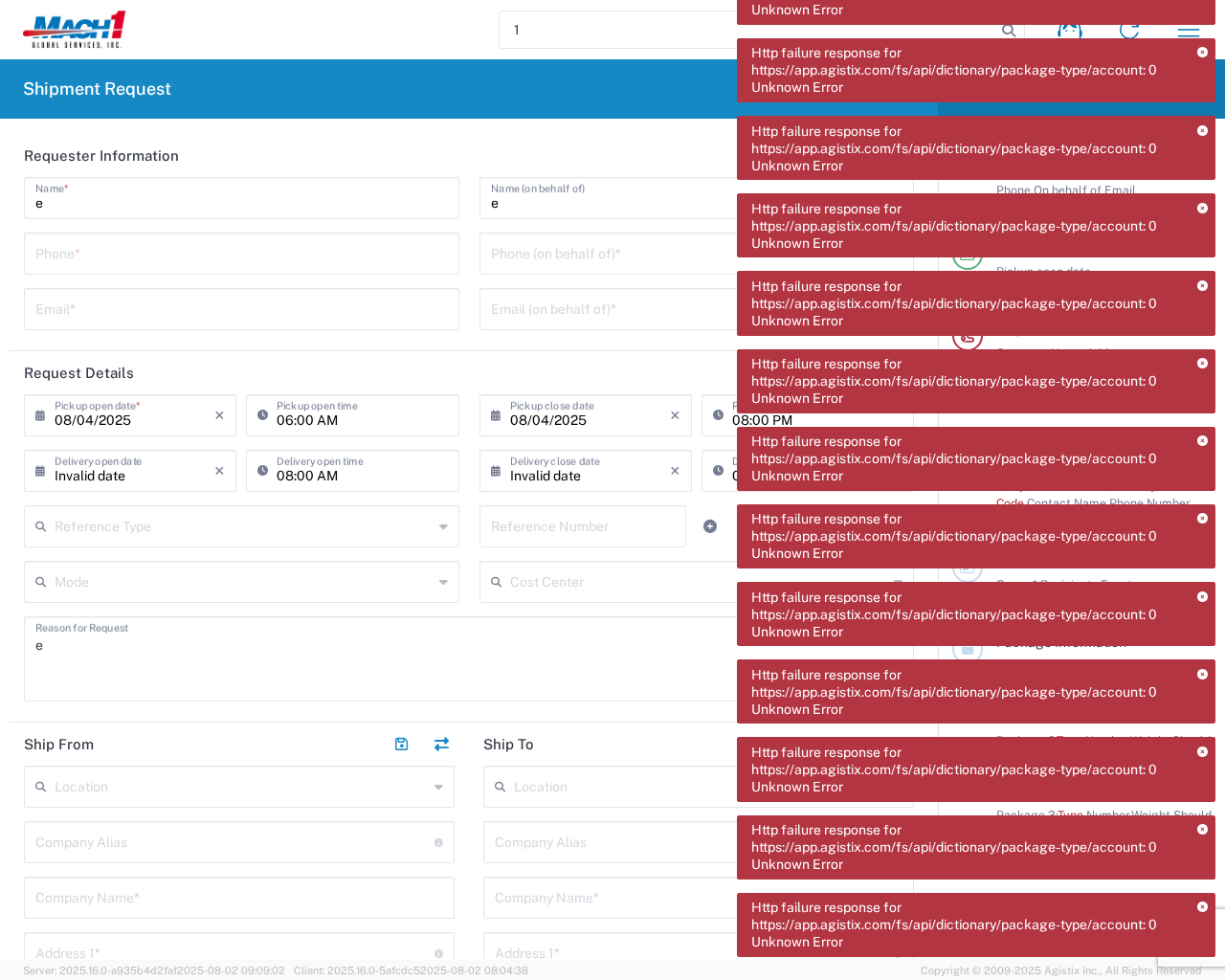 type on "1" 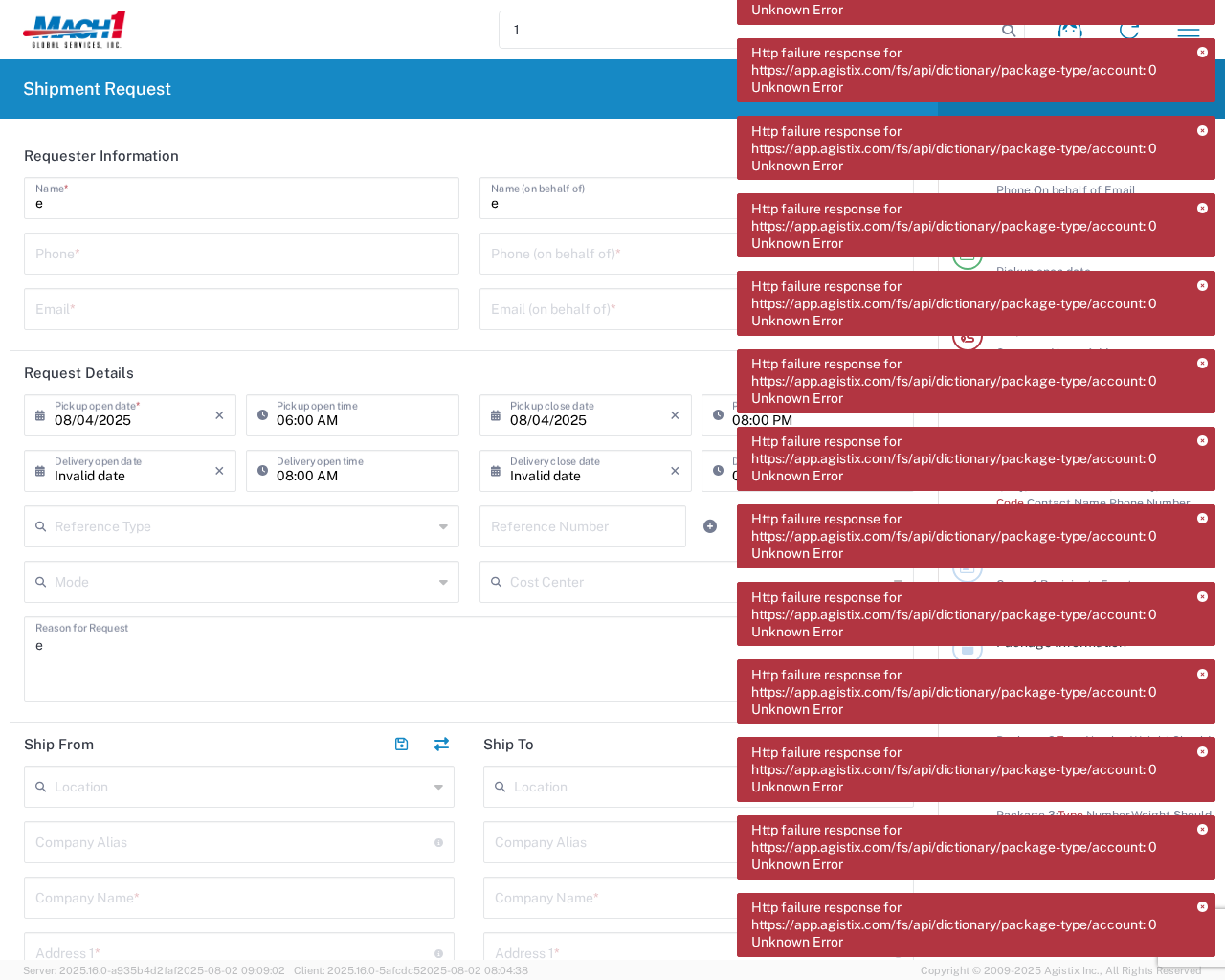 type 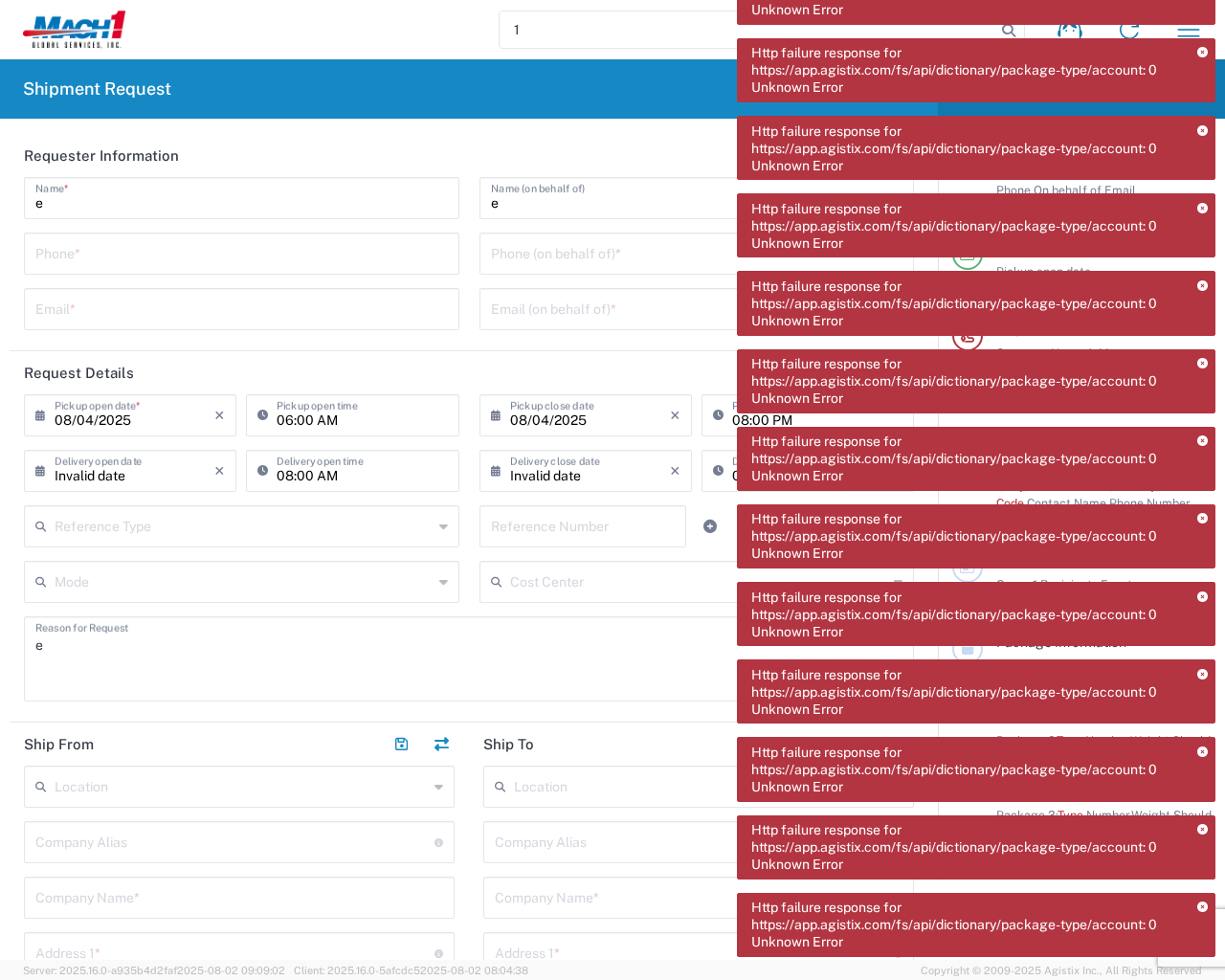 type 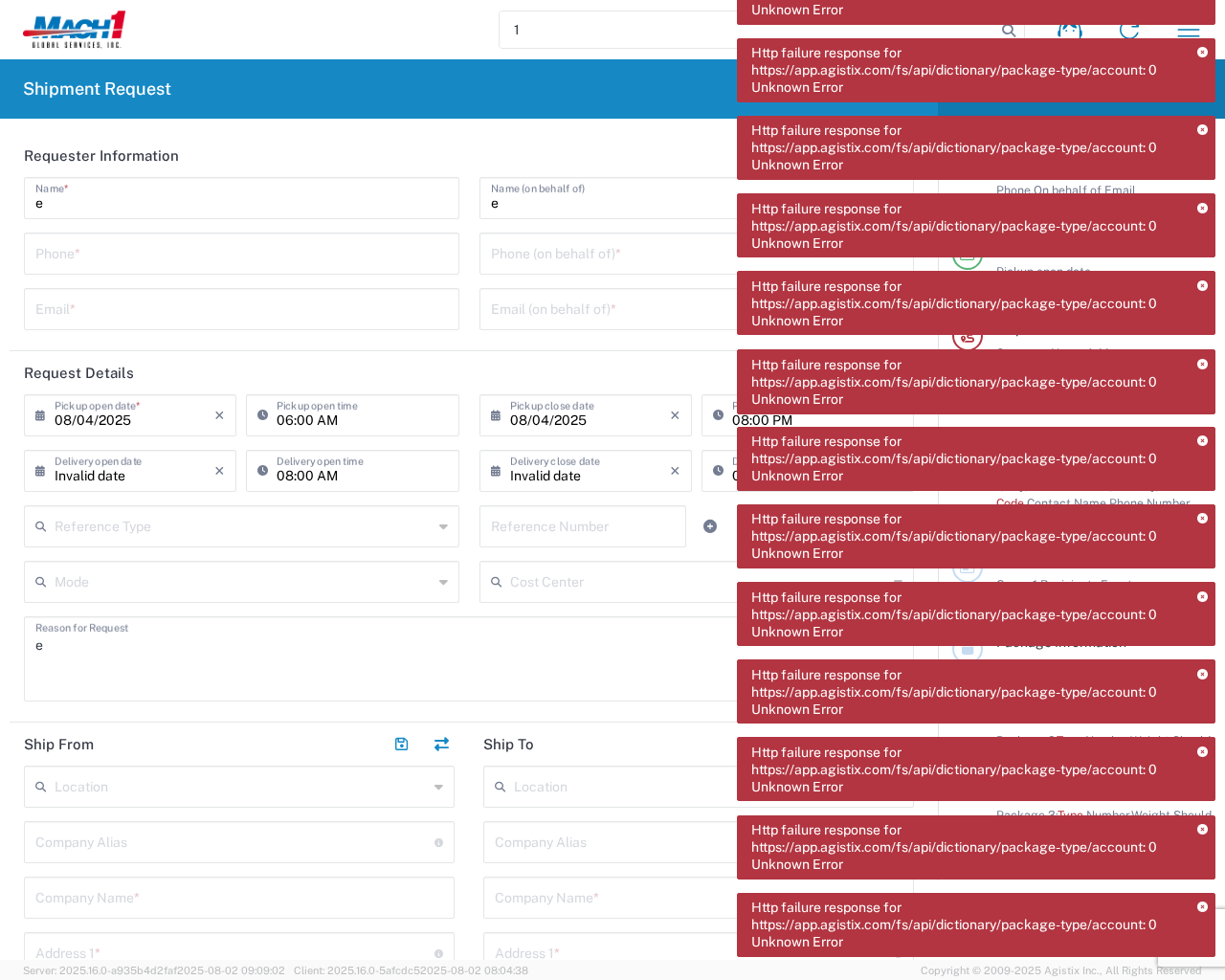 type on "1" 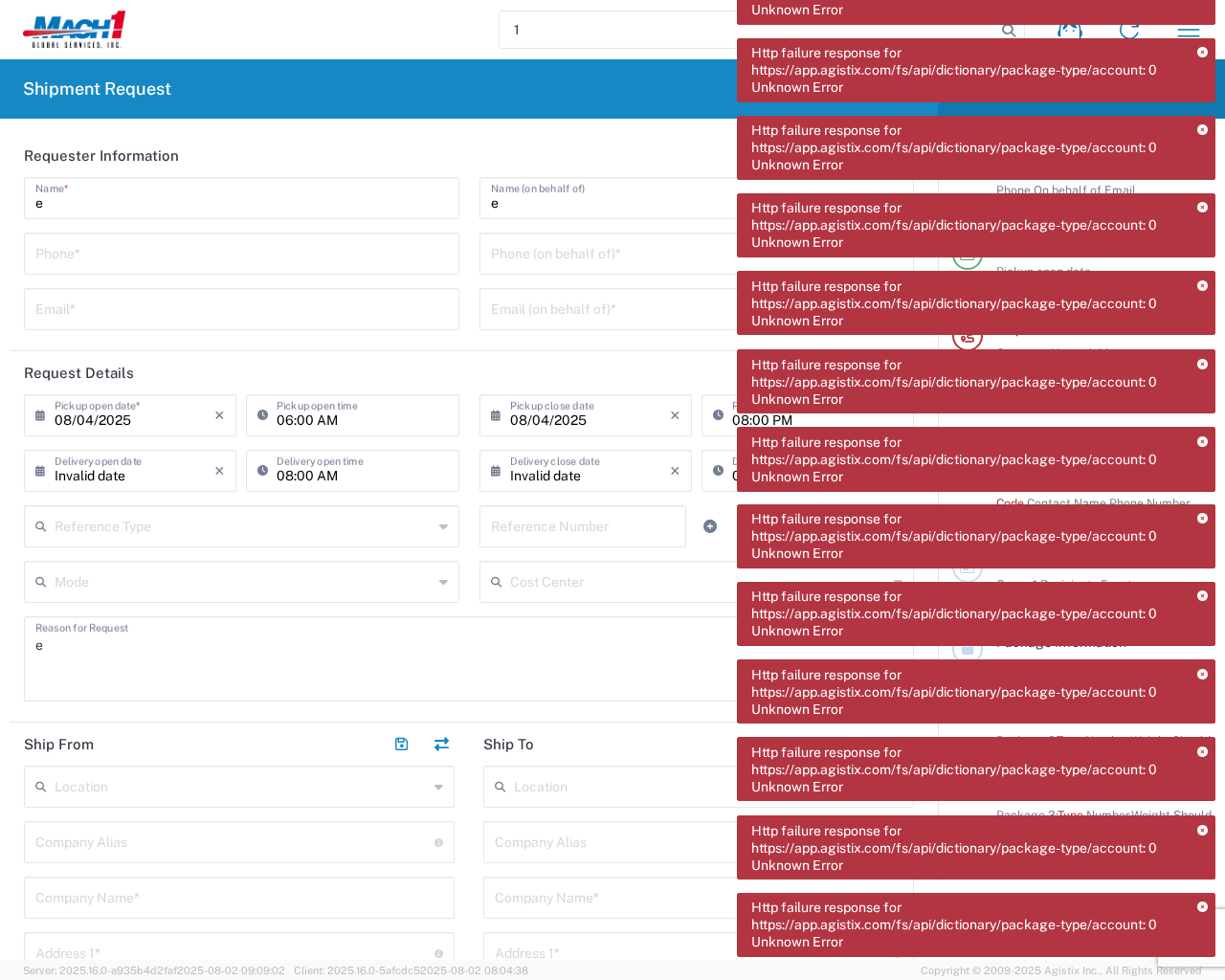 type on "1" 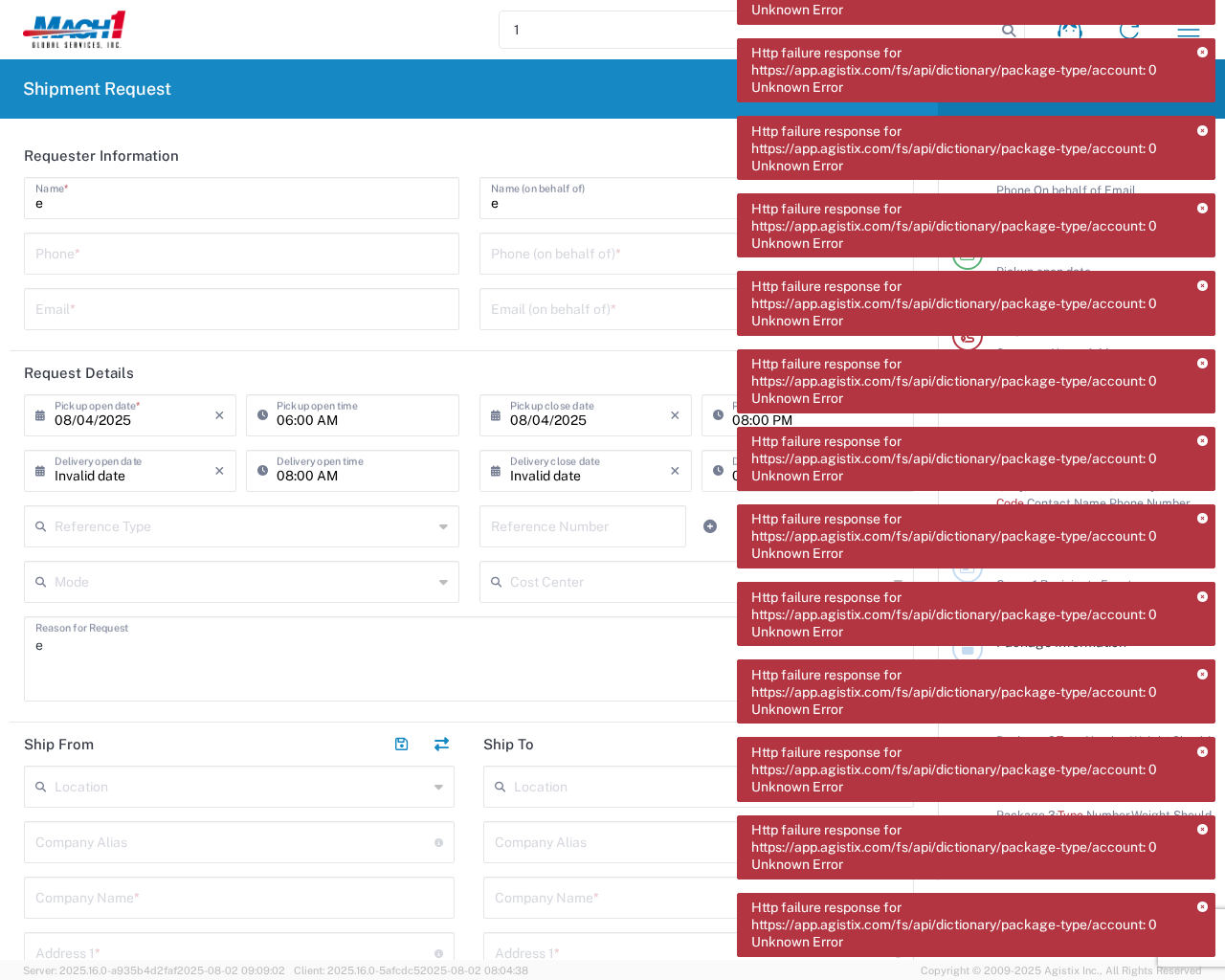 type on "e" 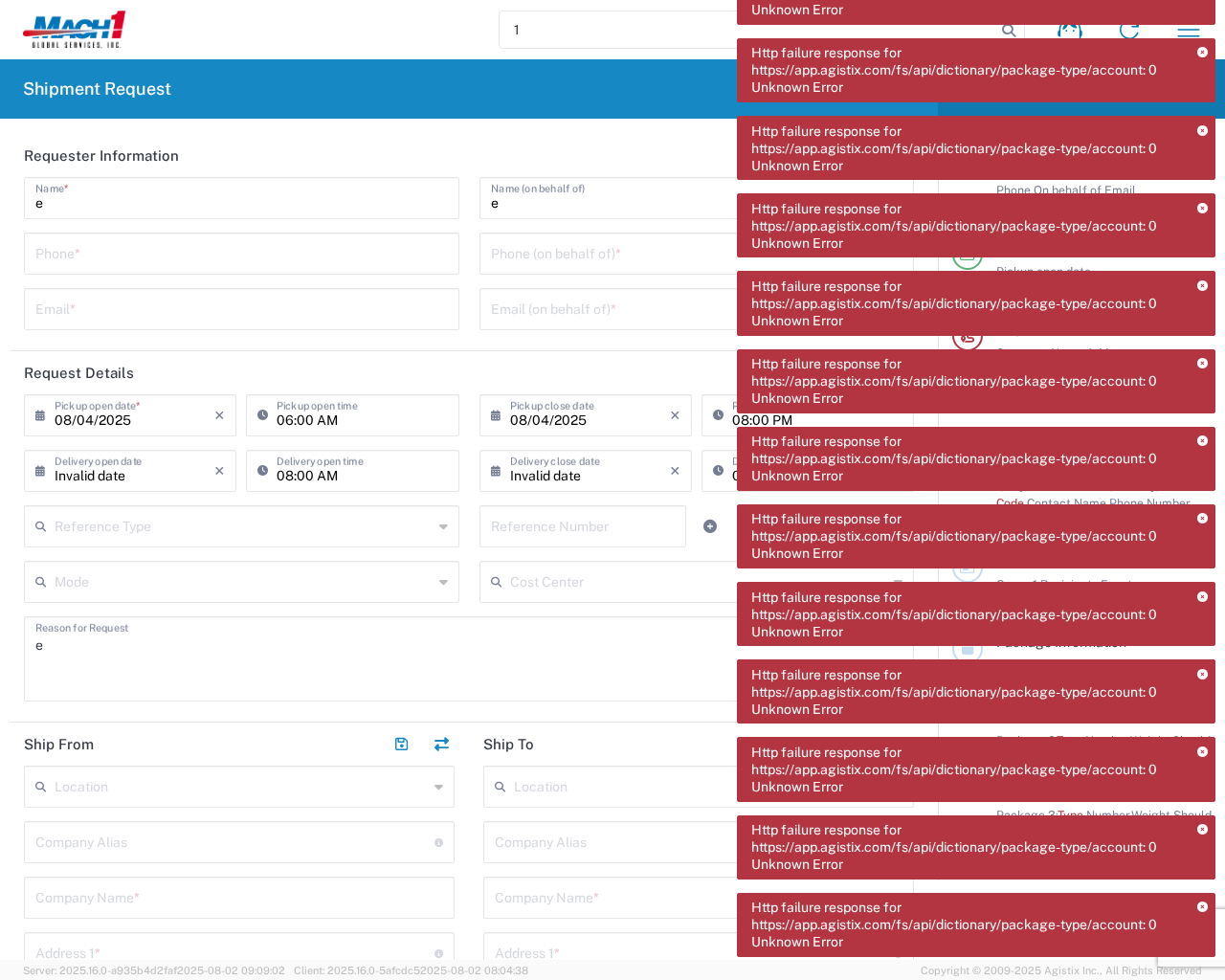 type 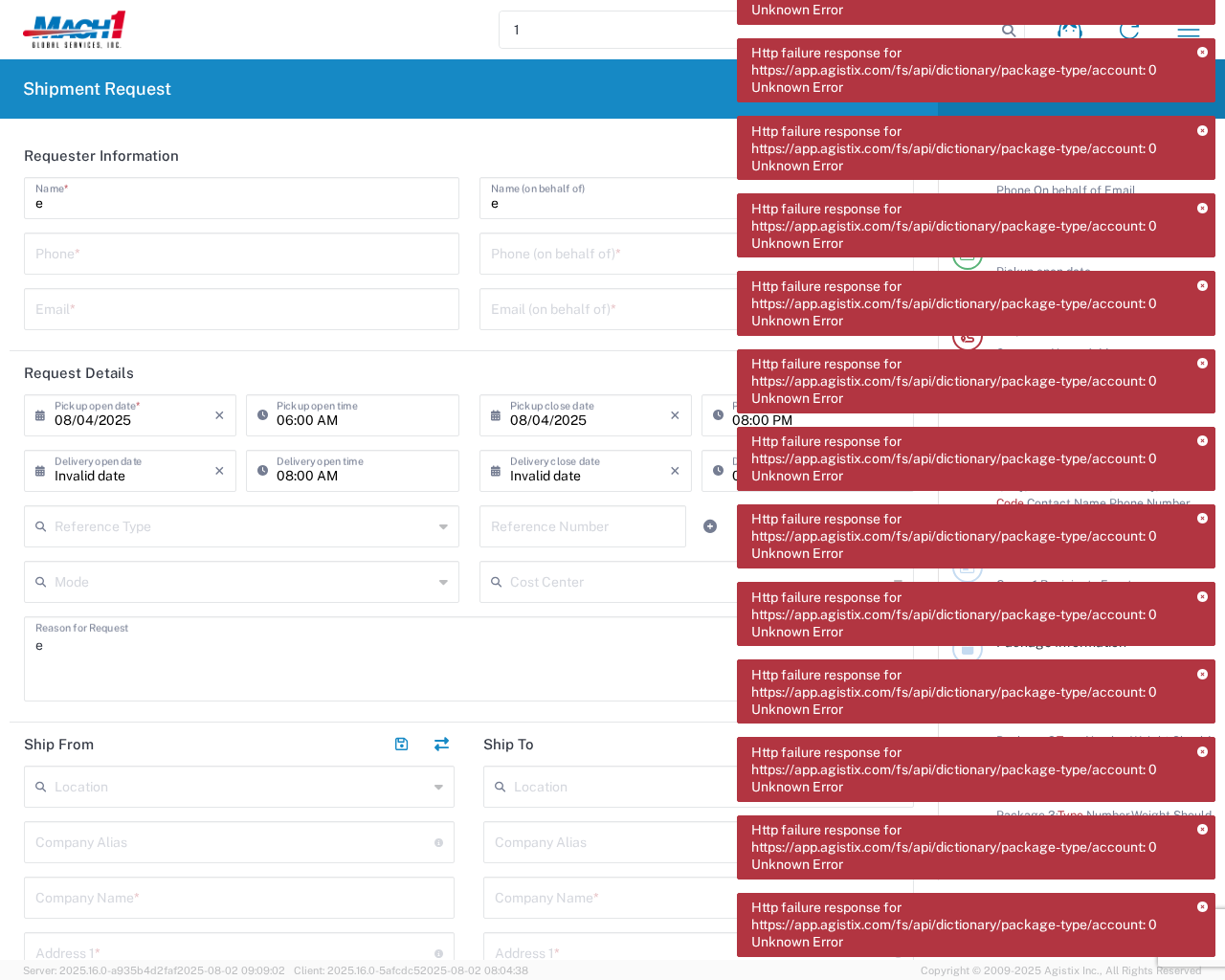 type 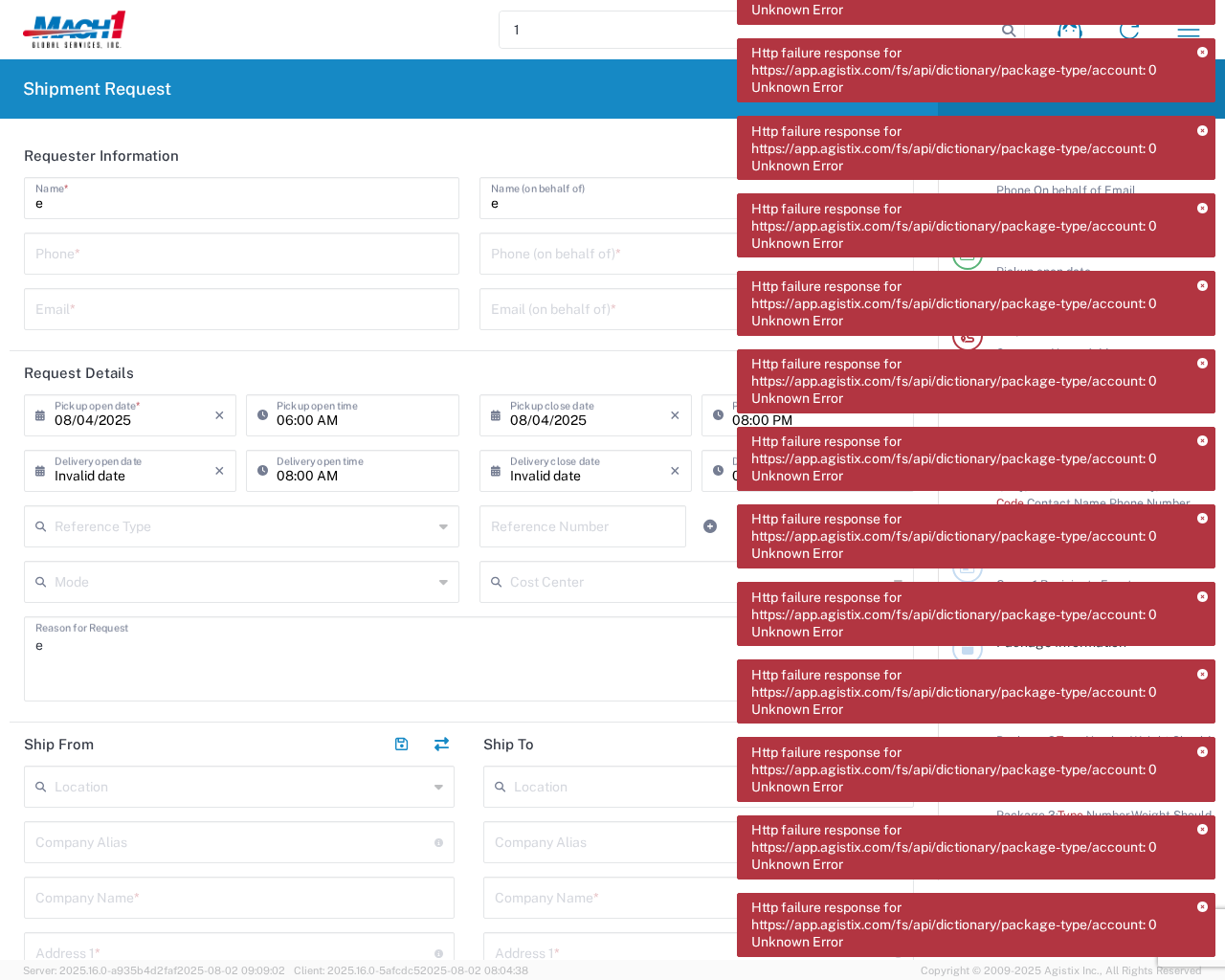 type 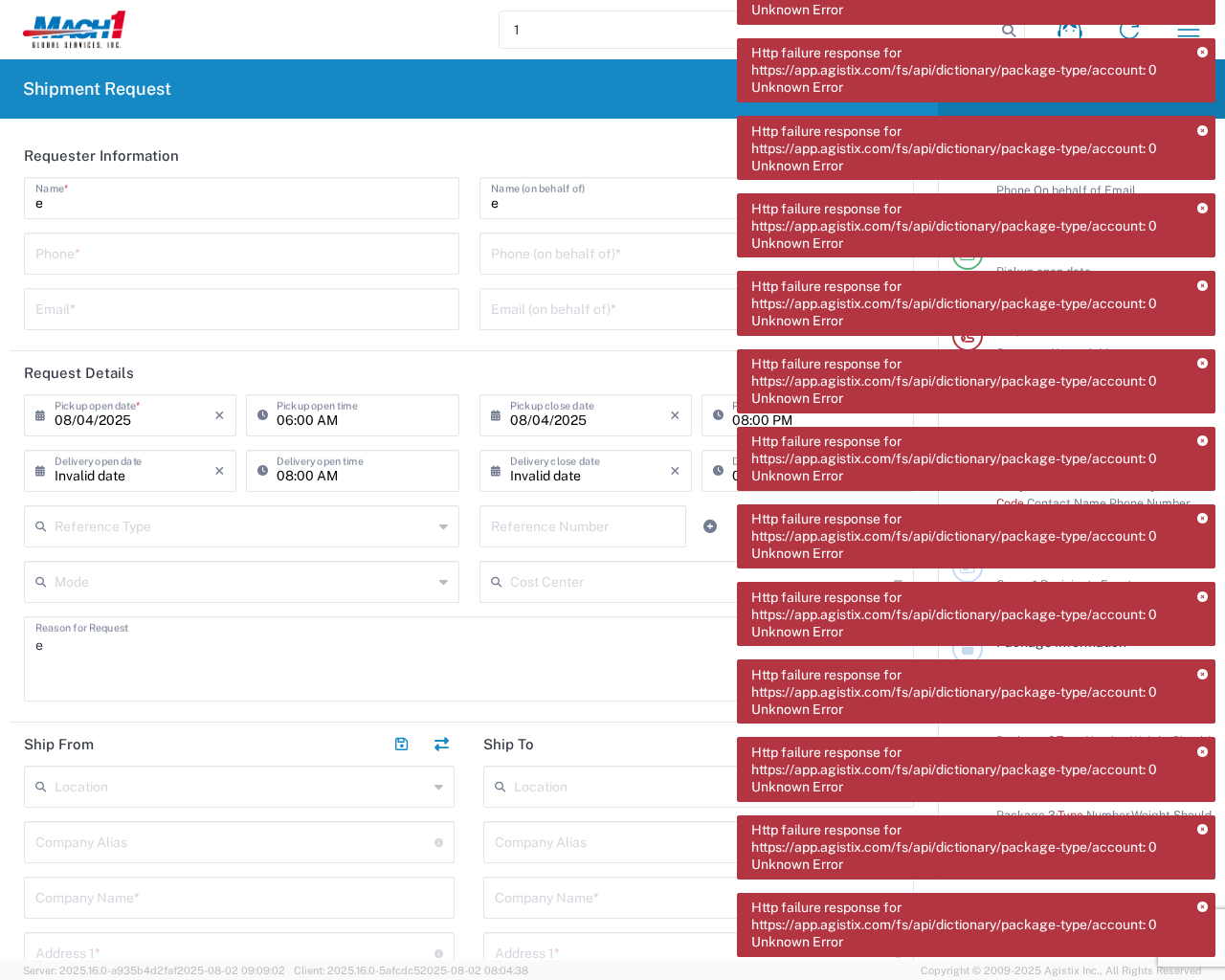 type 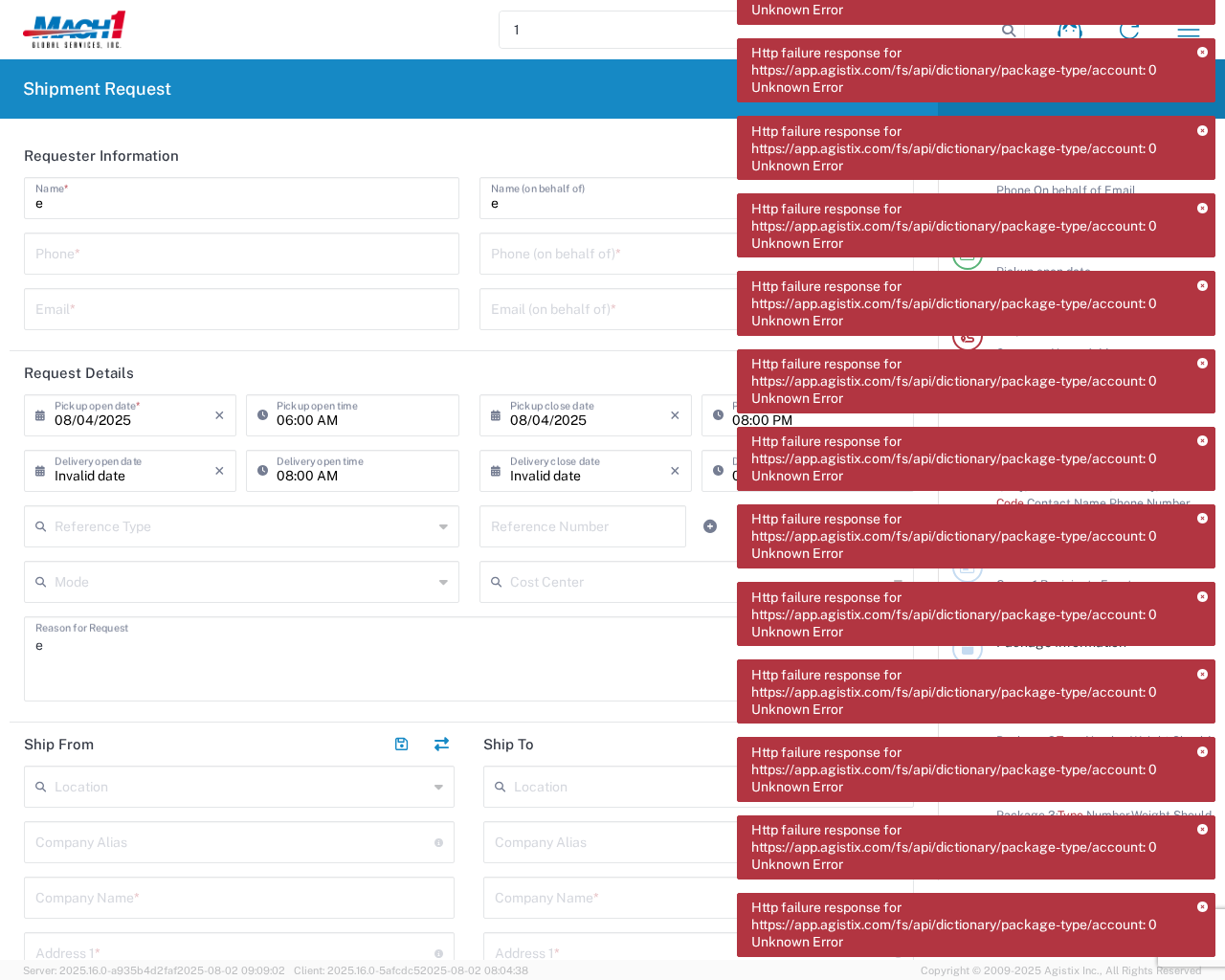 type on "e" 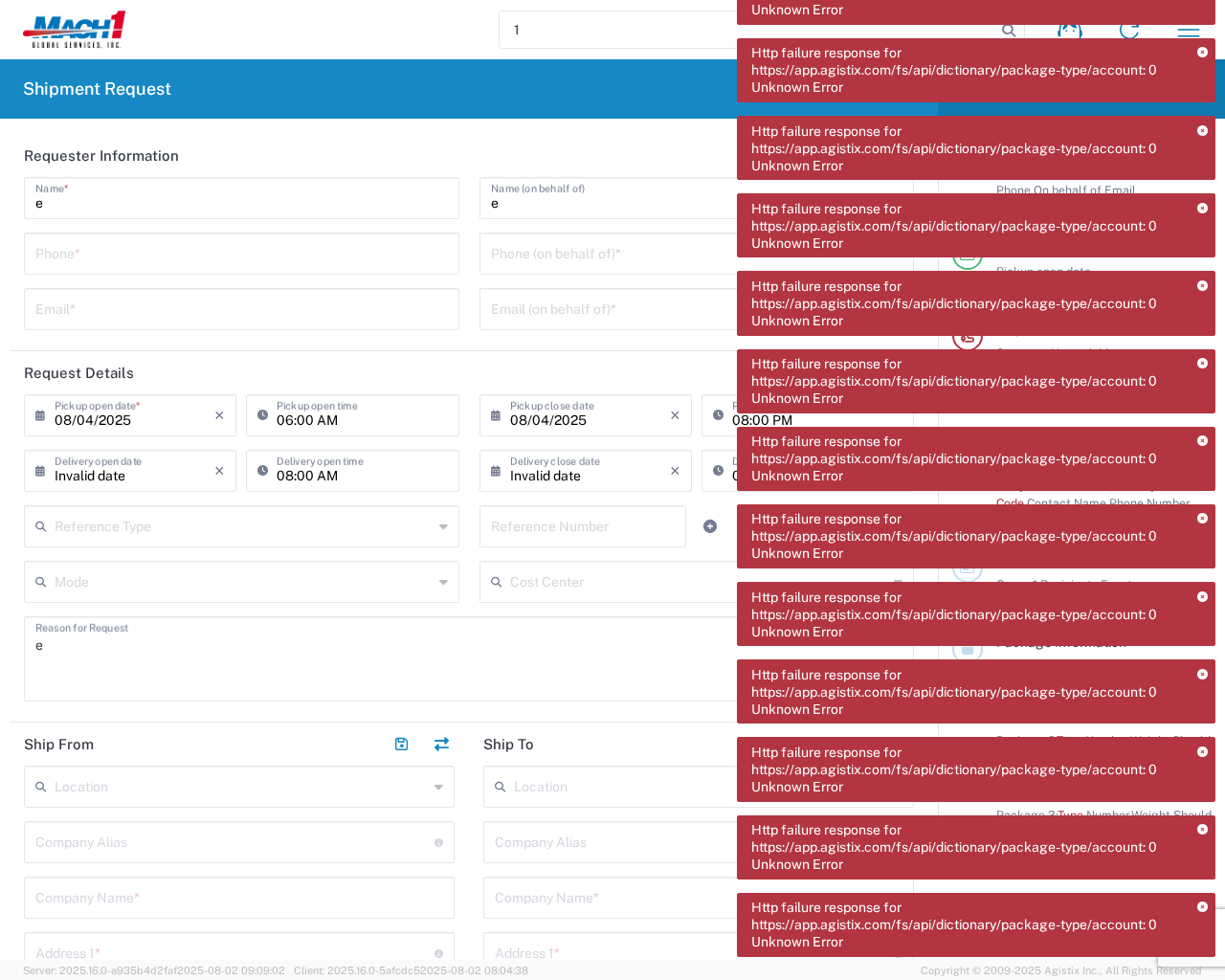 type on "1" 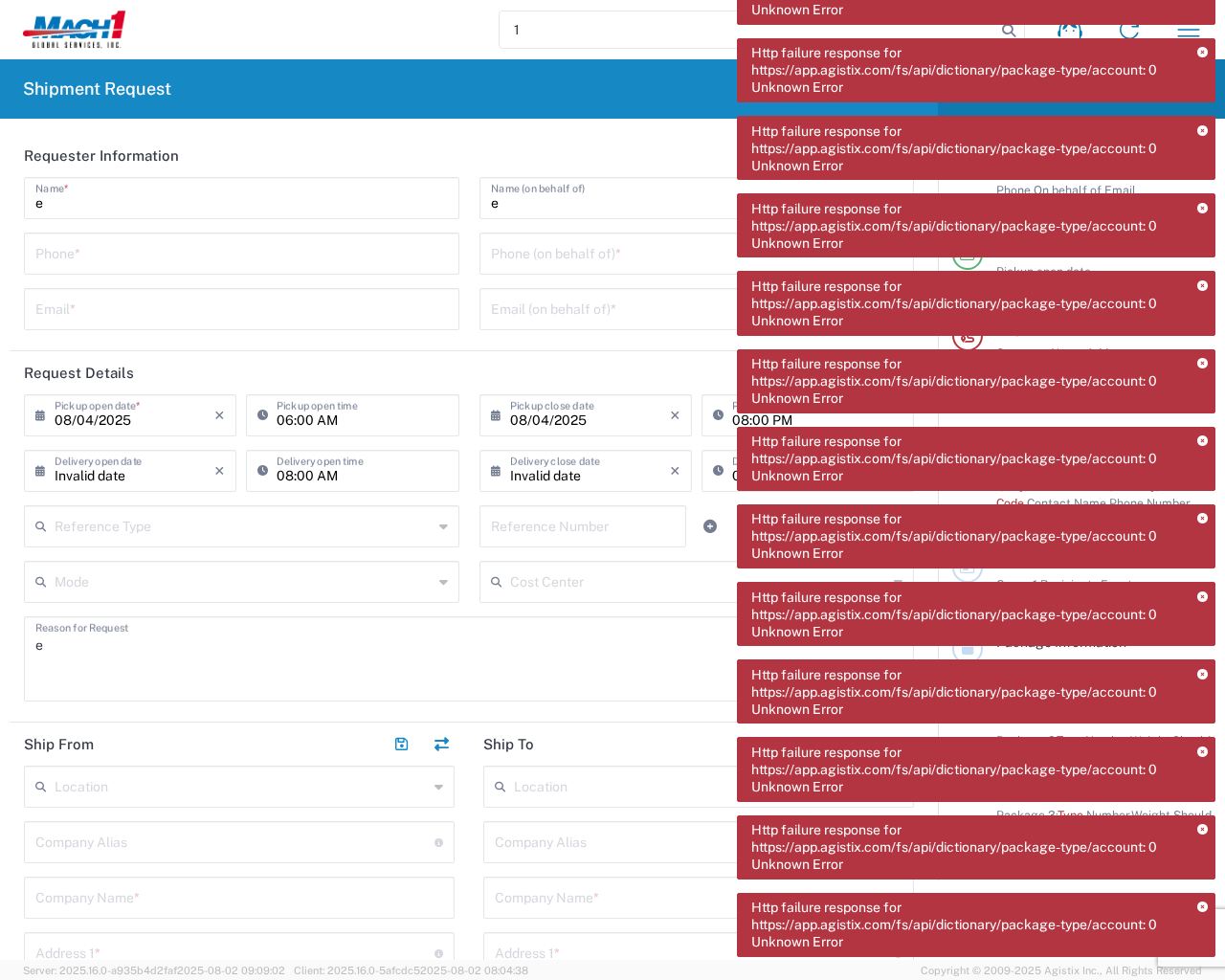 type on "e" 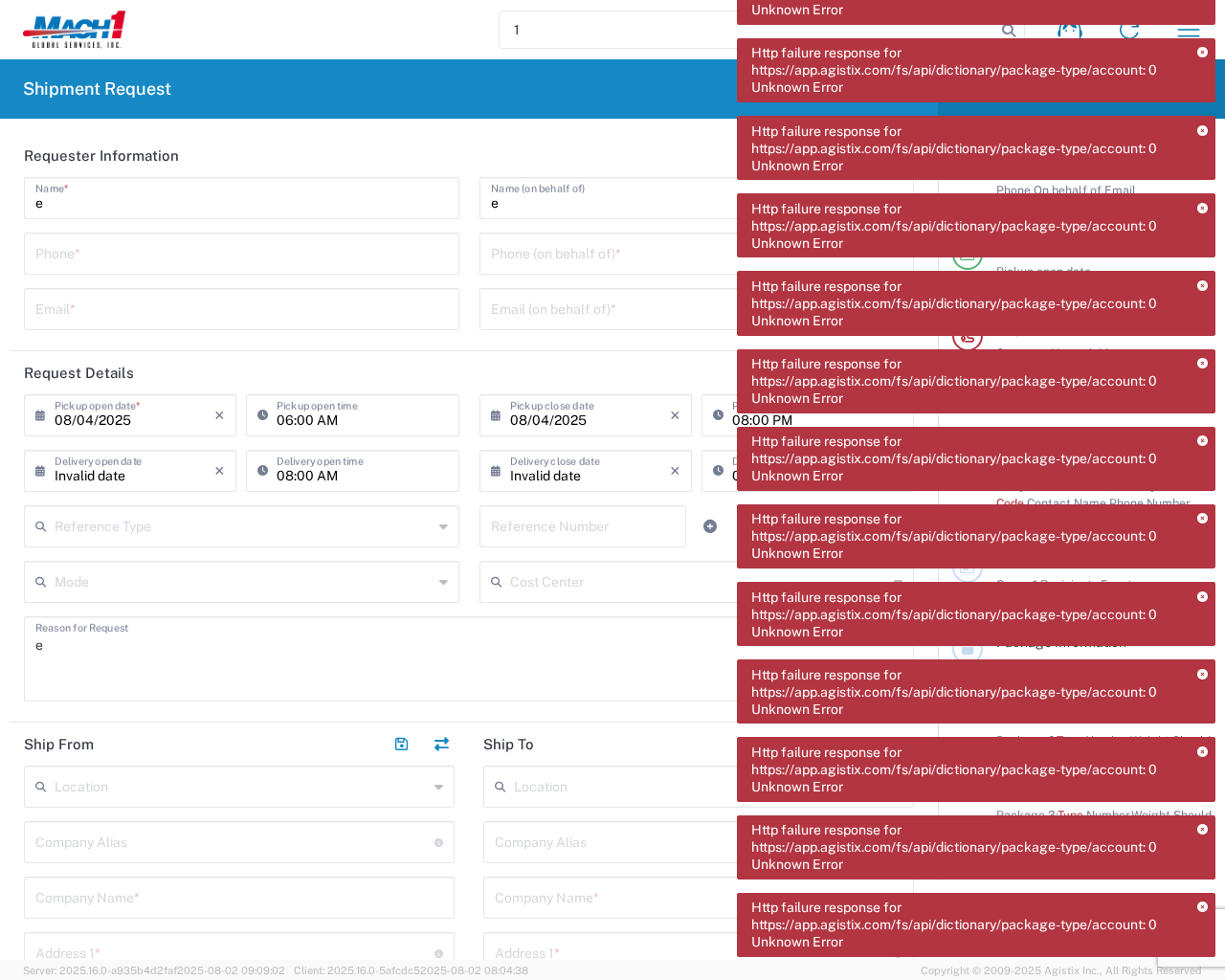 type on "e" 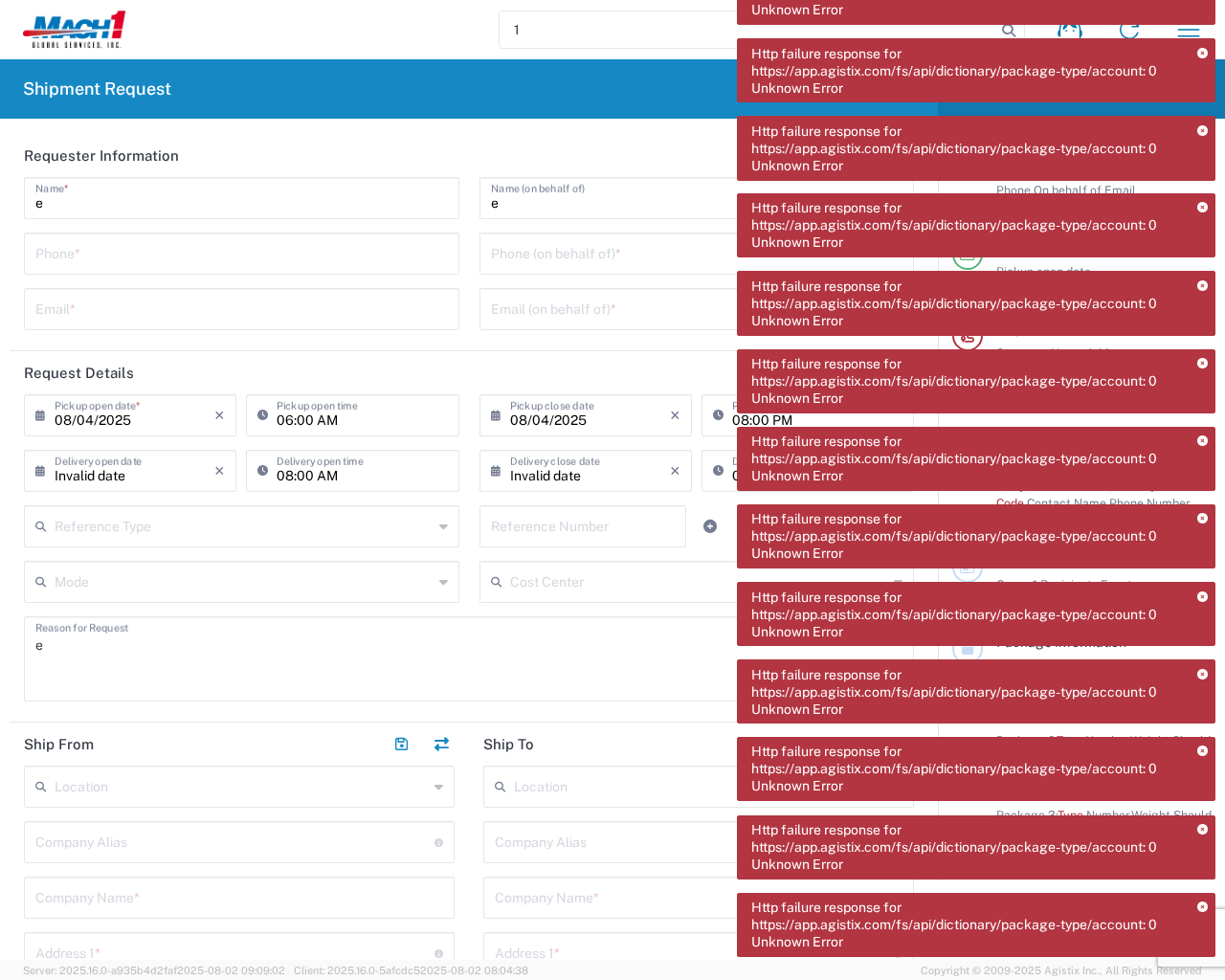 type on "0.08" 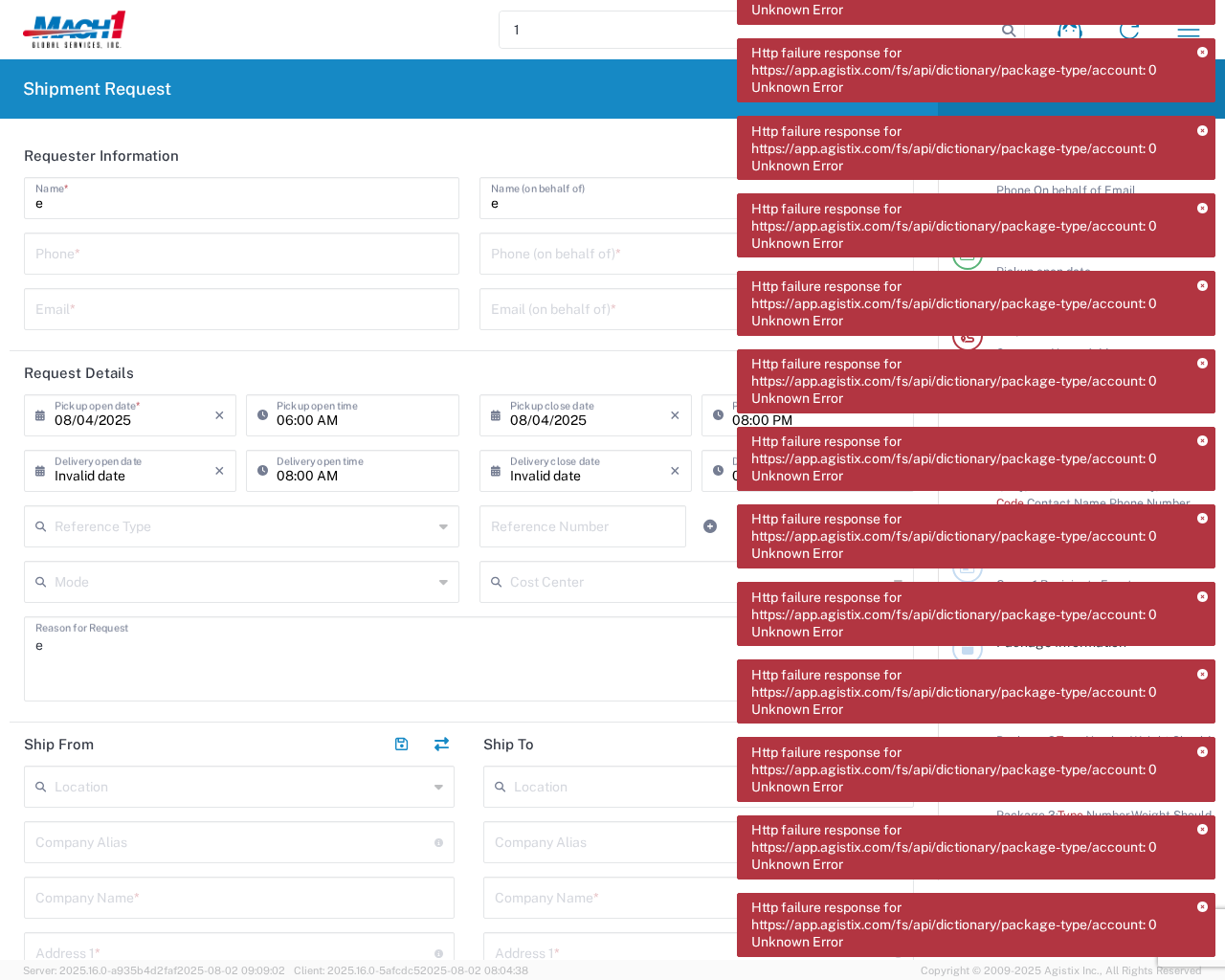 type on "1" 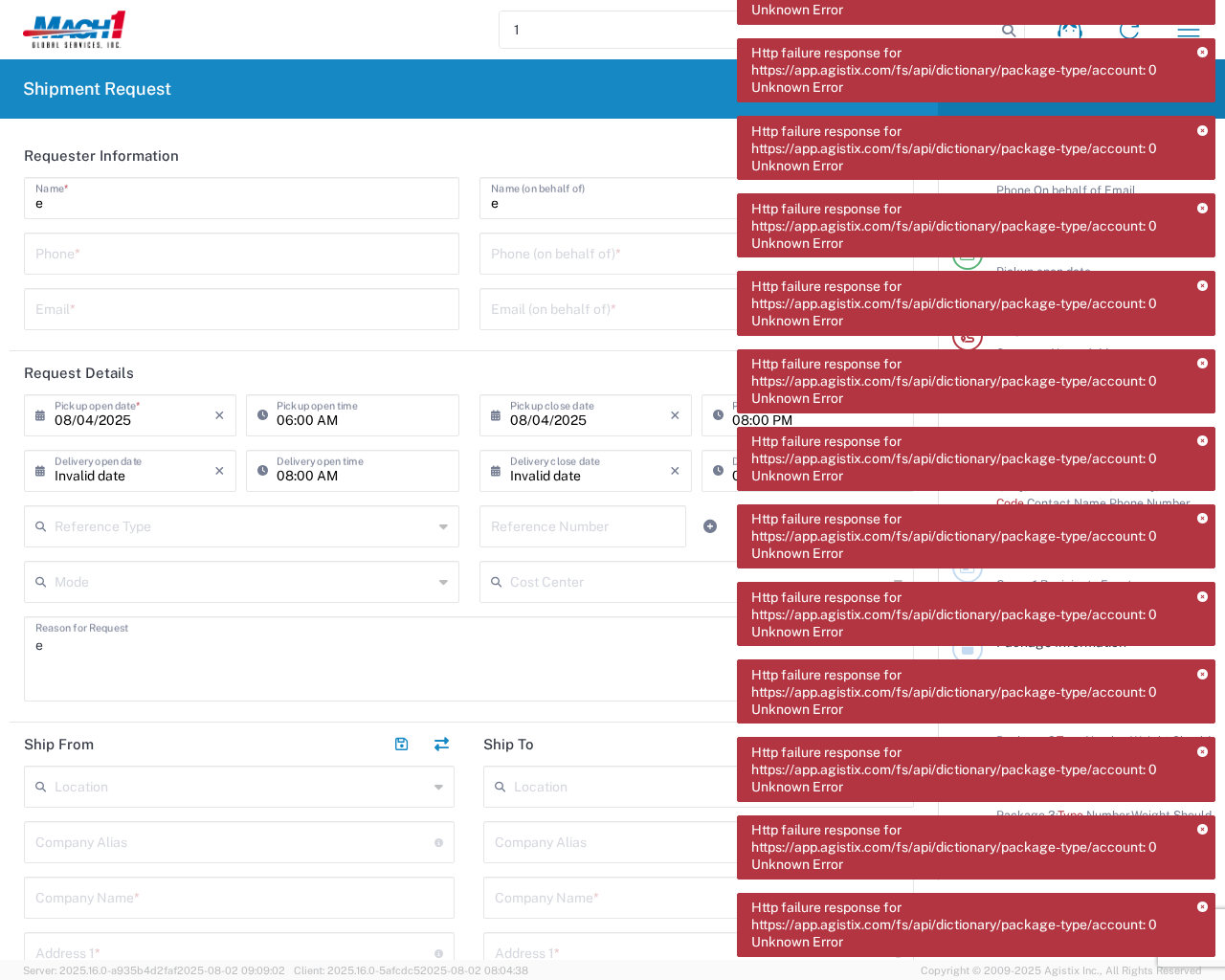 type 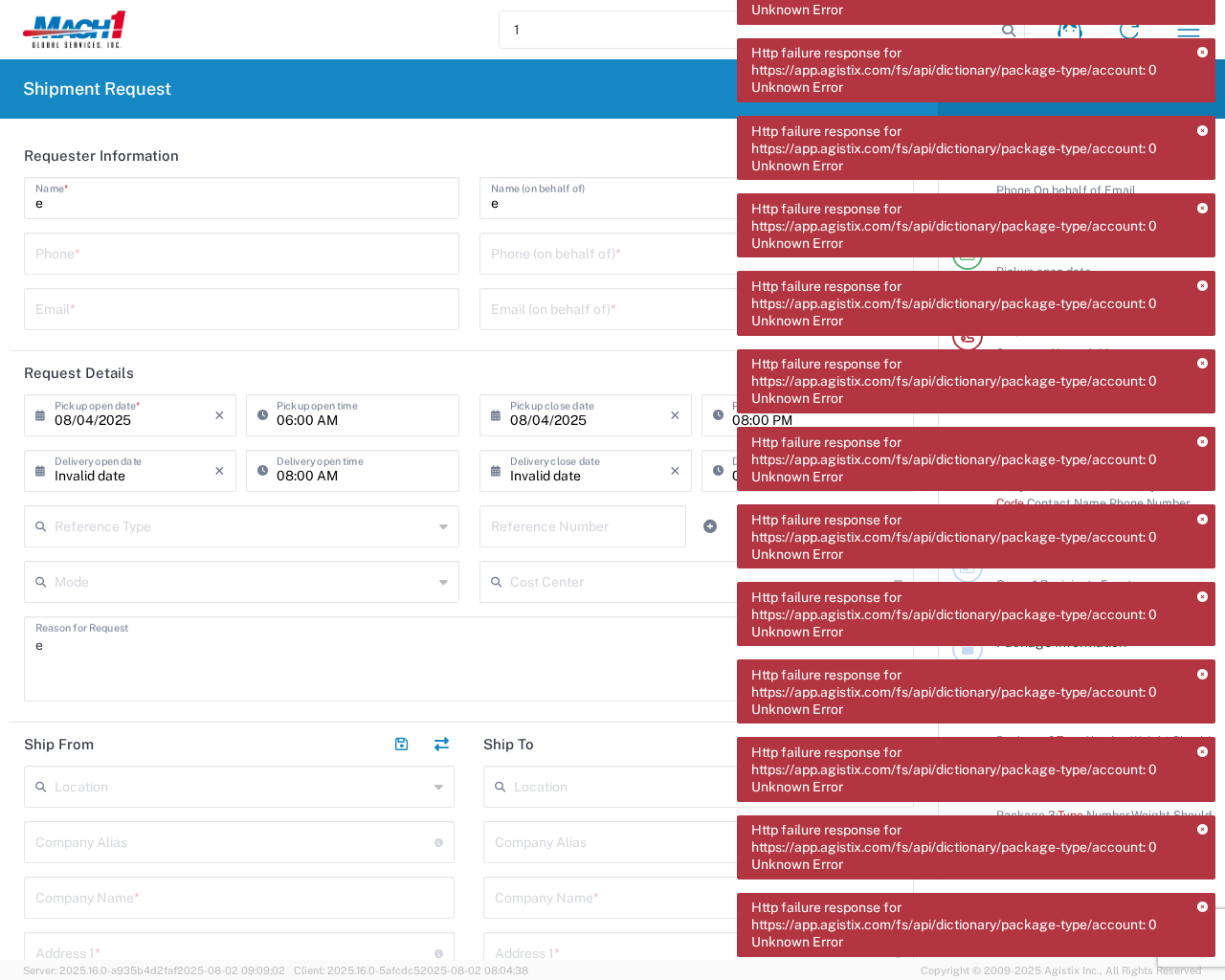 type on "e" 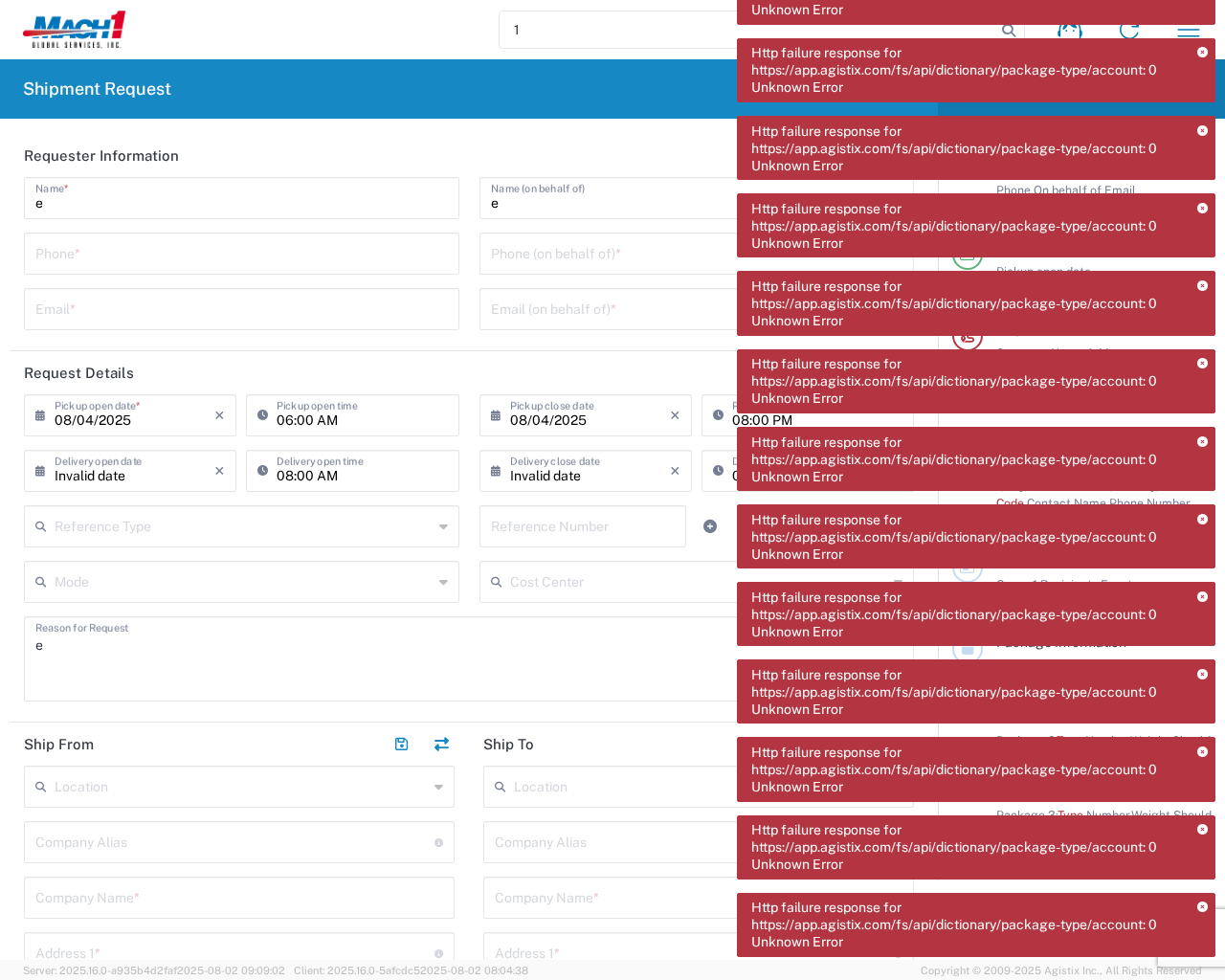 type on "1" 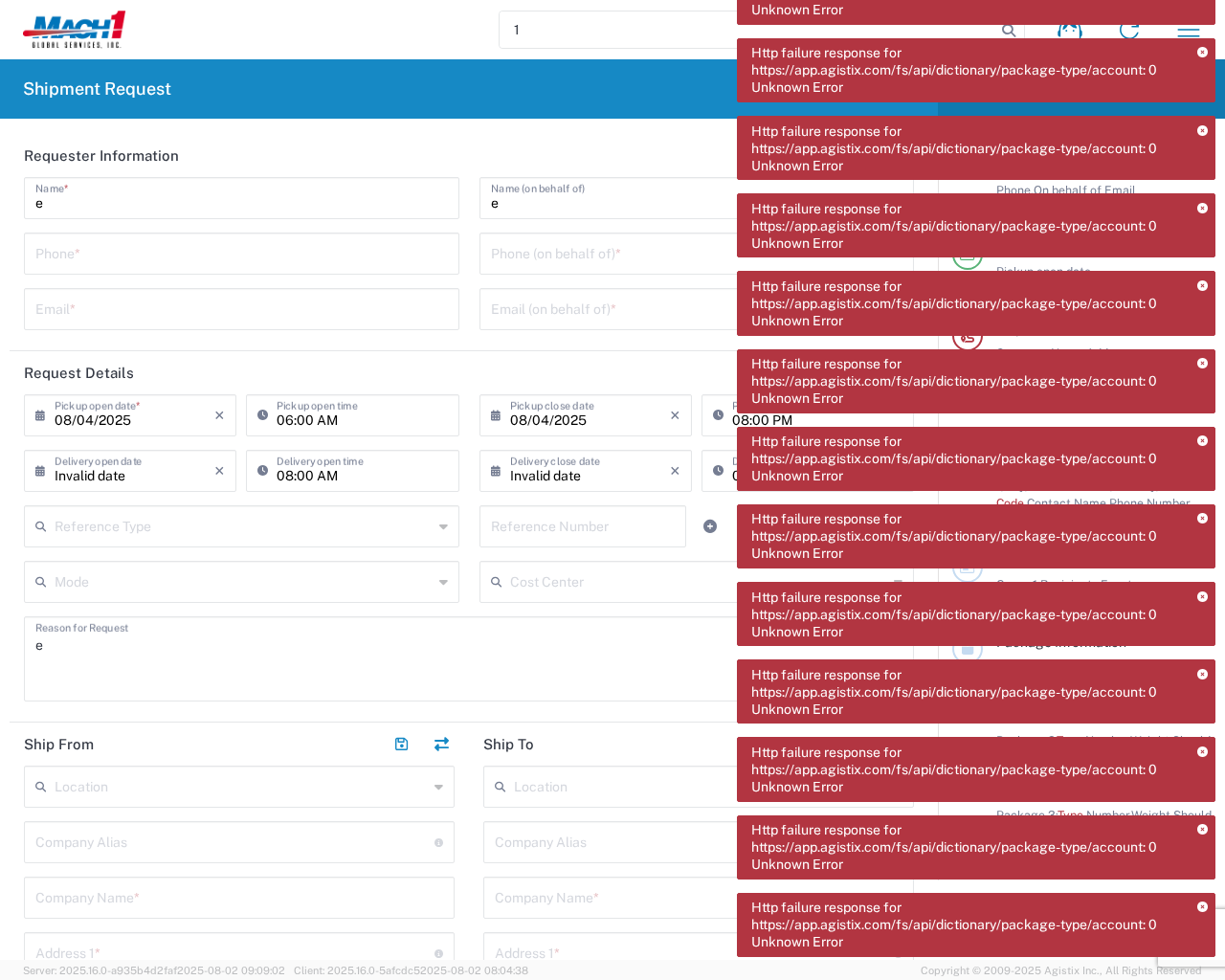type 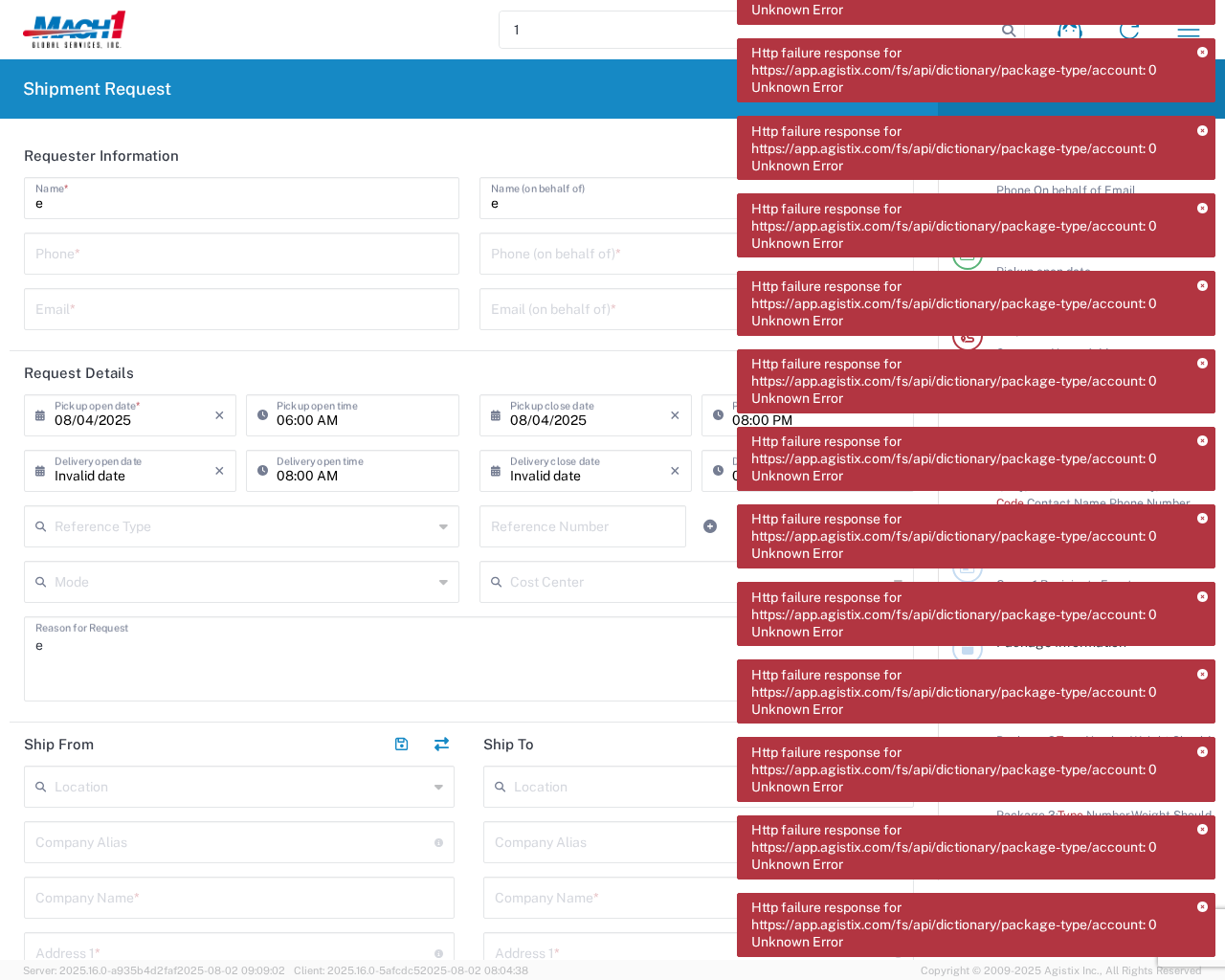 type on "e" 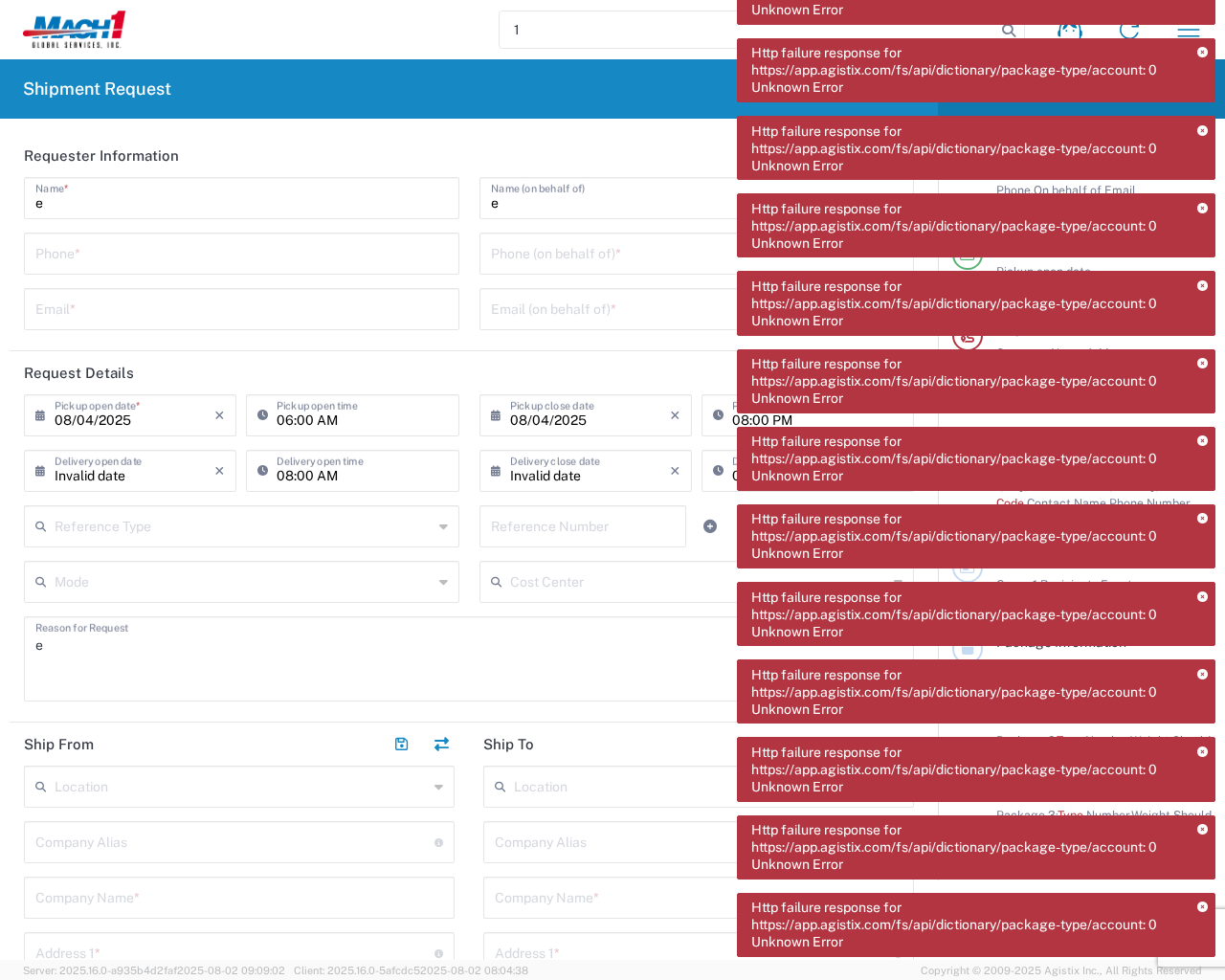 type on "1" 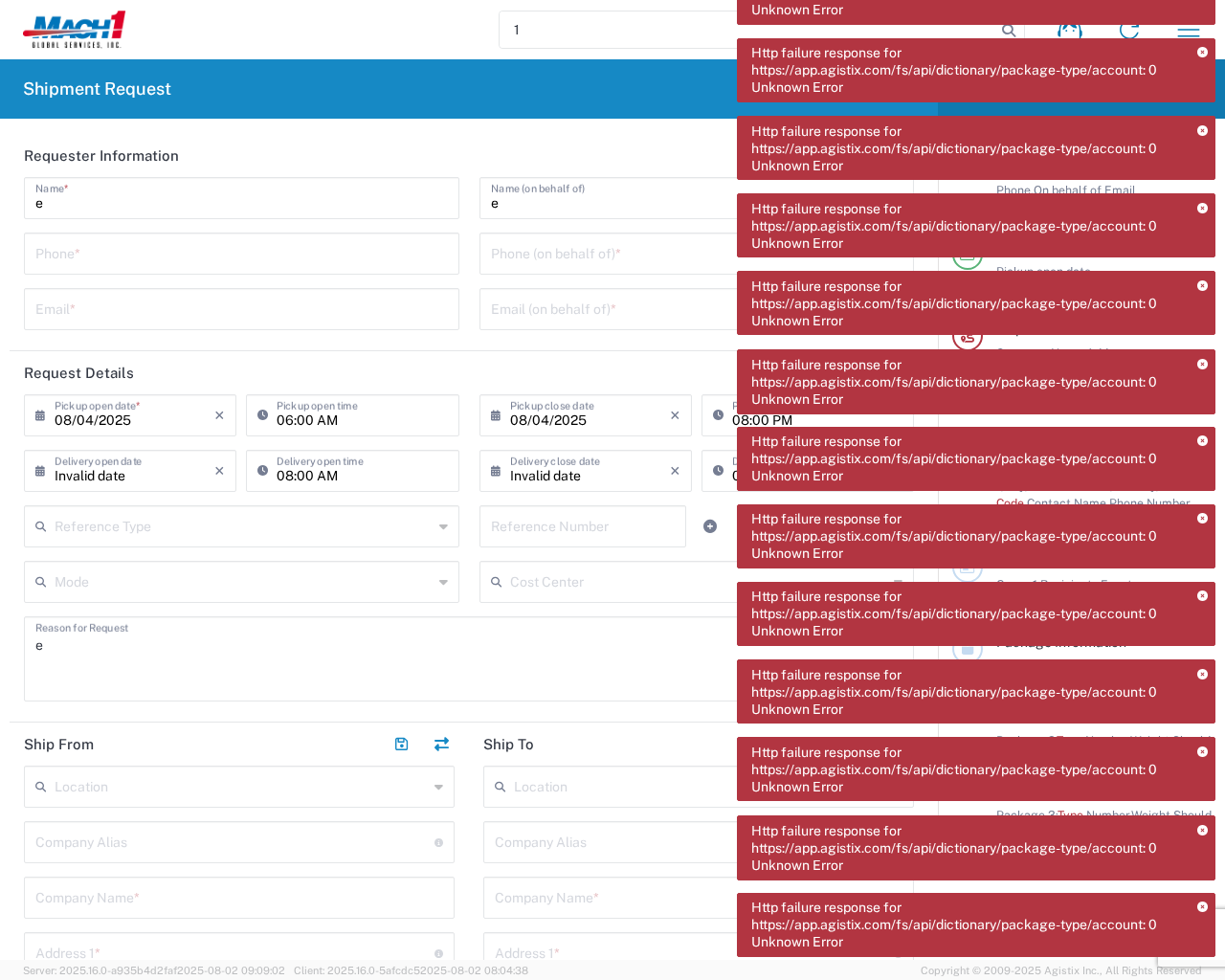 type on "e" 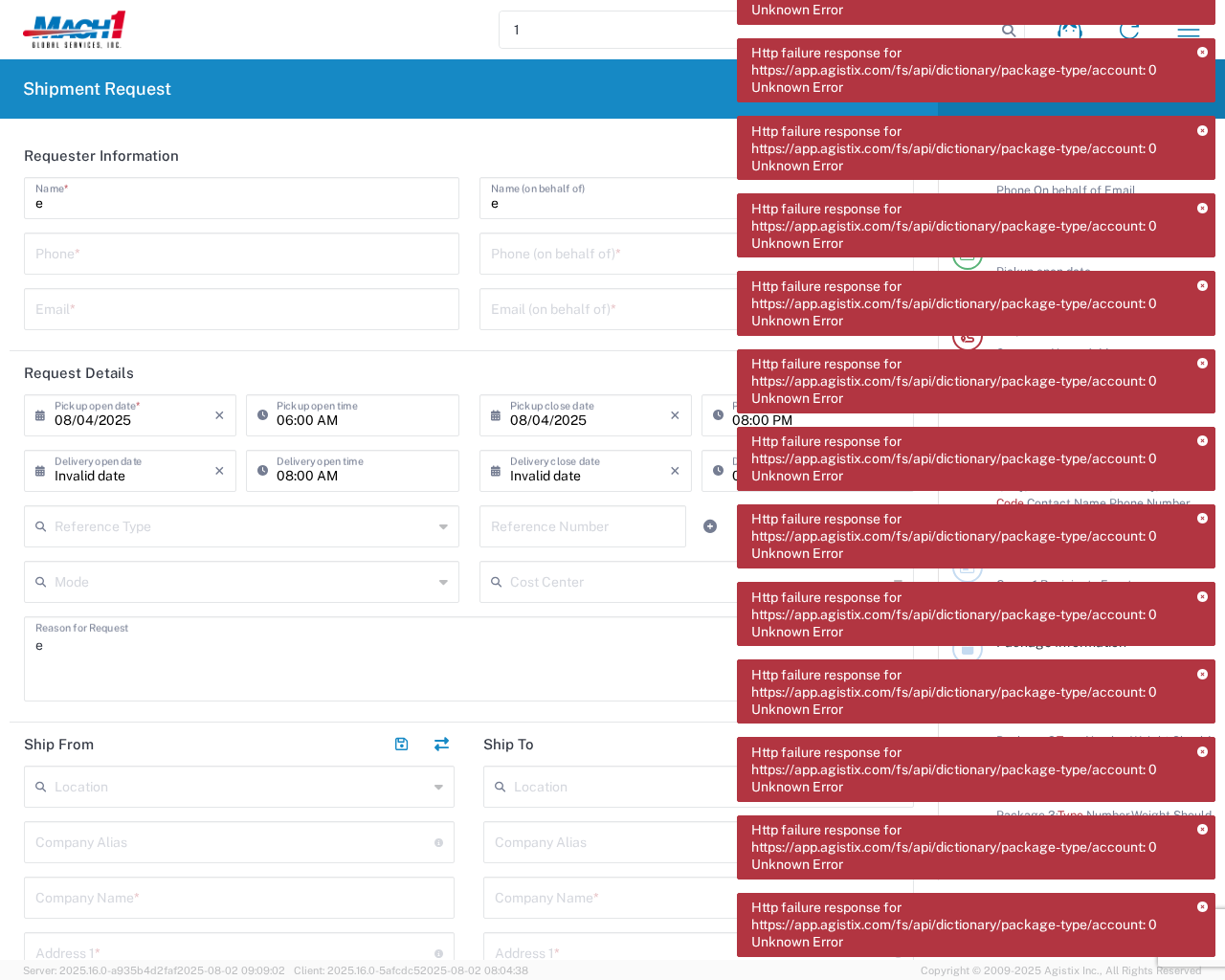 type 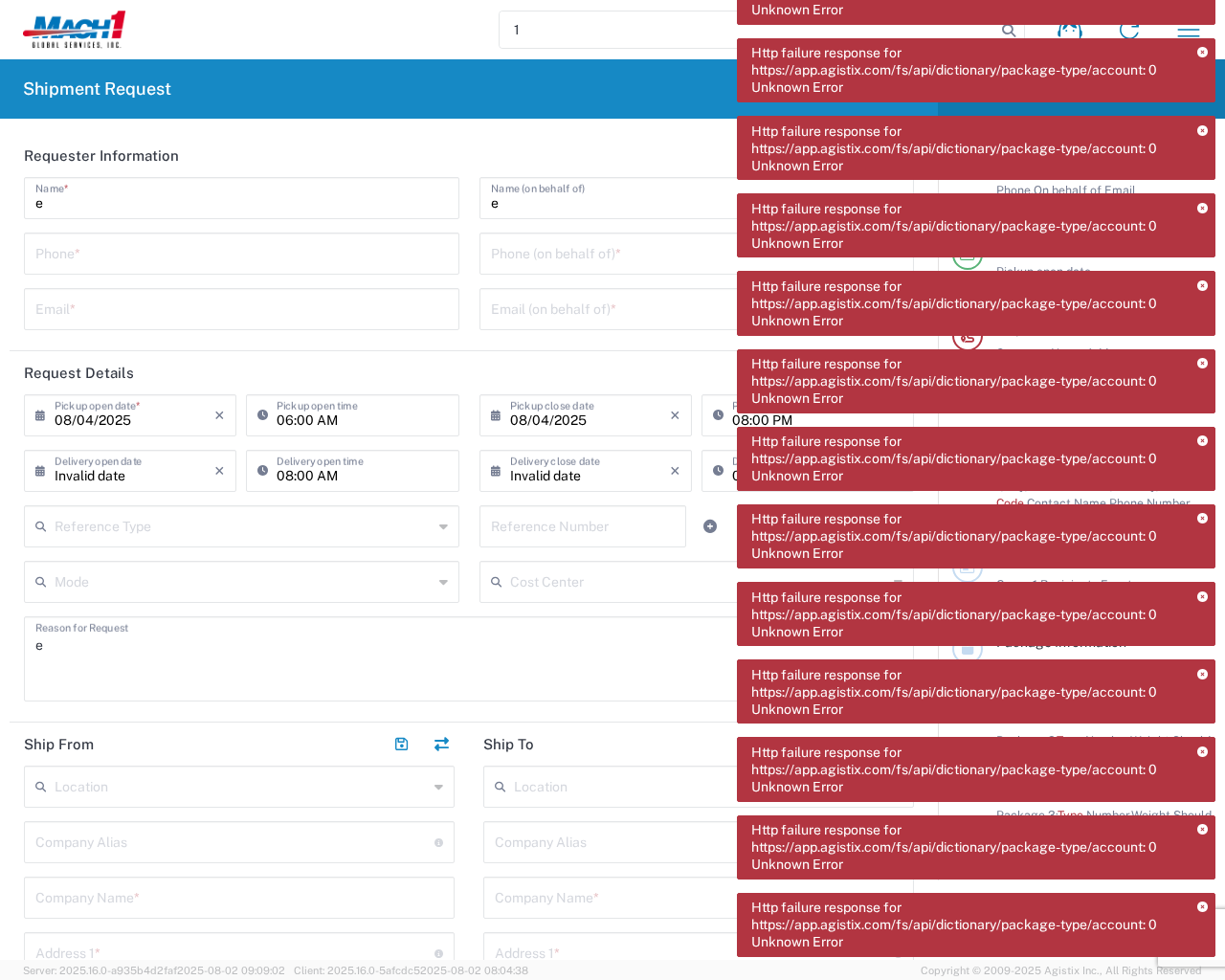 type 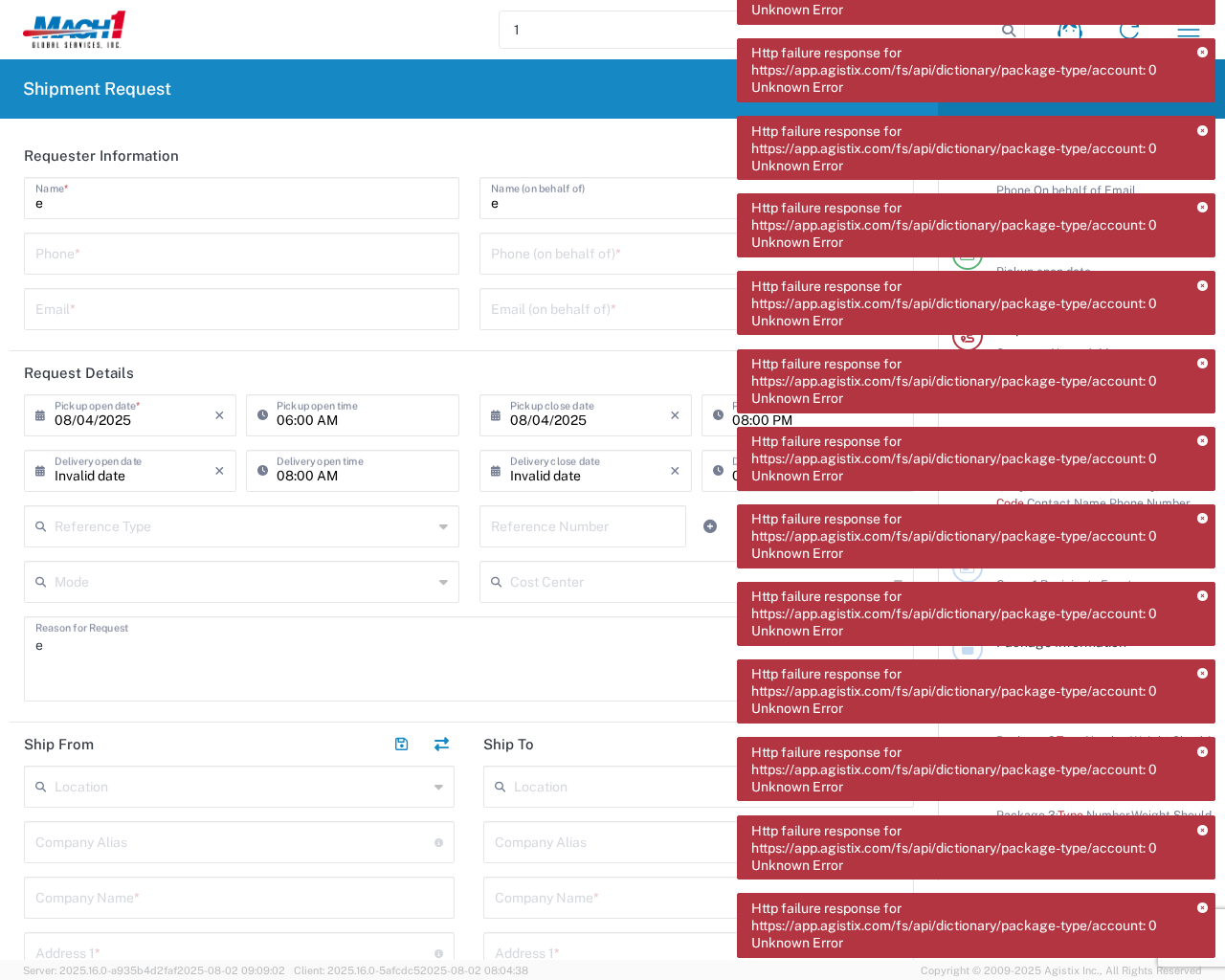 type on "e" 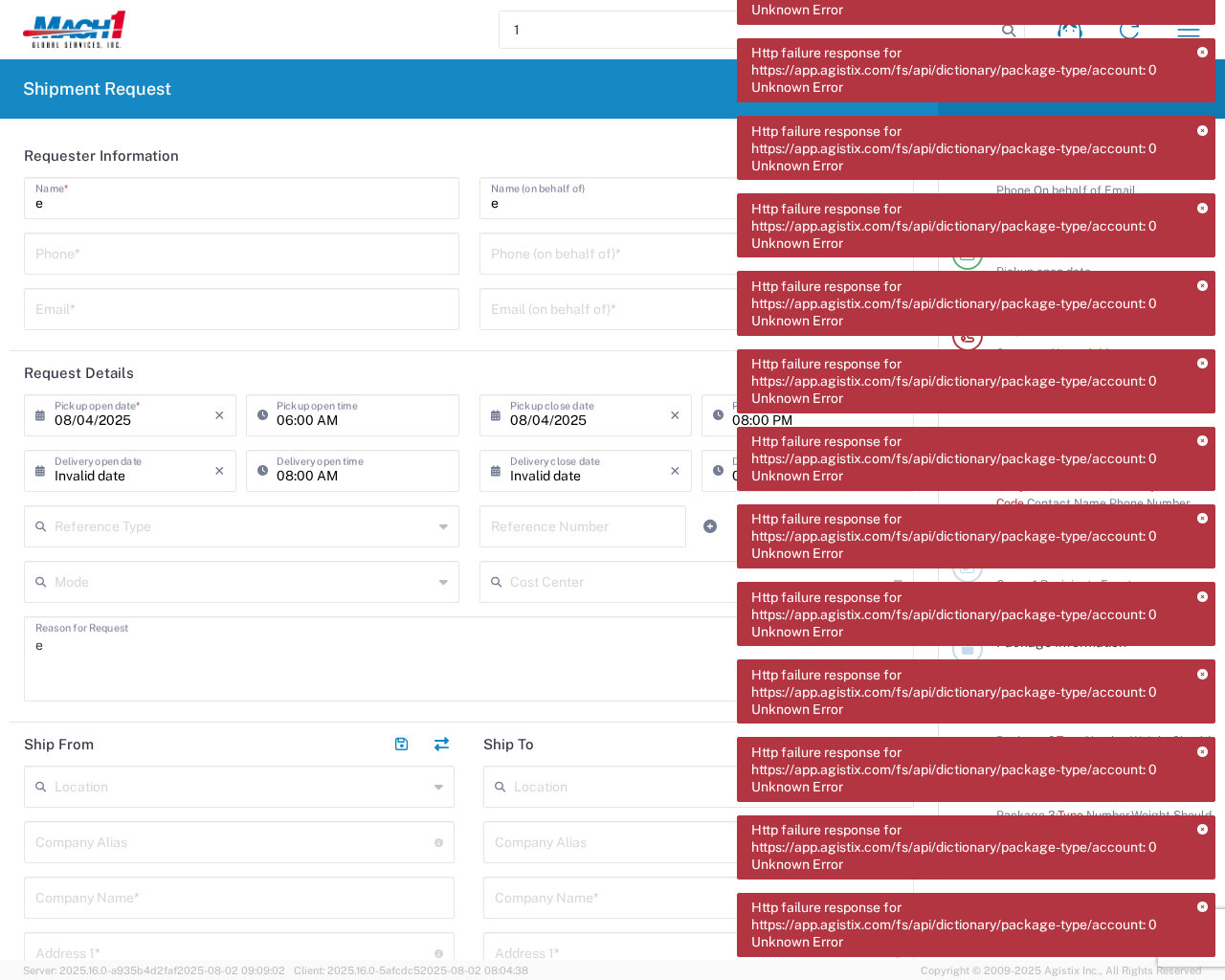 type on "1" 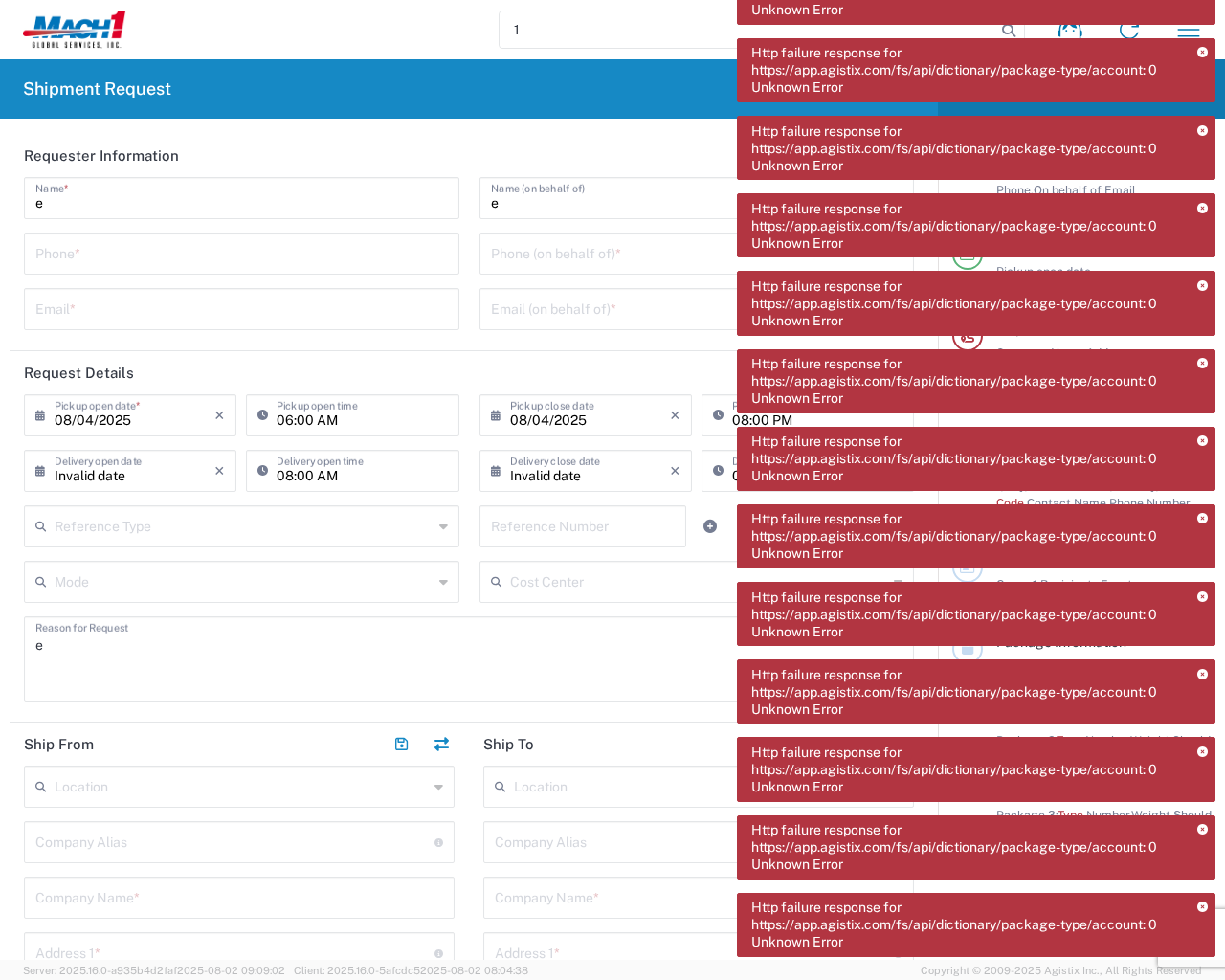 type on "e" 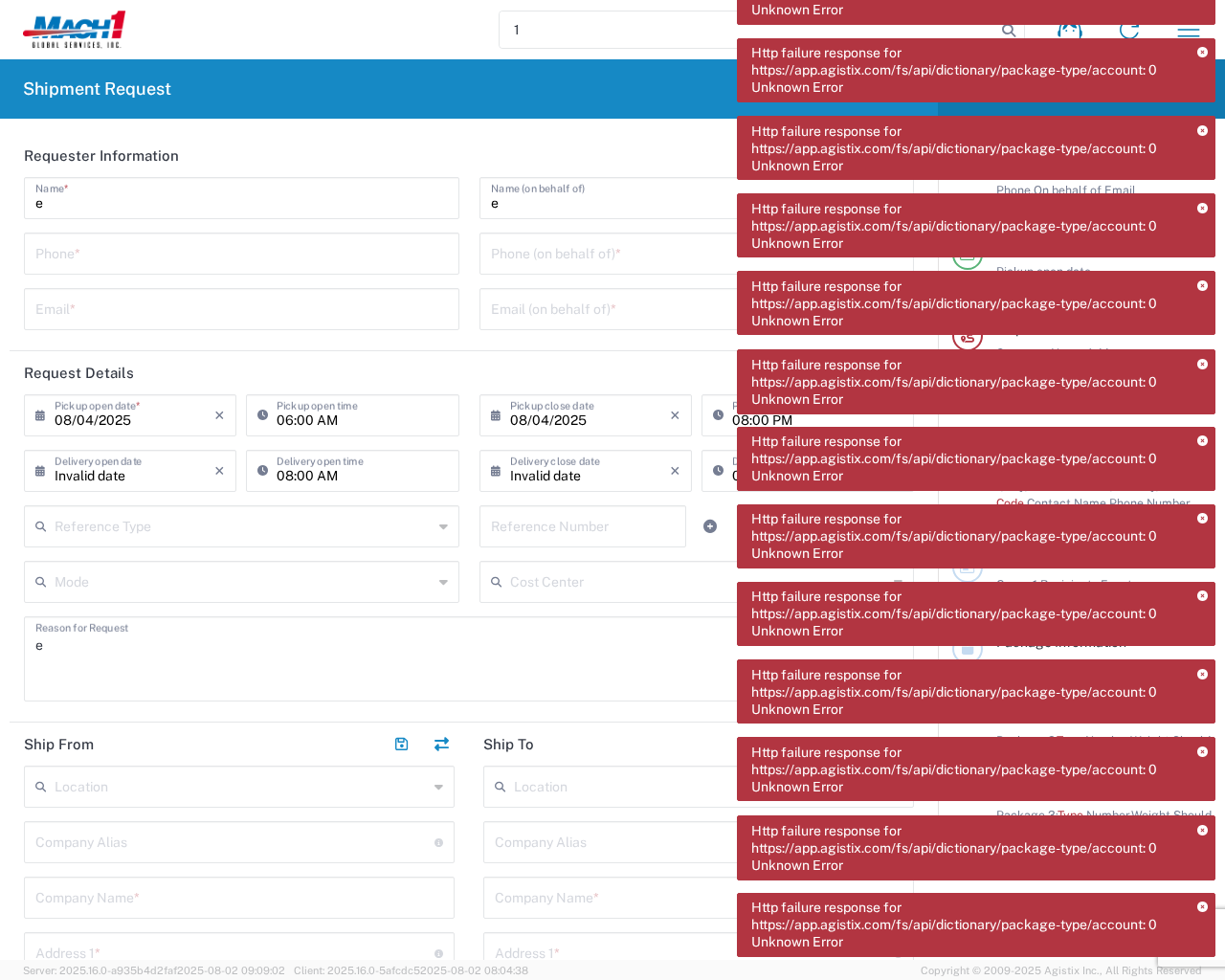 type on "e" 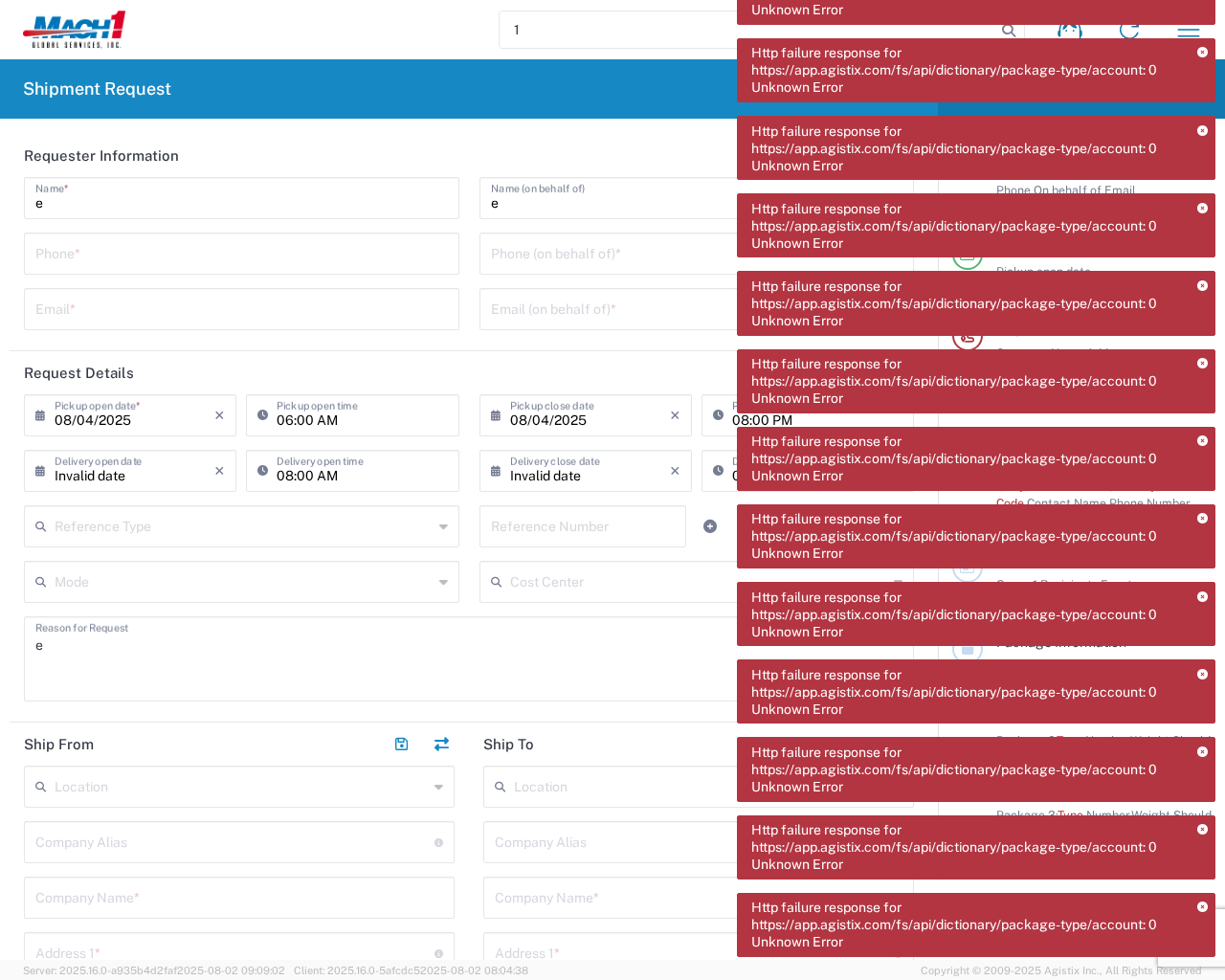 type on "1" 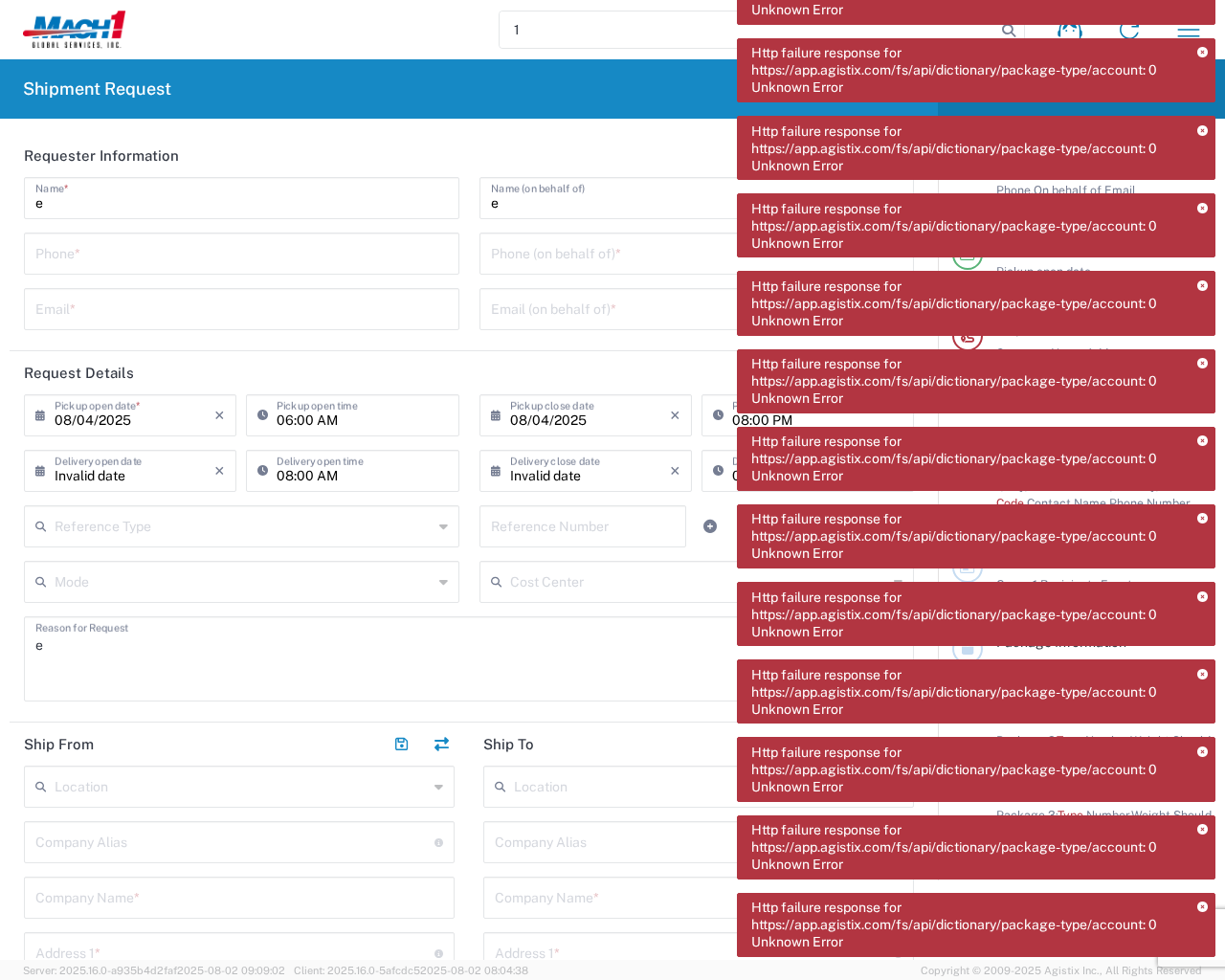 type 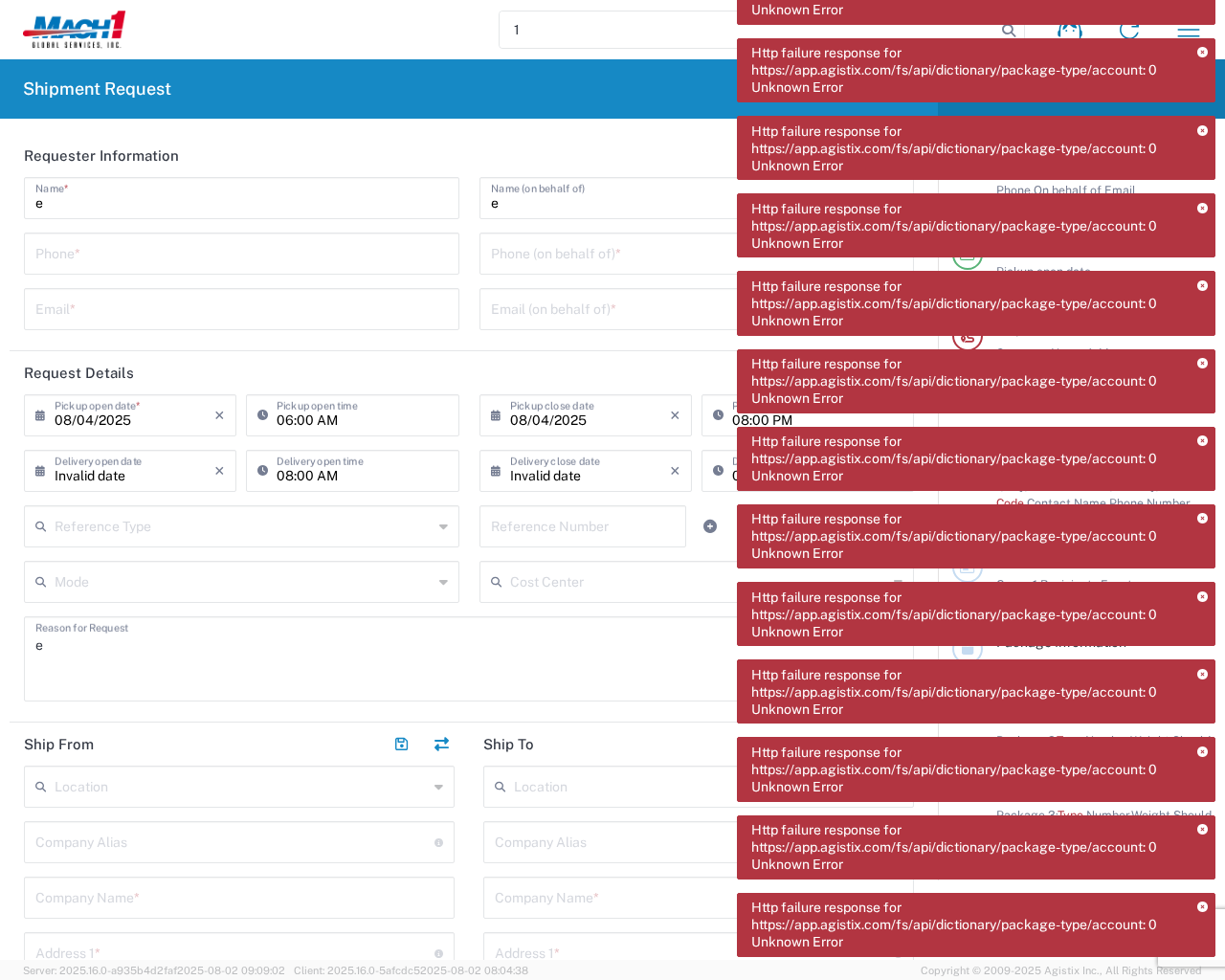 type on "lbs" 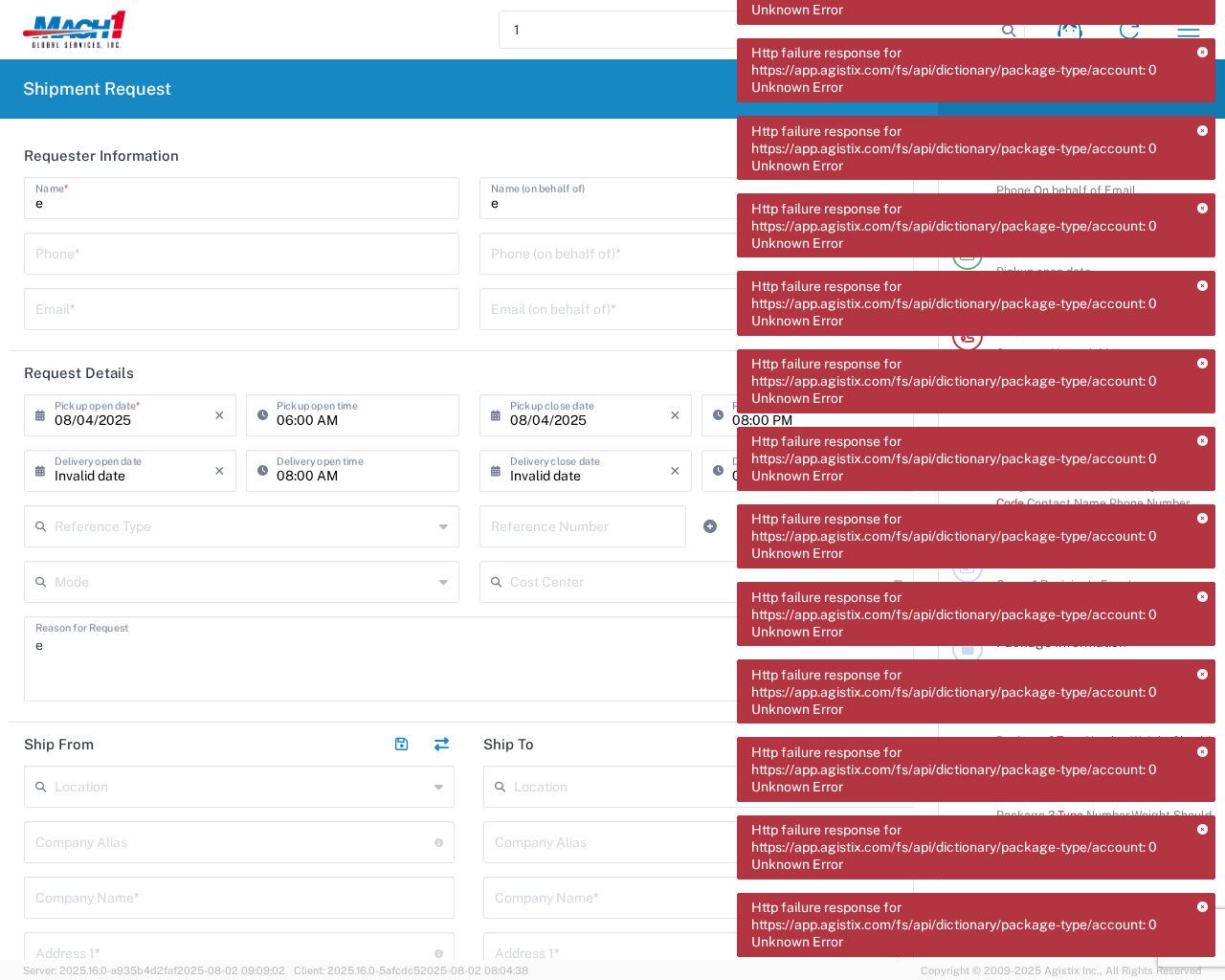 type on "e" 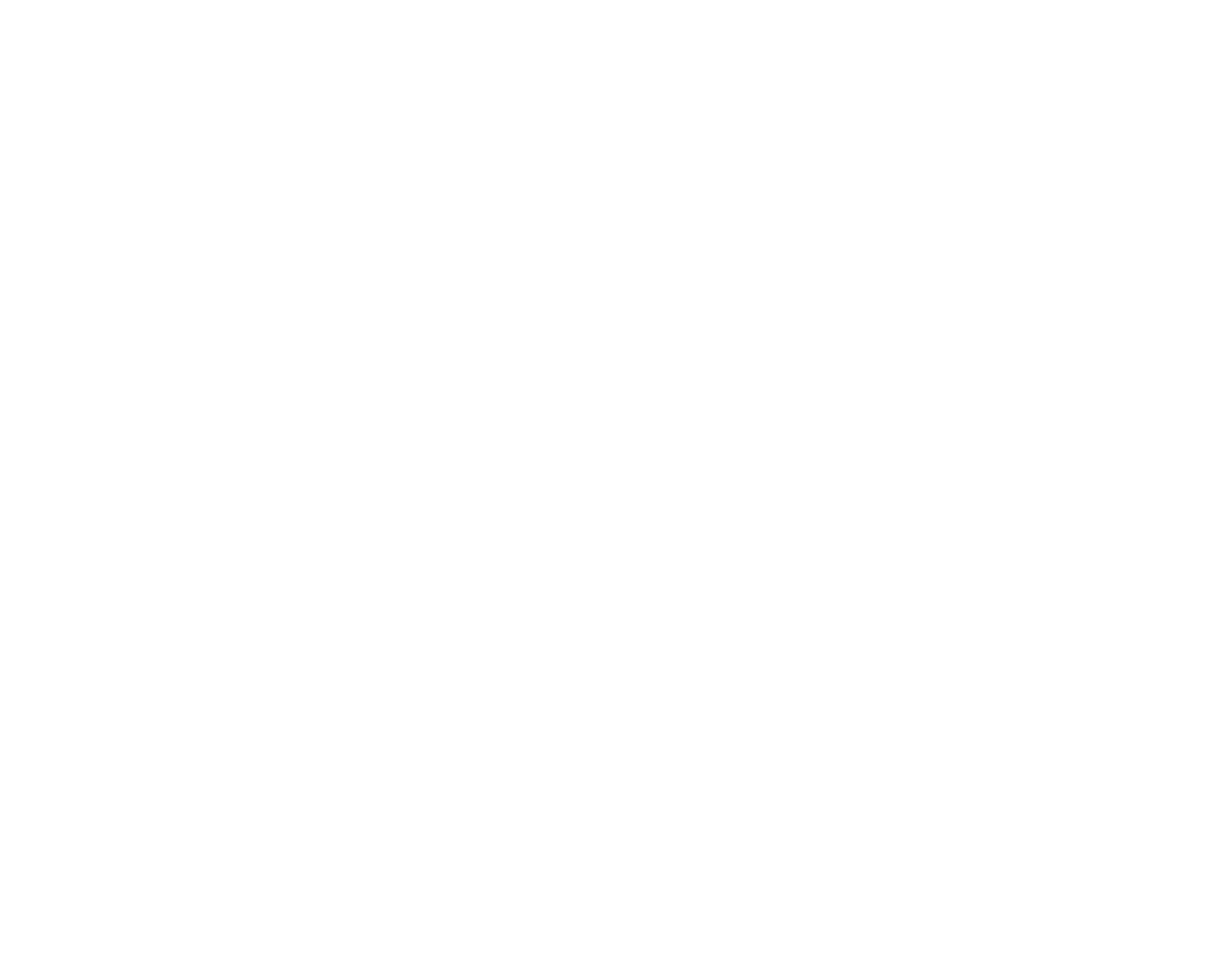 scroll, scrollTop: 0, scrollLeft: 0, axis: both 